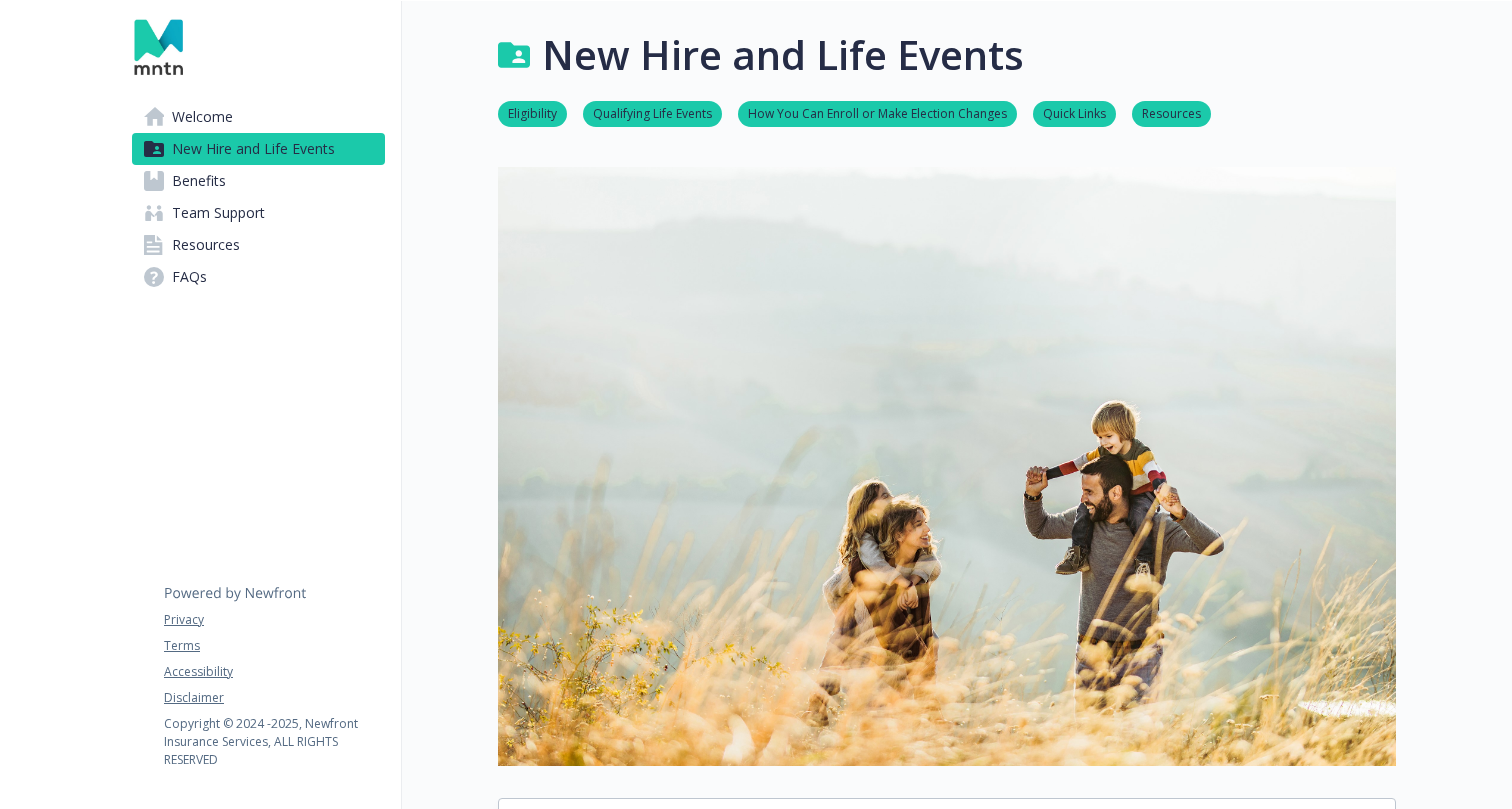 scroll, scrollTop: 0, scrollLeft: 0, axis: both 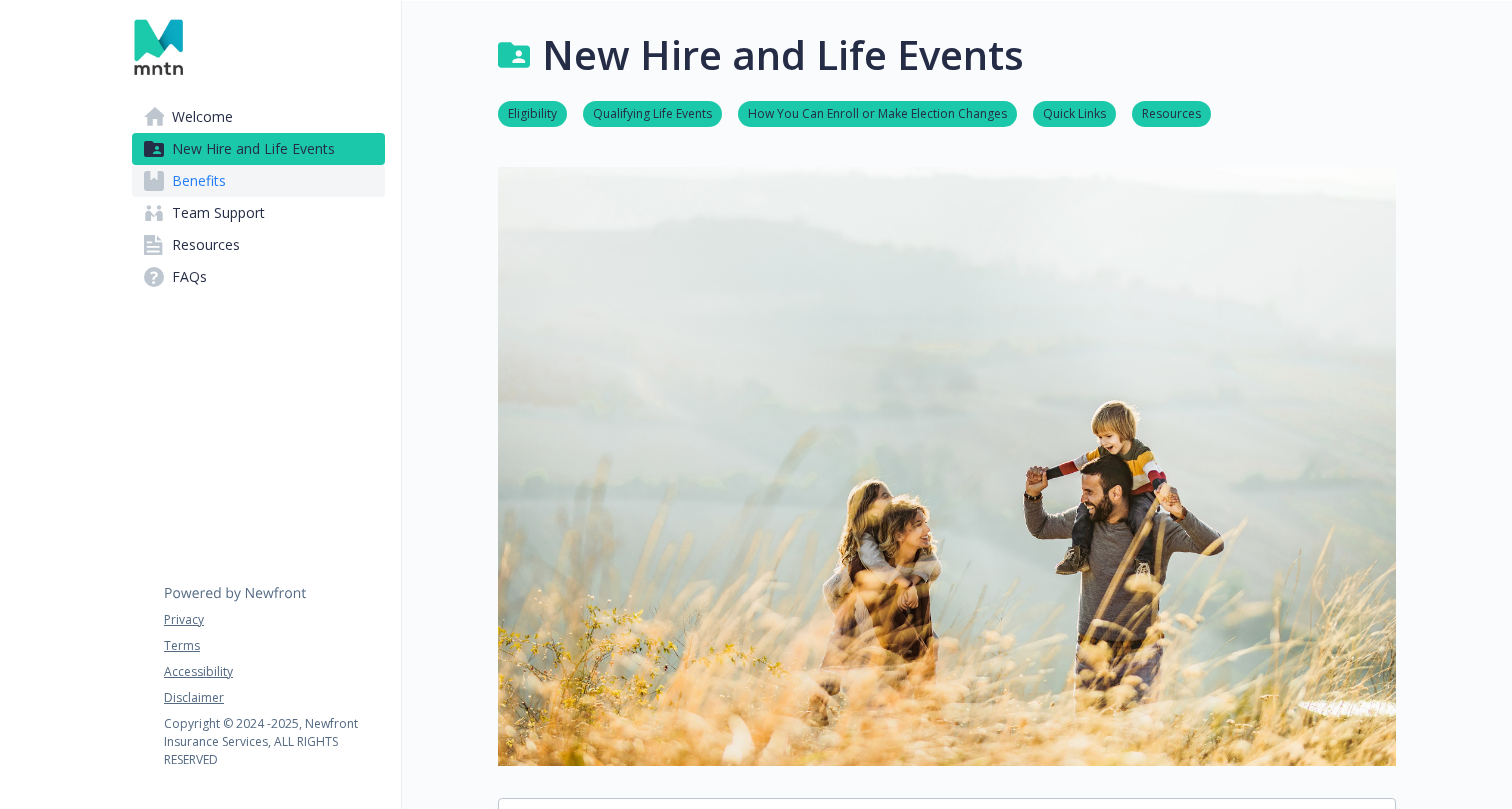 click on "Benefits" at bounding box center (258, 181) 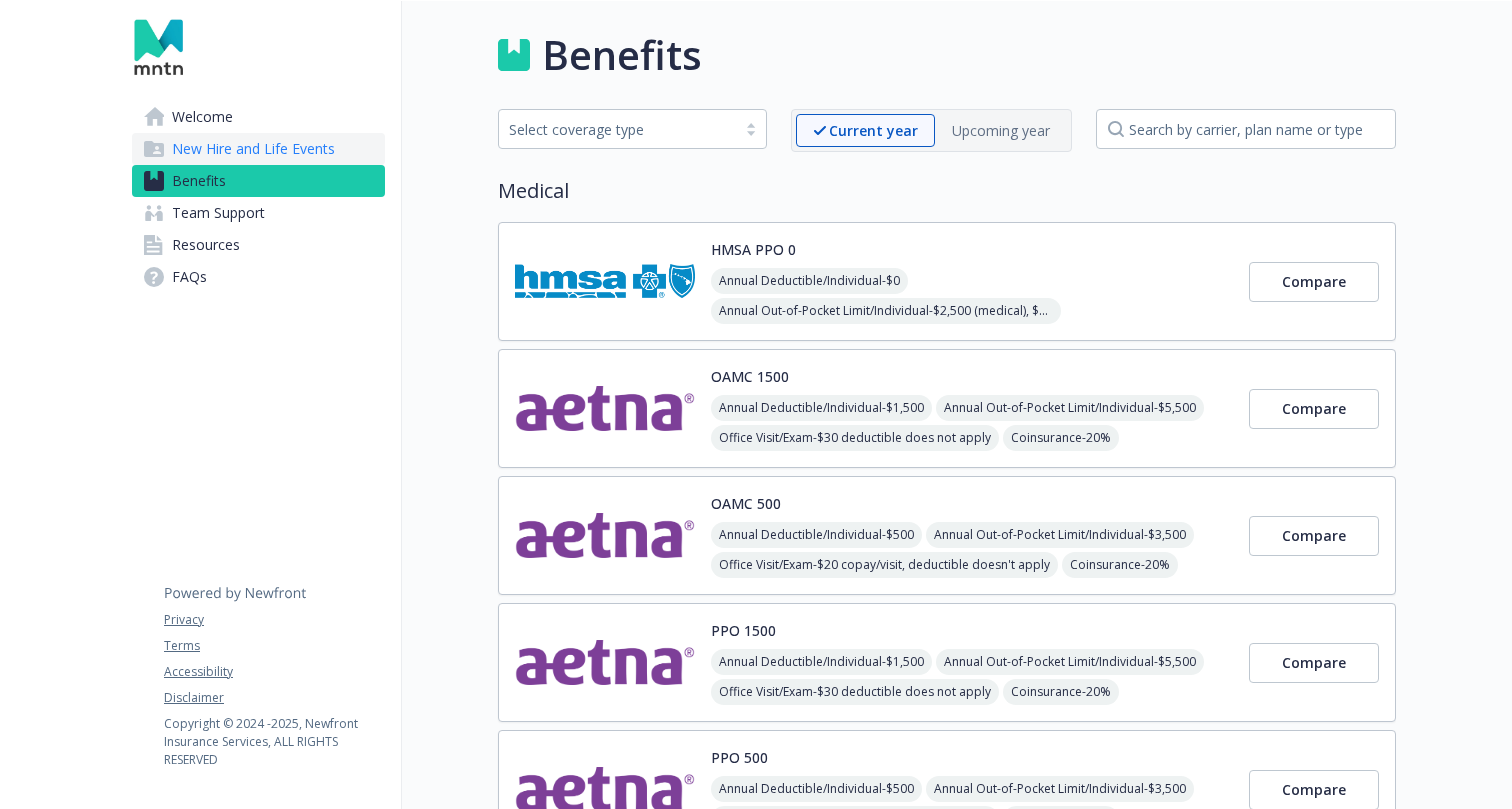 click on "New Hire and Life Events" at bounding box center (253, 149) 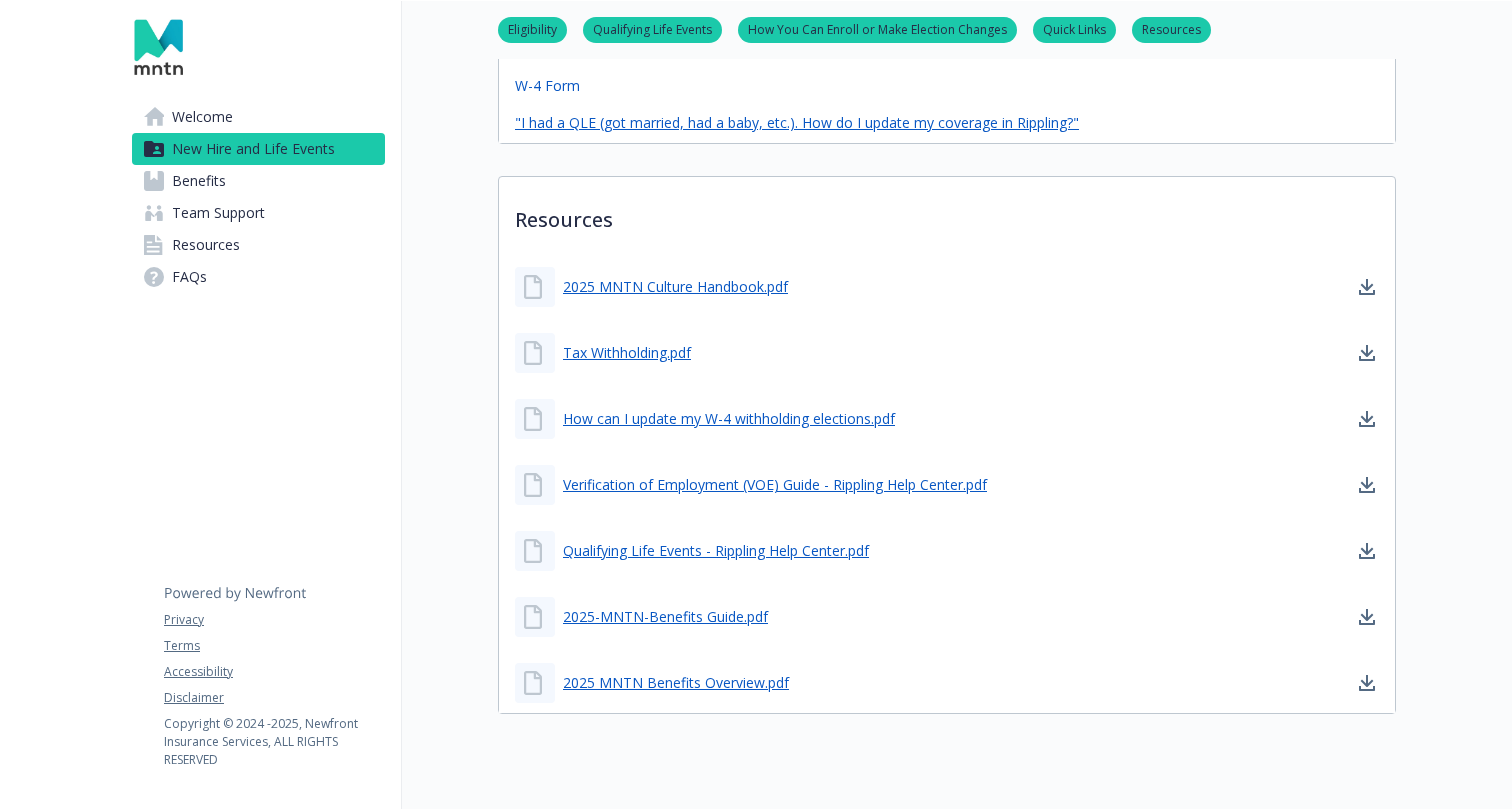 scroll, scrollTop: 1226, scrollLeft: 0, axis: vertical 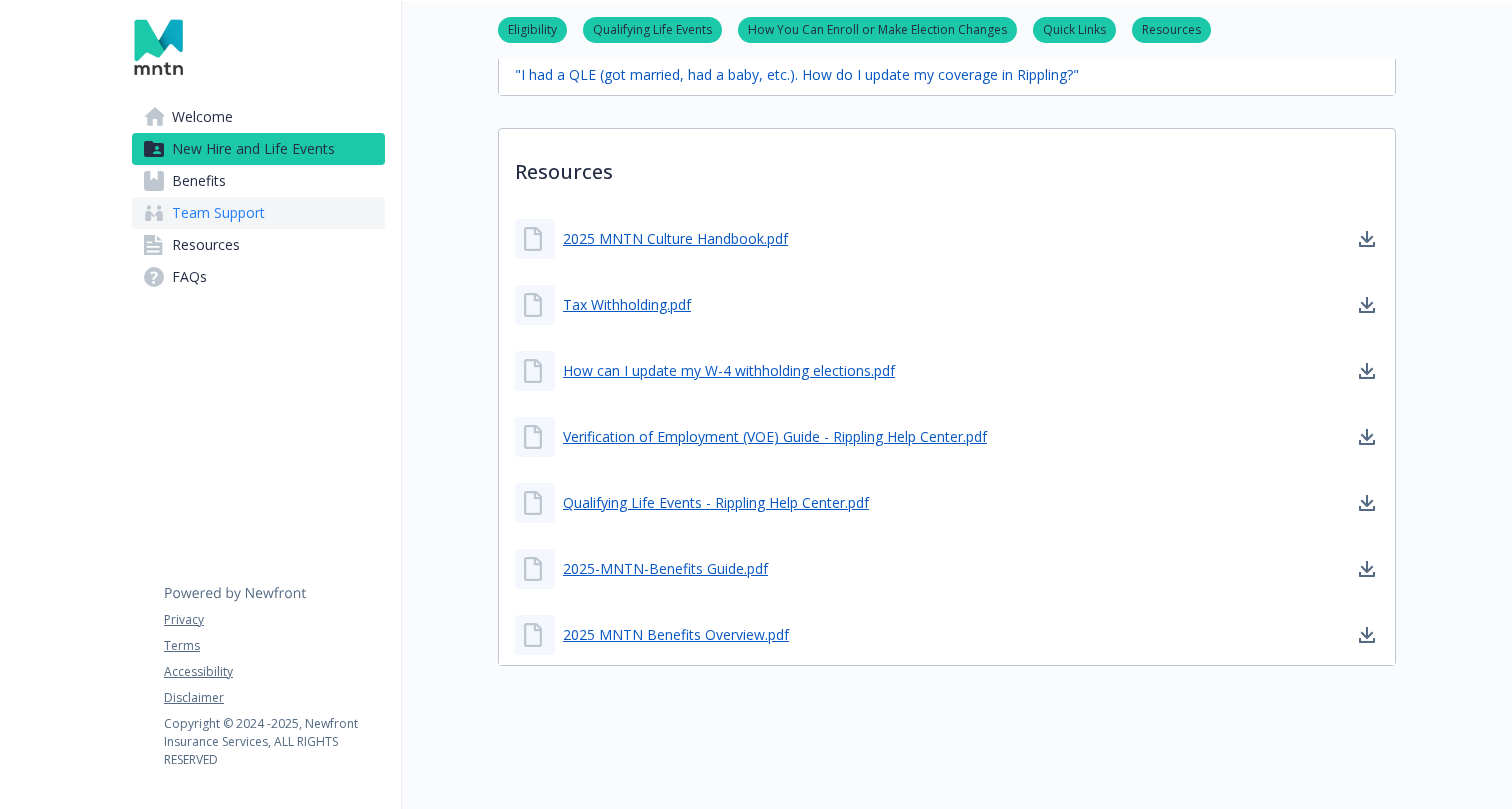 click on "Team Support" at bounding box center (258, 213) 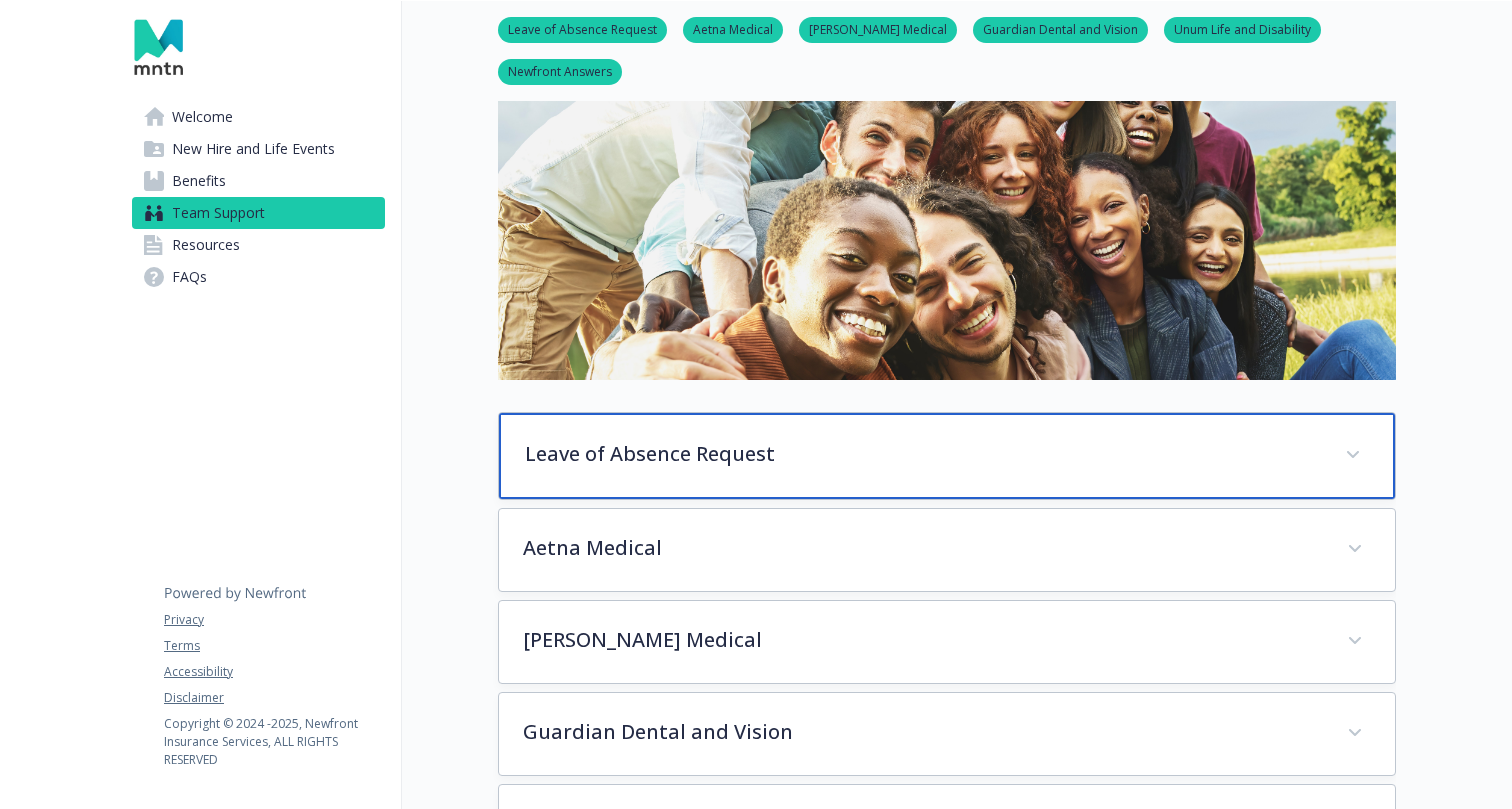 click on "Leave of Absence Request" at bounding box center (923, 454) 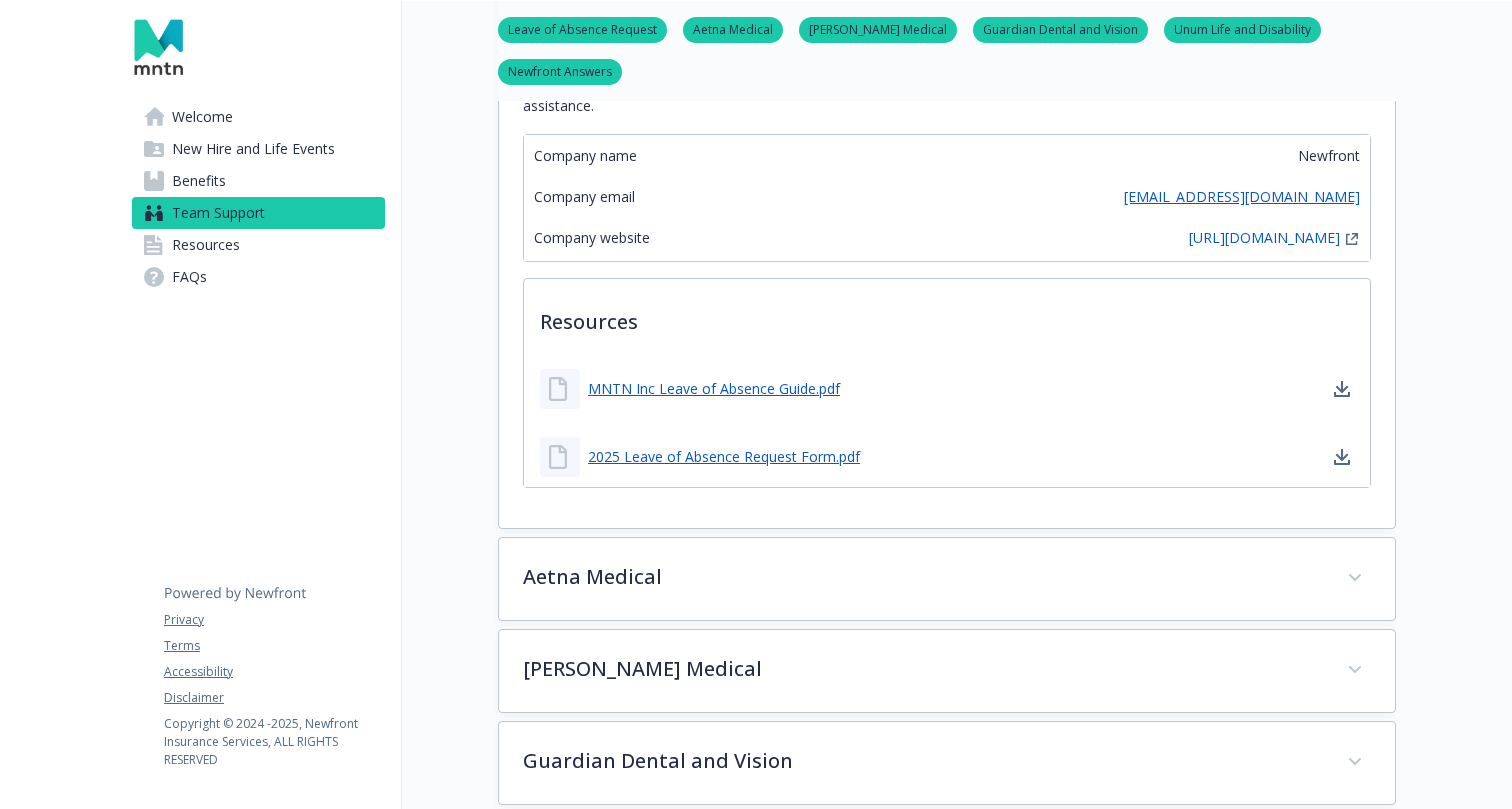 scroll, scrollTop: 1896, scrollLeft: 0, axis: vertical 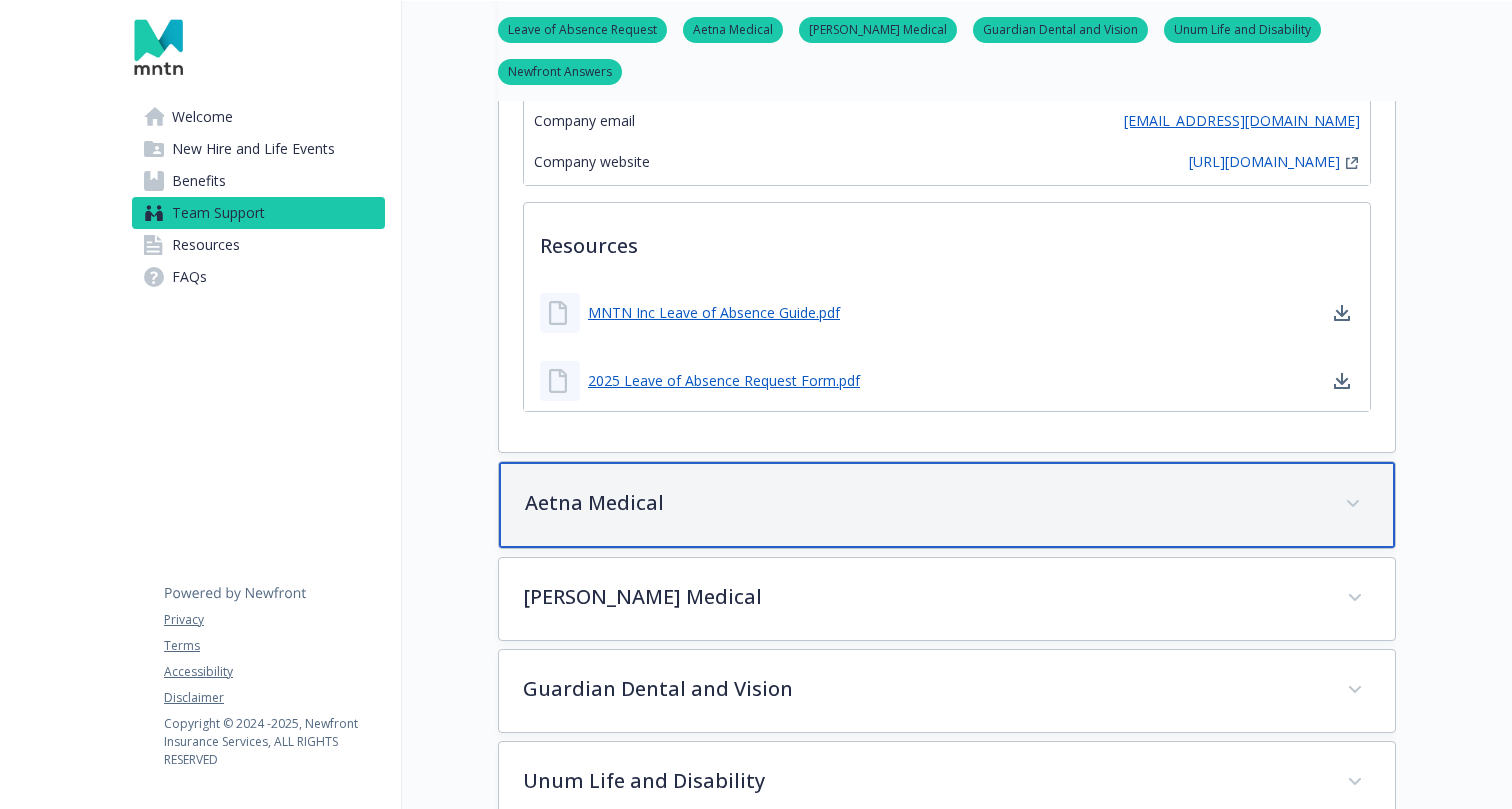 click on "Aetna Medical" at bounding box center [923, 503] 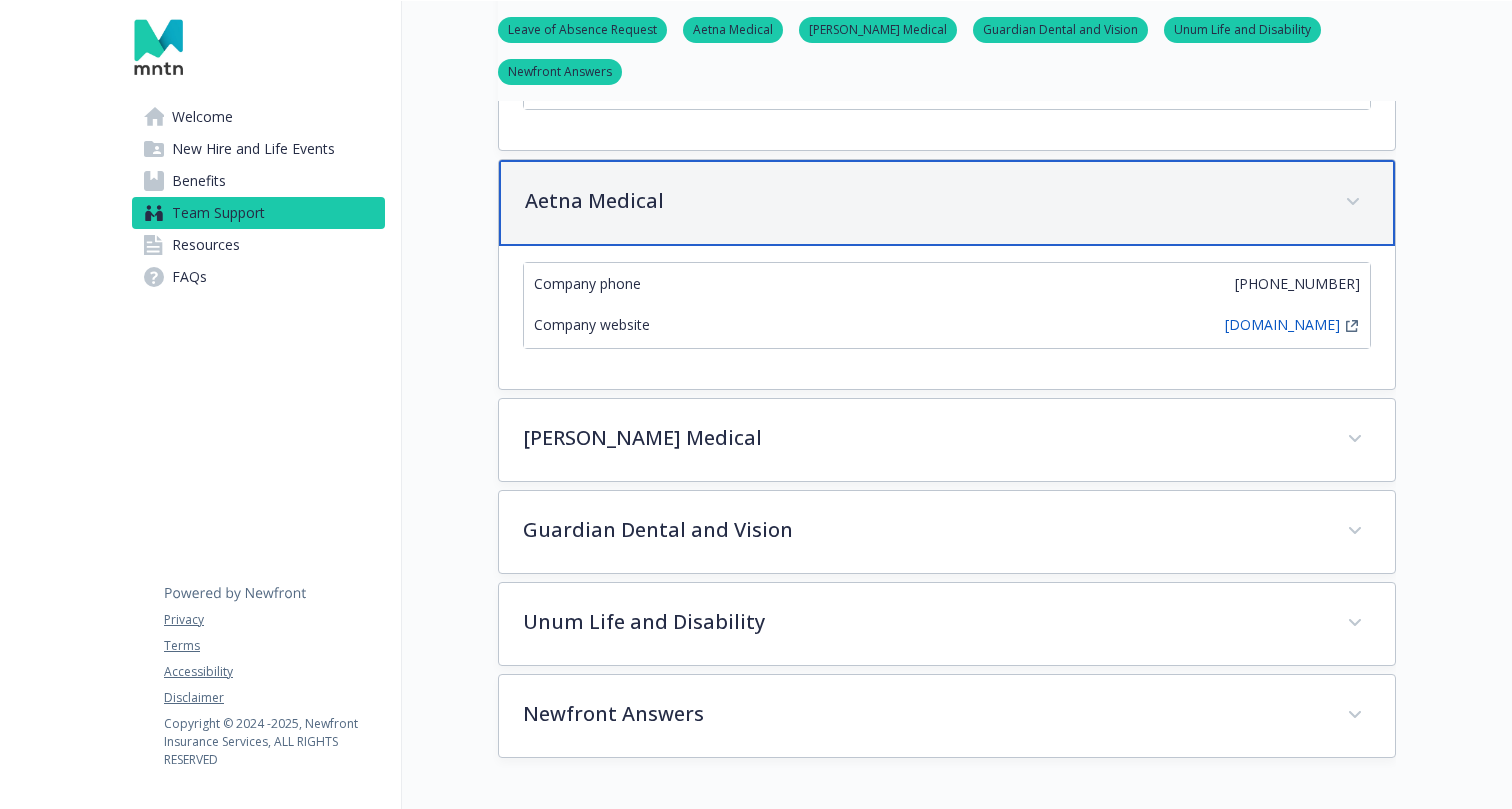 scroll, scrollTop: 2211, scrollLeft: 0, axis: vertical 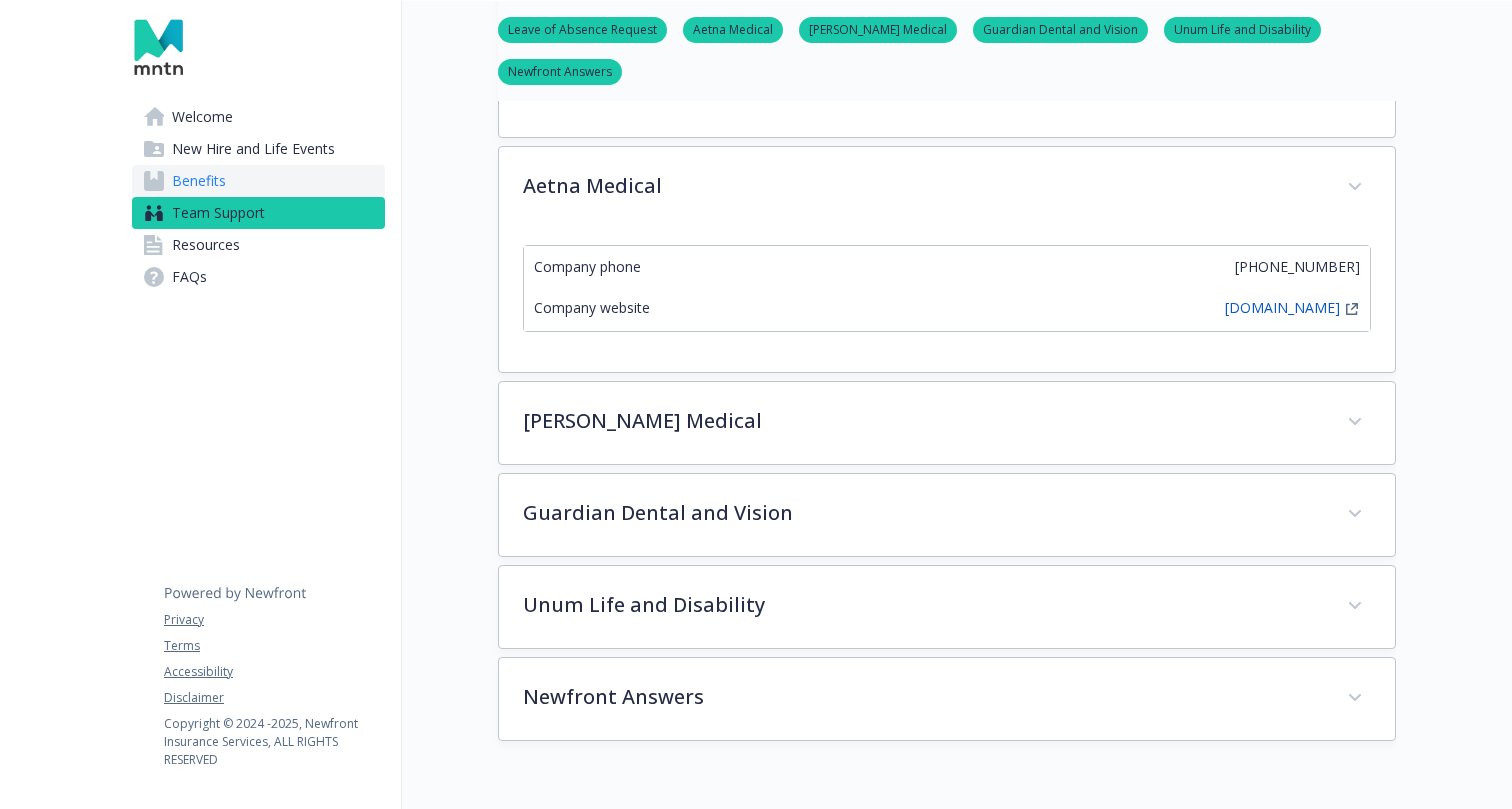 click on "Benefits" at bounding box center [258, 181] 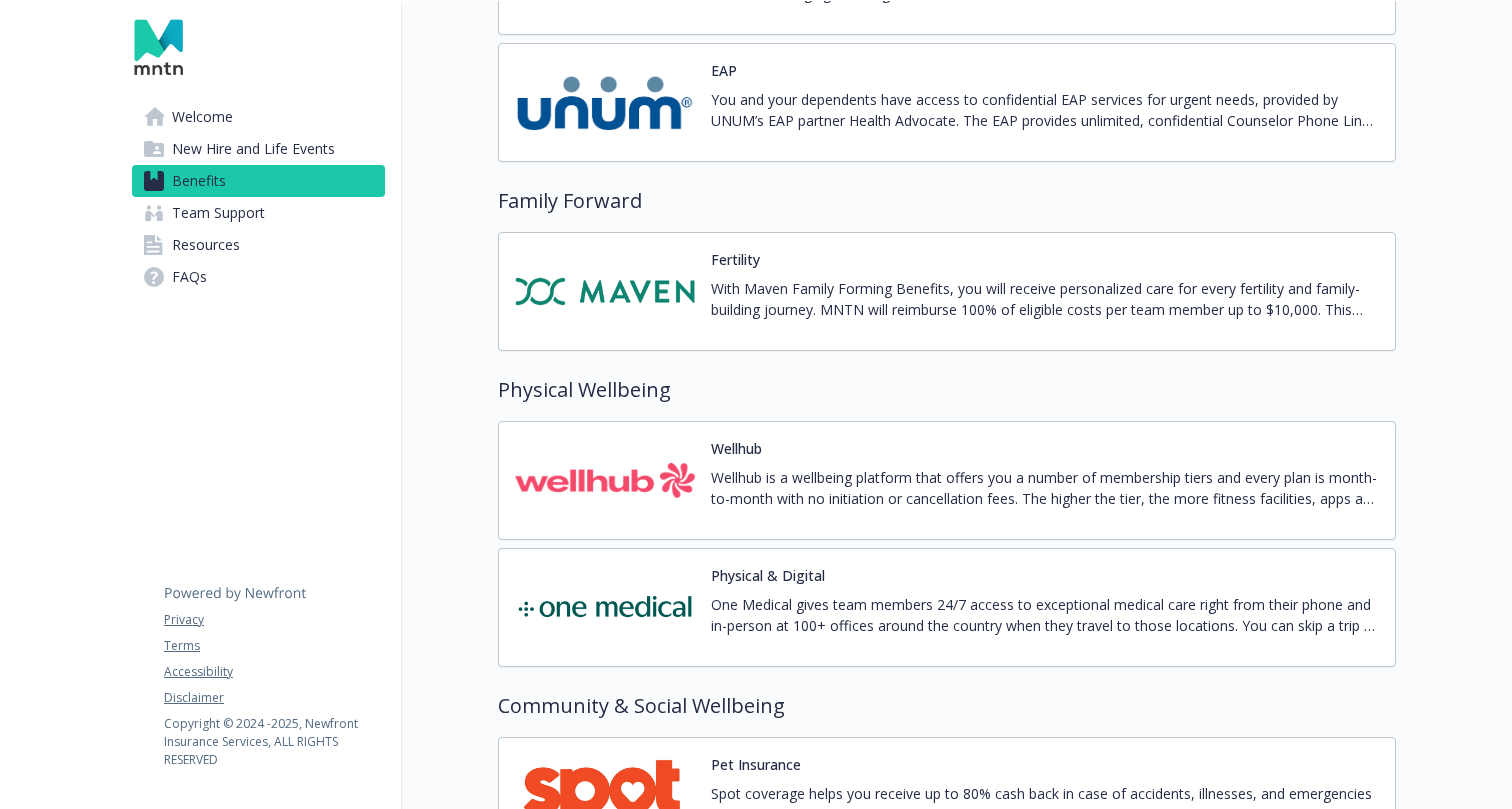 scroll, scrollTop: 3964, scrollLeft: 0, axis: vertical 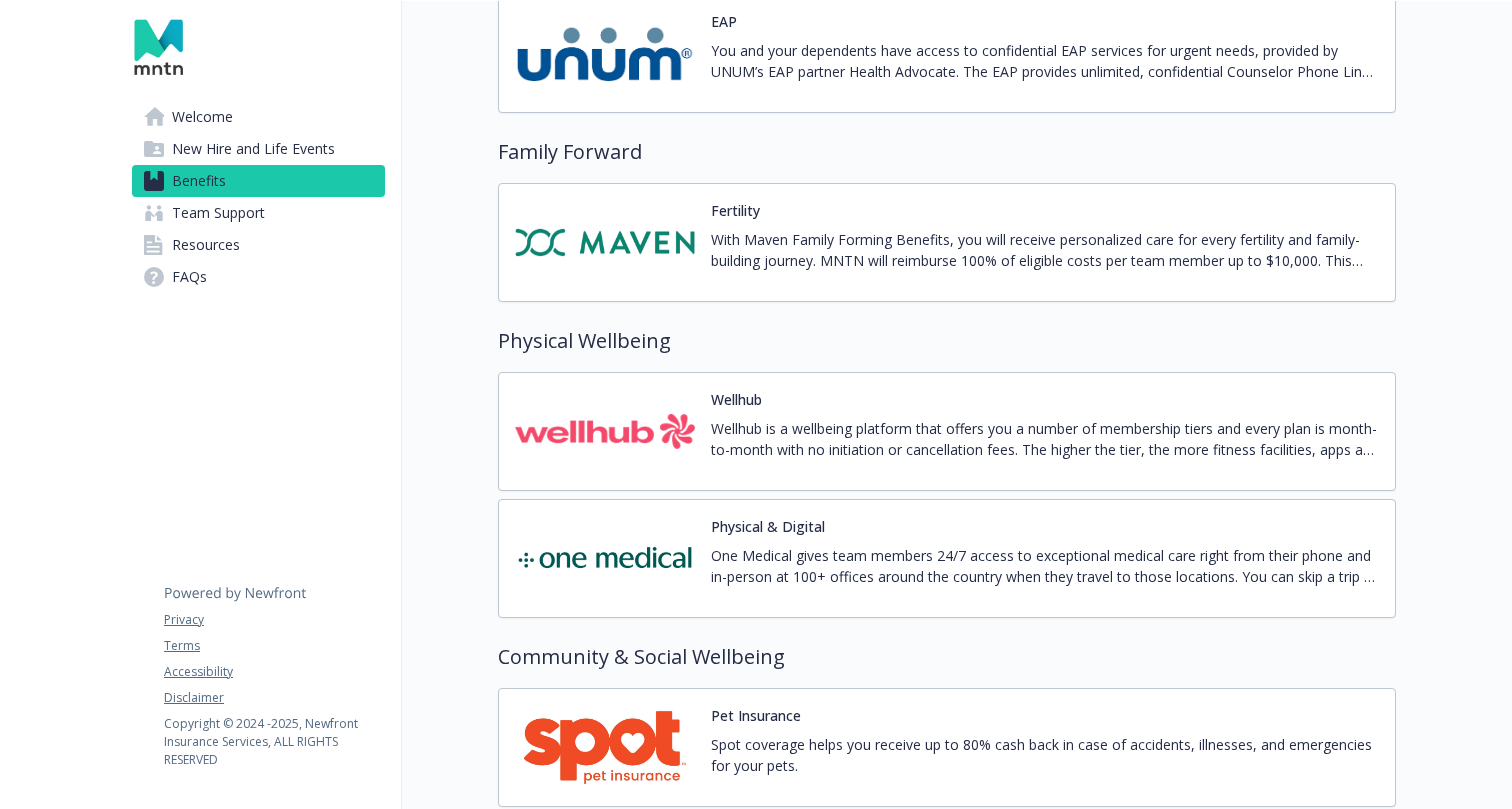 click on "With Maven Family Forming Benefits, you will receive personalized care for every fertility and family-building journey.
MNTN will reimburse 100% of eligible costs per team member up to $10,000. This covers valid expenses under the Fertility & Family Building track. Treatment or services can be for you, your spouse, or your domestic partner.
Services offered by [PERSON_NAME] include: maternity & newborn care, adoption and surrogacy, return-to-work coaching, breastmilk shipping, parenting and pediatric care, family coaching, special needs support, and childcare navigation.
Supported tracks additionally include [MEDICAL_DATA], Menopause, [MEDICAL_DATA], early intervention, symptom management and mental health.
You can download the Maven Clinic app from your phone to enroll using your MNTN email. Maven can answer all your questions and connect you with a network of doctors, nurses, fellows, lawyers, and other specialists who can help guide you through your fertility care, adoption, or surrogacy journey." at bounding box center (1045, 257) 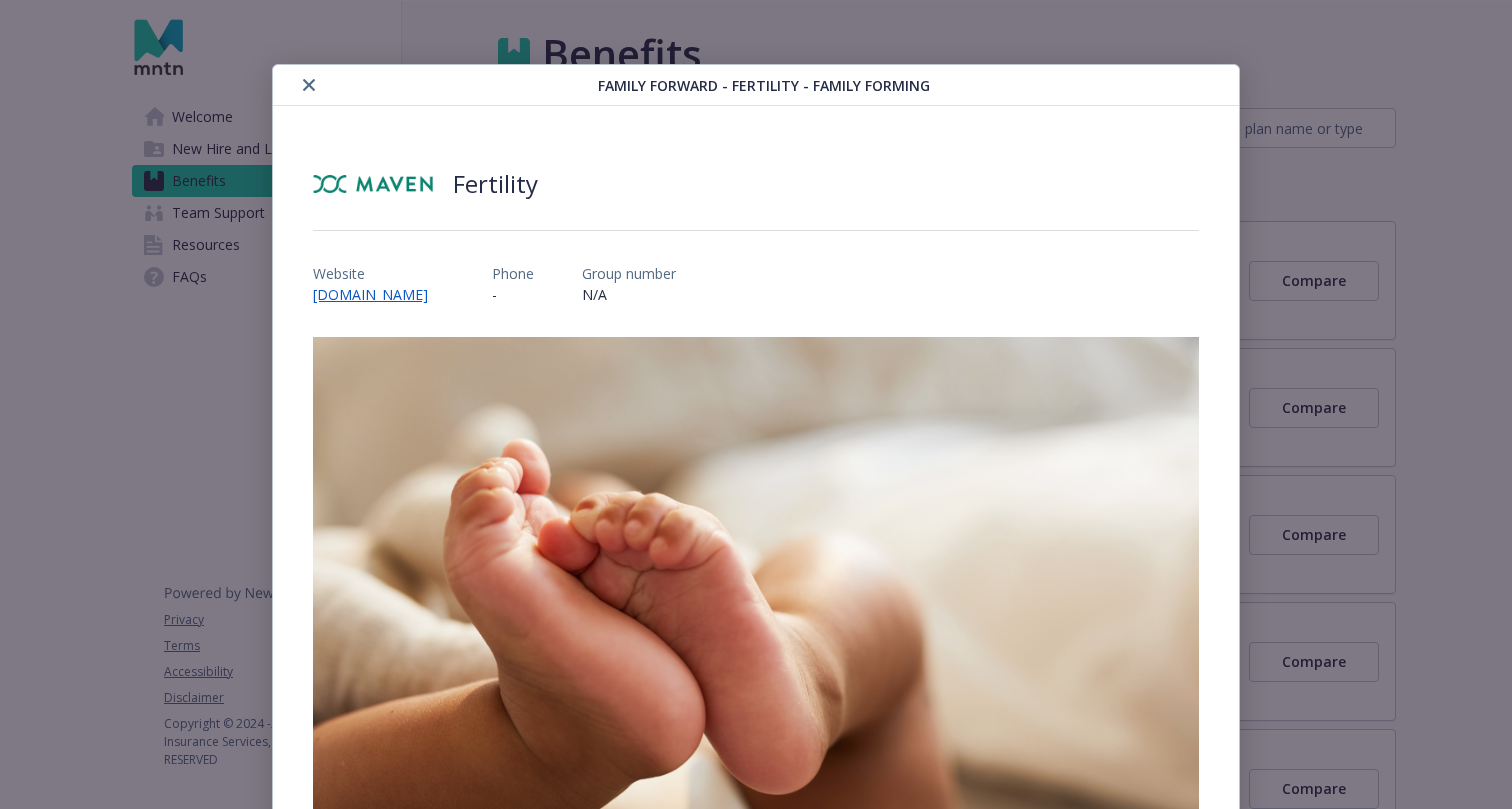 scroll, scrollTop: 3964, scrollLeft: 0, axis: vertical 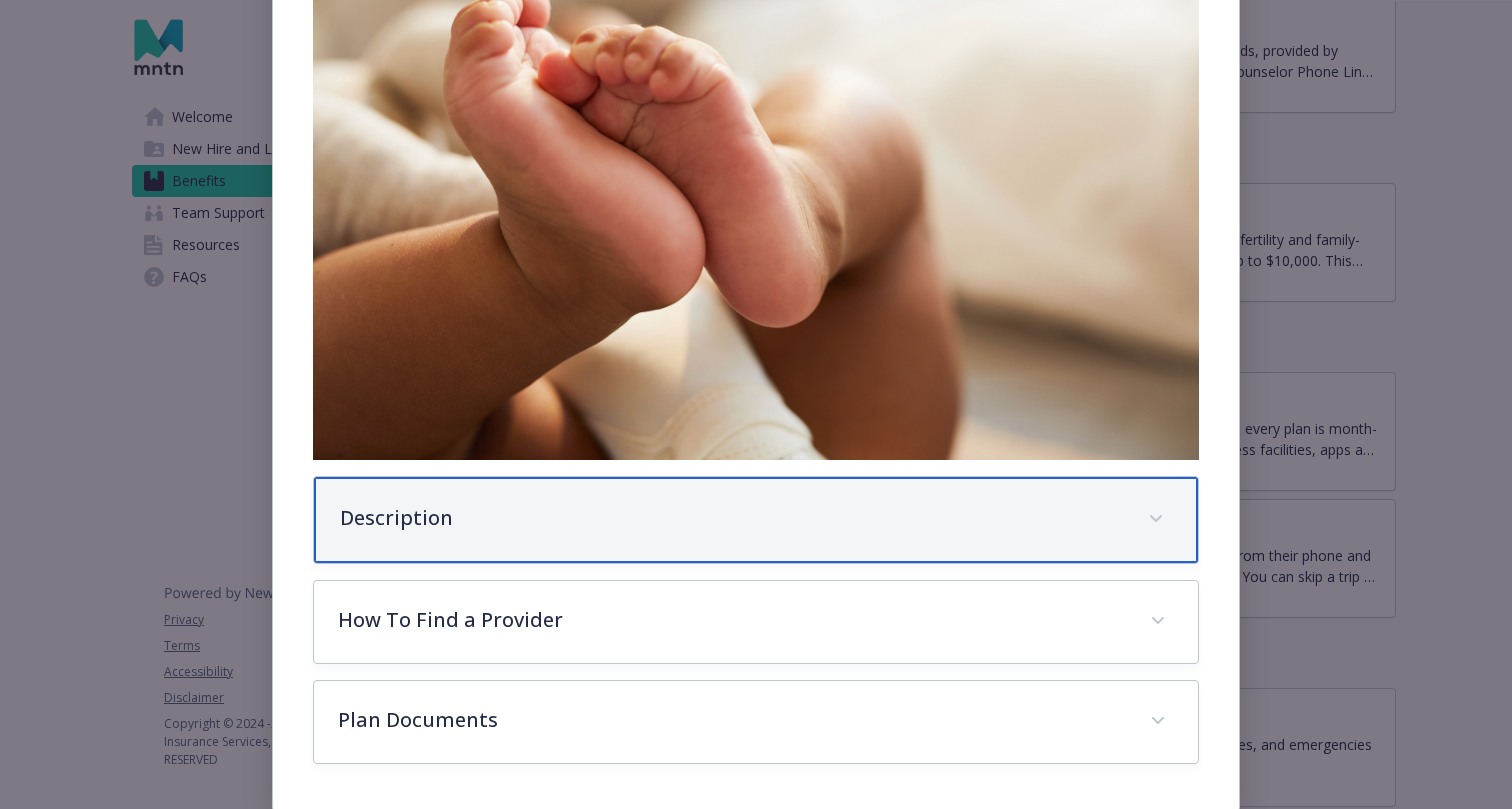 click on "Description" at bounding box center (732, 518) 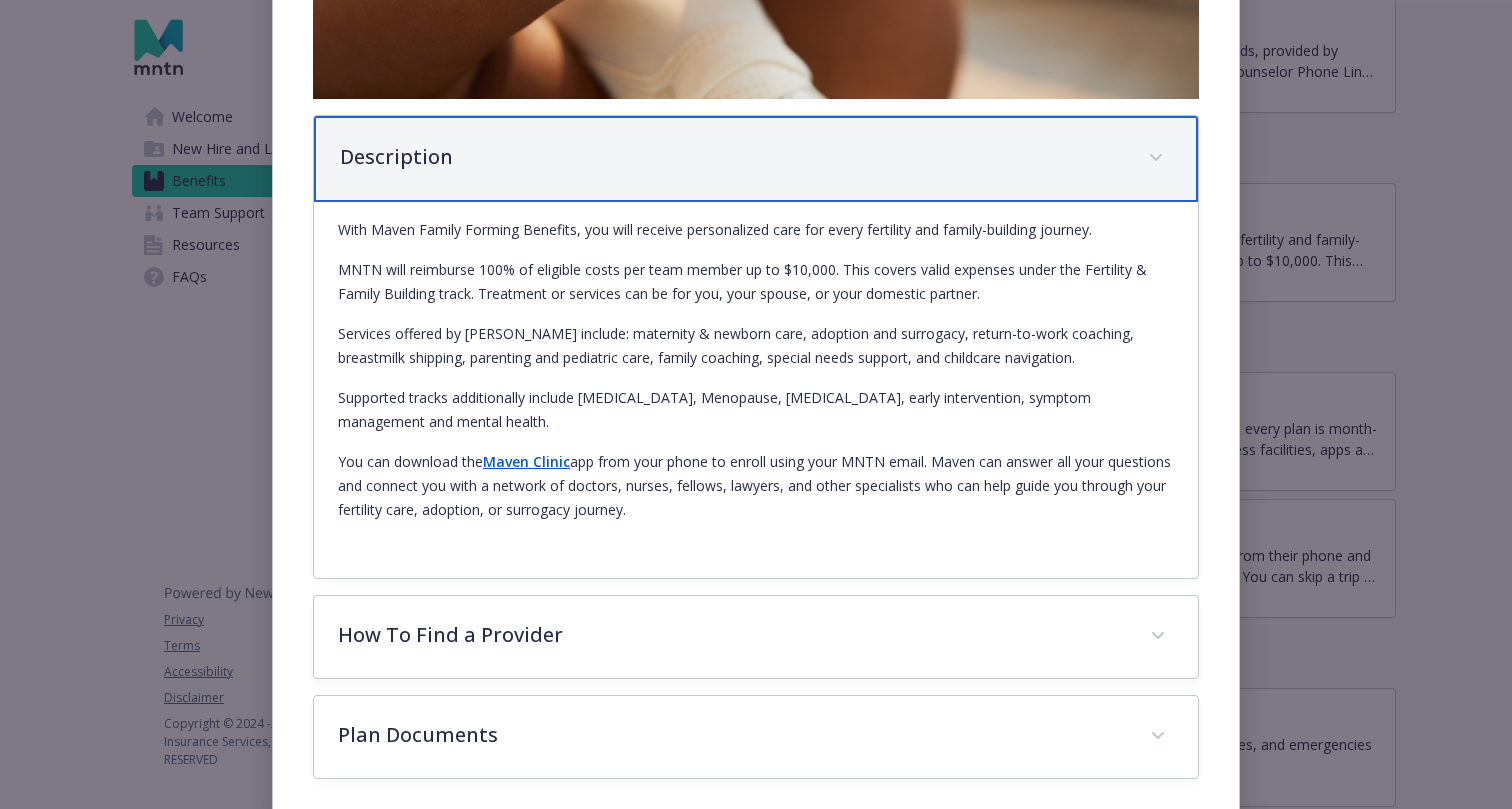 scroll, scrollTop: 847, scrollLeft: 0, axis: vertical 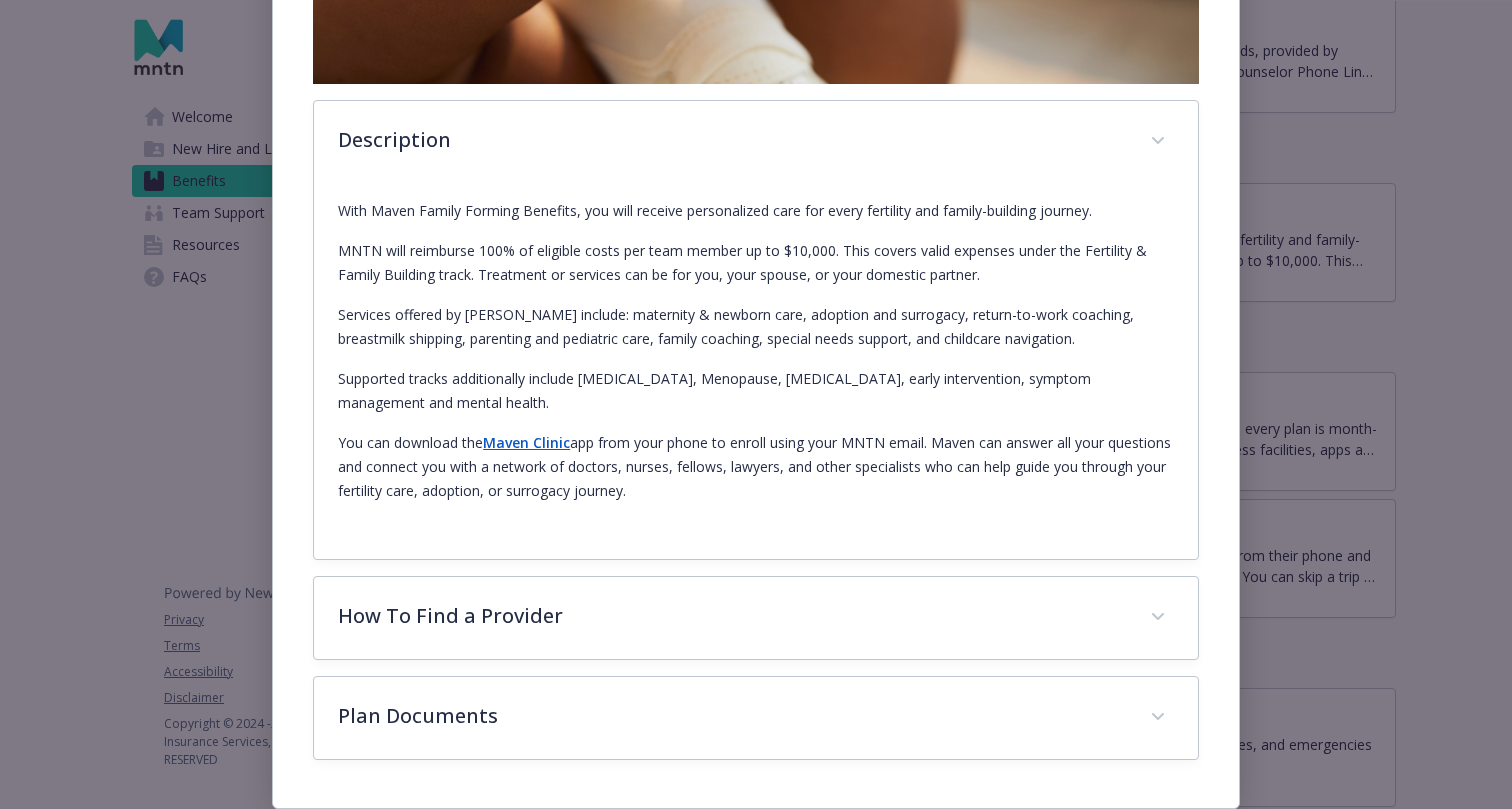 drag, startPoint x: 611, startPoint y: 281, endPoint x: 714, endPoint y: 350, distance: 123.97581 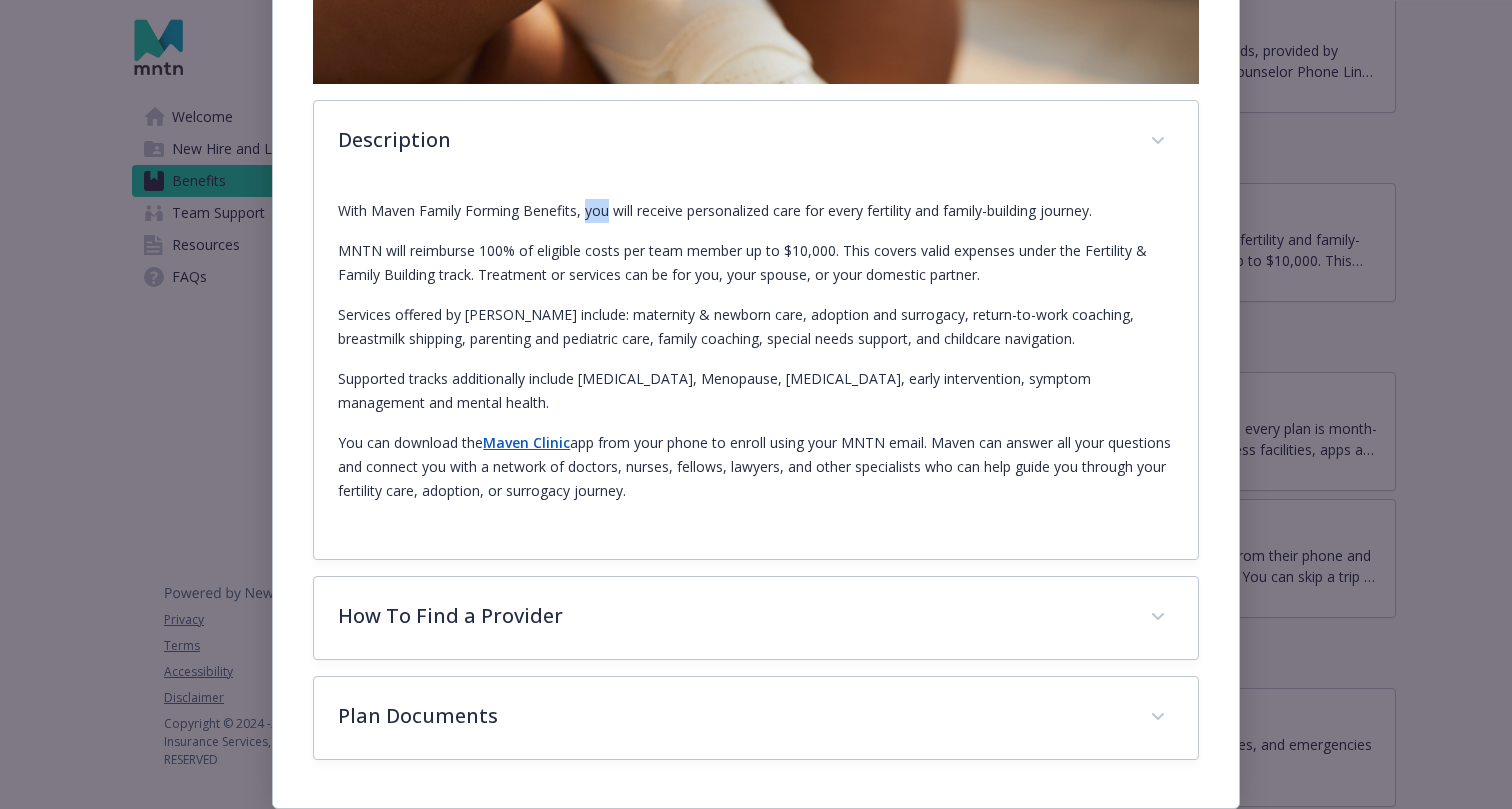 click on "With Maven Family Forming Benefits, you will receive personalized care for every fertility and family-building journey." at bounding box center [756, 211] 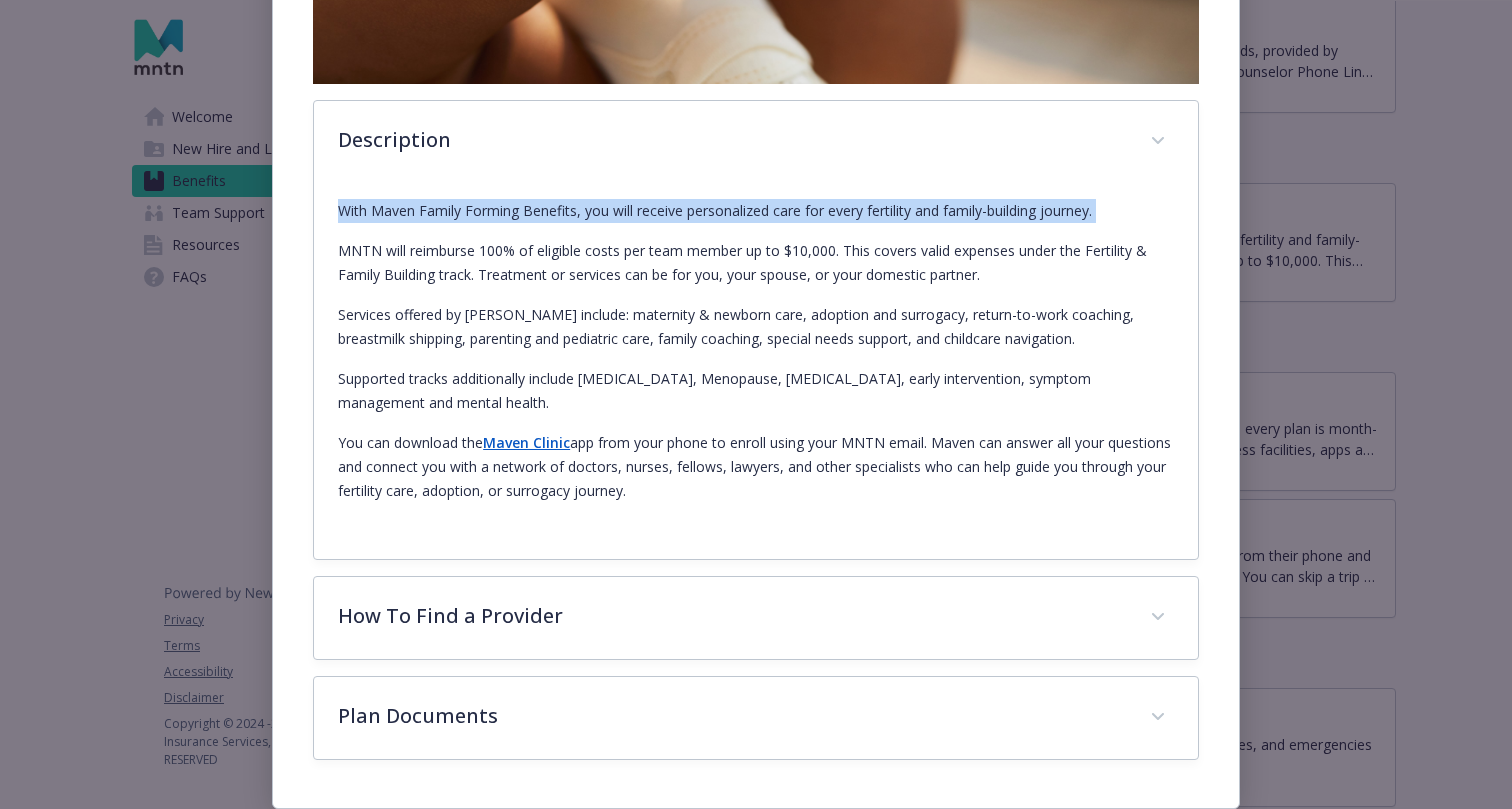 click on "With Maven Family Forming Benefits, you will receive personalized care for every fertility and family-building journey." at bounding box center [756, 211] 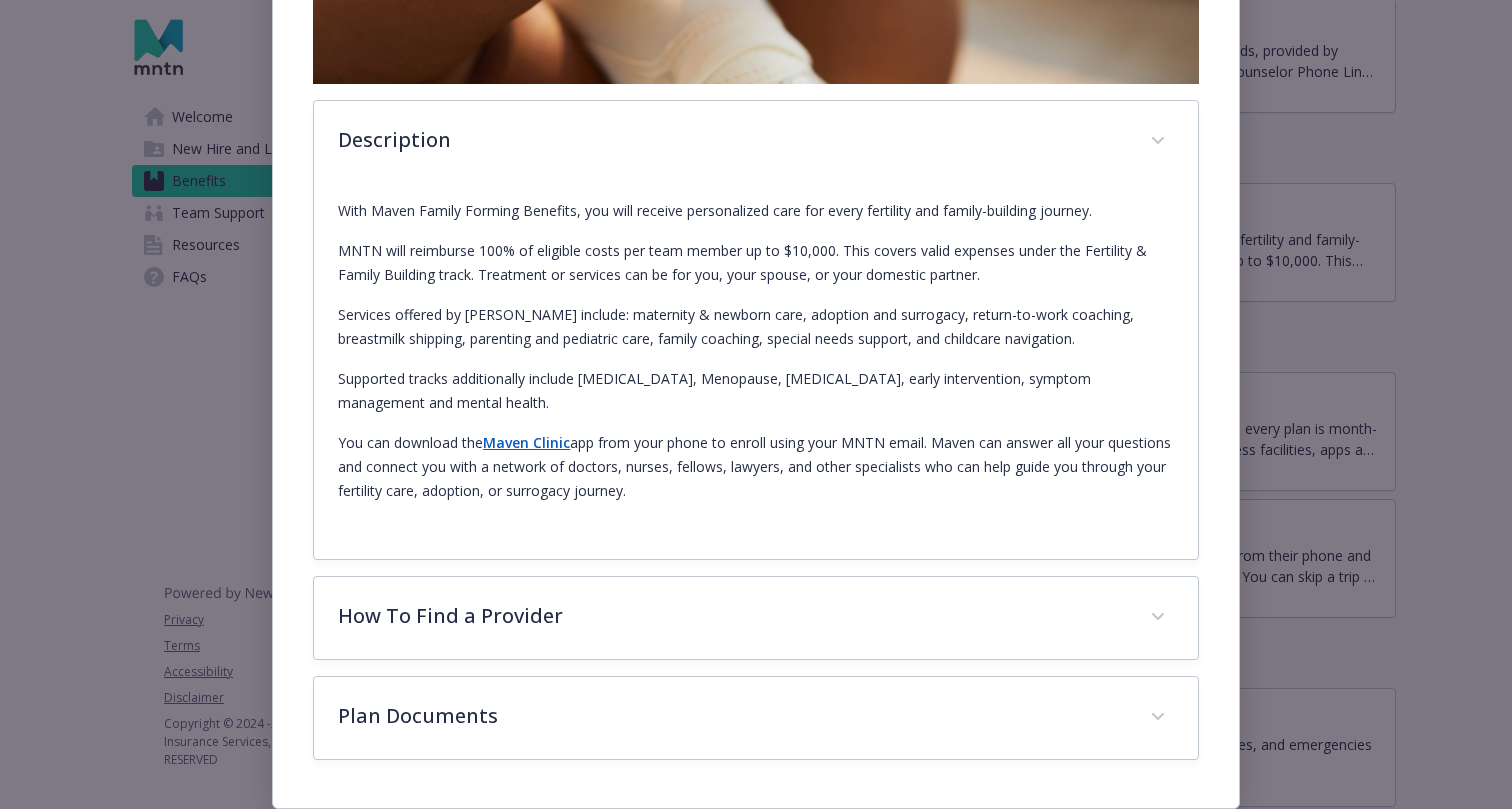 click on "MNTN will reimburse 100% of eligible costs per team member up to $10,000. This covers valid expenses under the Fertility & Family Building track. Treatment or services can be for you, your spouse, or your domestic partner." at bounding box center [756, 263] 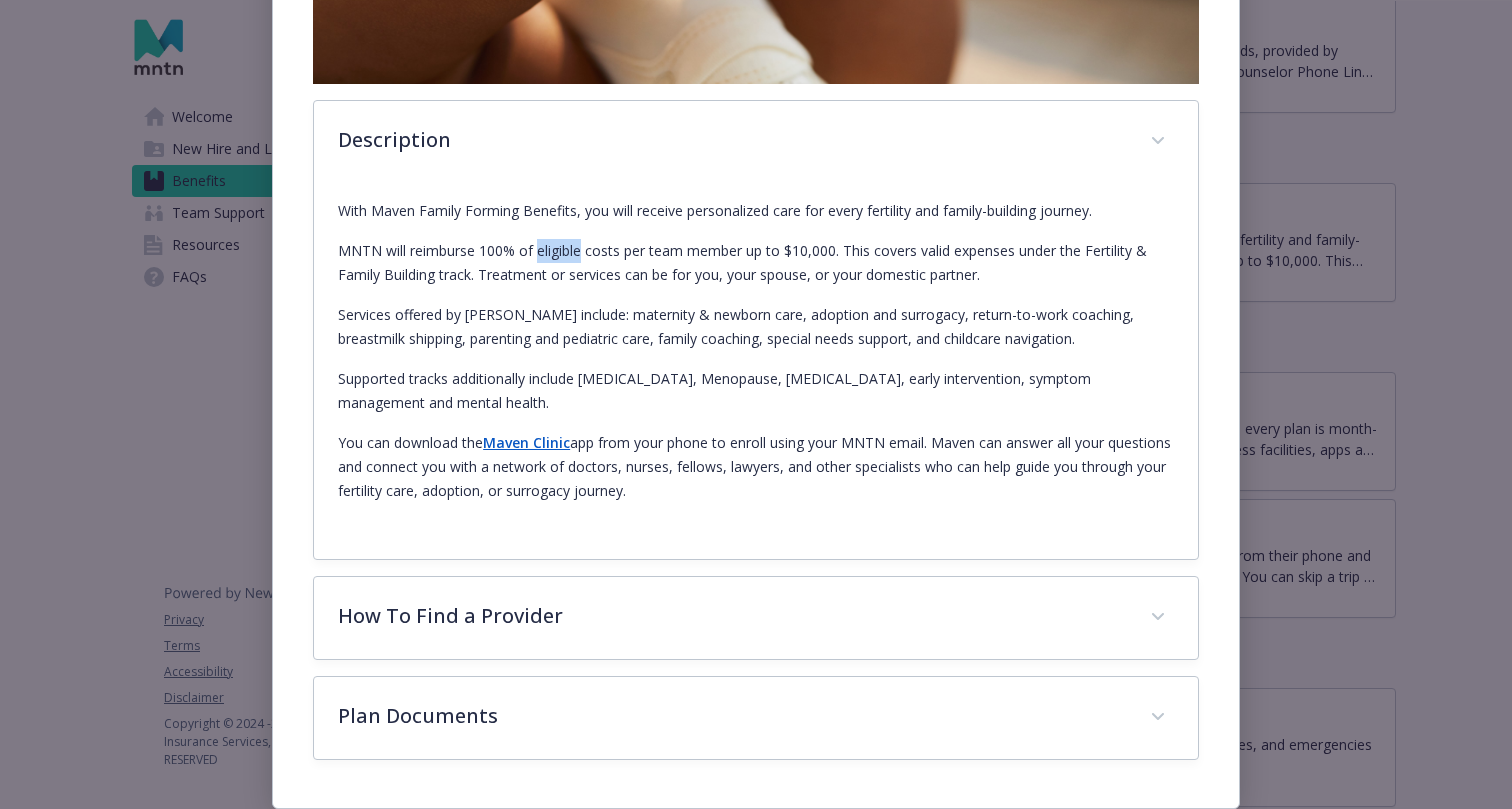 click on "MNTN will reimburse 100% of eligible costs per team member up to $10,000. This covers valid expenses under the Fertility & Family Building track. Treatment or services can be for you, your spouse, or your domestic partner." at bounding box center [756, 263] 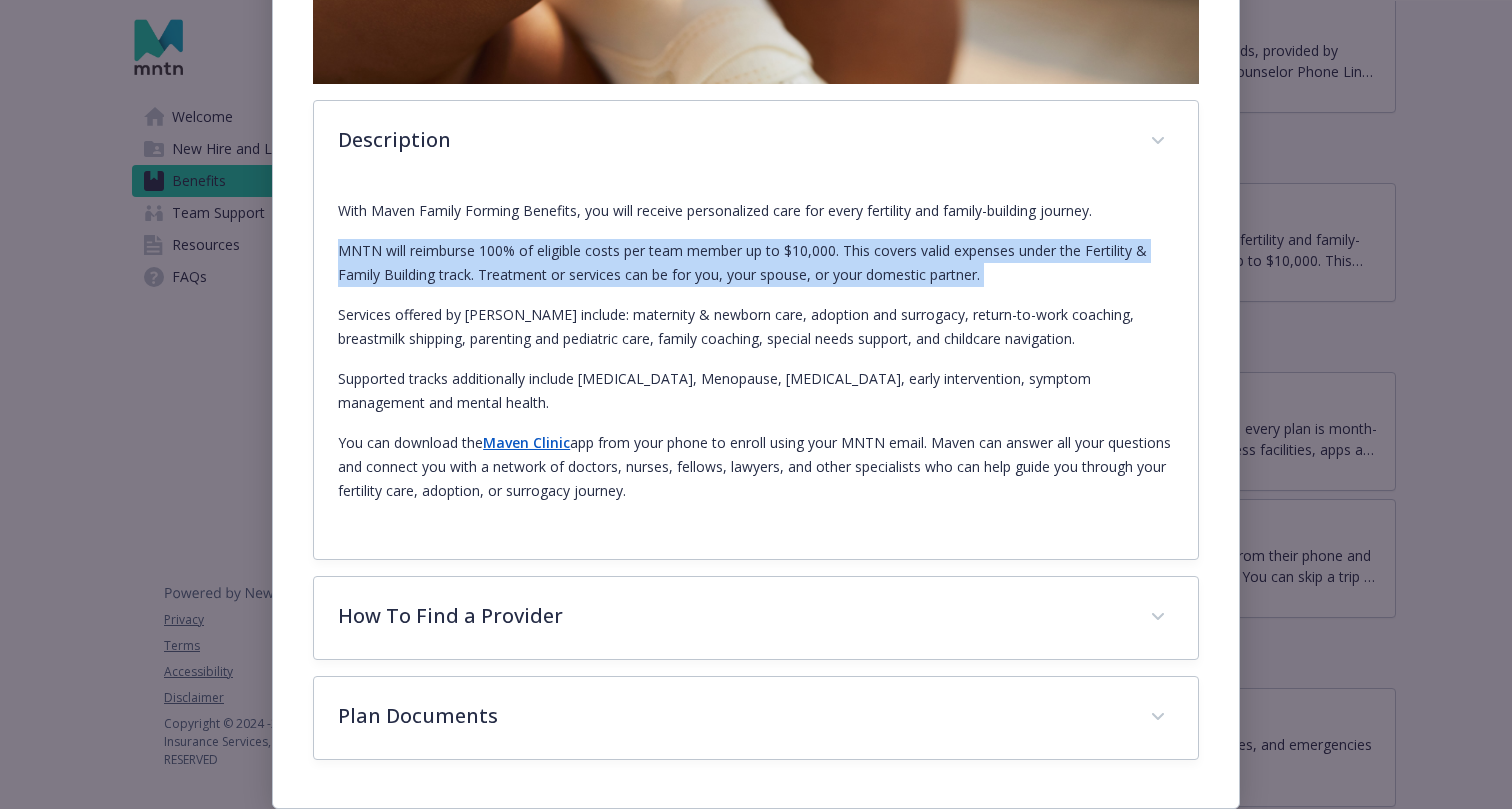 click on "MNTN will reimburse 100% of eligible costs per team member up to $10,000. This covers valid expenses under the Fertility & Family Building track. Treatment or services can be for you, your spouse, or your domestic partner." at bounding box center [756, 263] 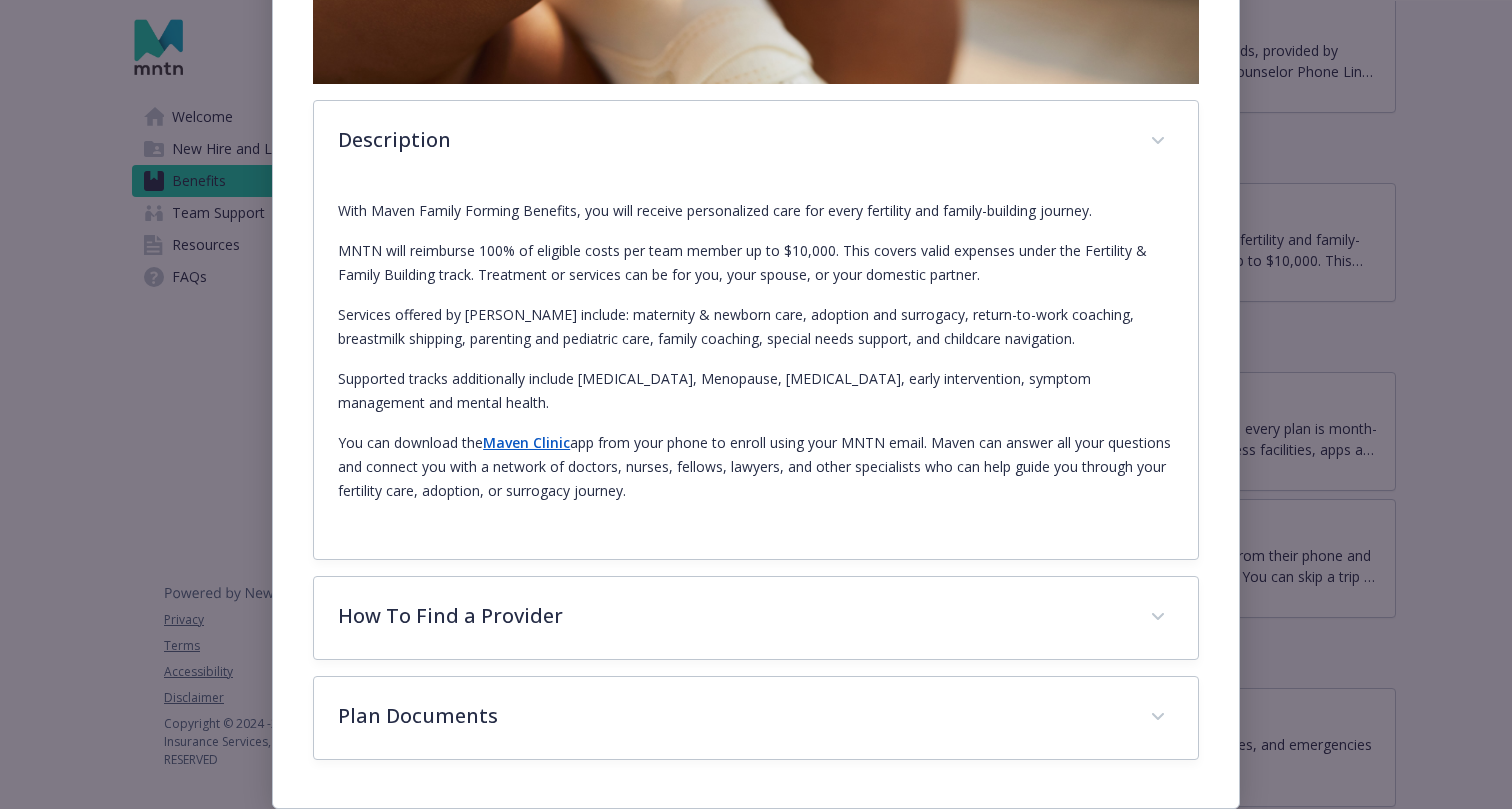 click on "Services offered by [PERSON_NAME] include: maternity & newborn care, adoption and surrogacy, return-to-work coaching, breastmilk shipping, parenting and pediatric care, family coaching, special needs support, and childcare navigation." at bounding box center [756, 327] 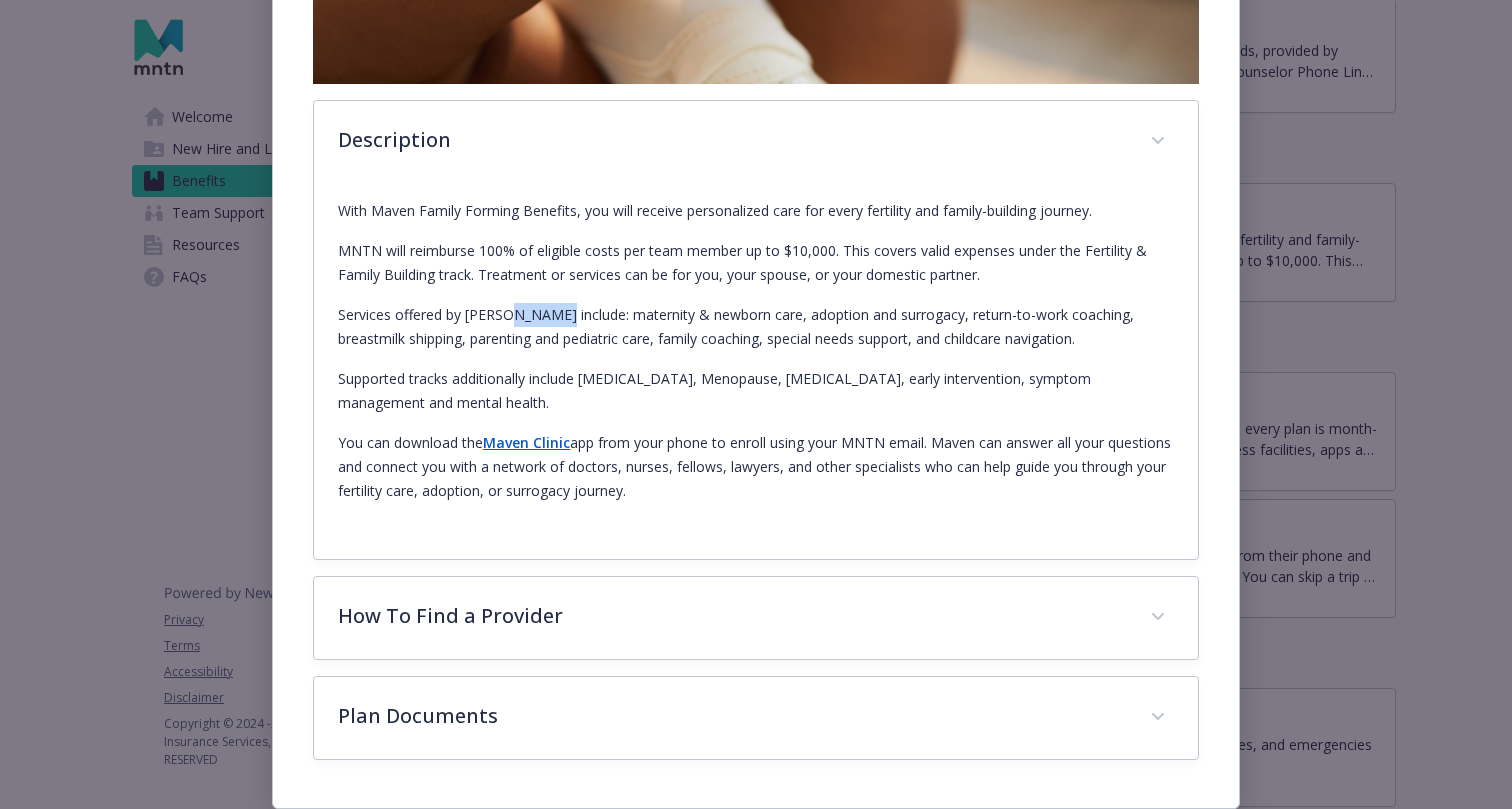 click on "Services offered by [PERSON_NAME] include: maternity & newborn care, adoption and surrogacy, return-to-work coaching, breastmilk shipping, parenting and pediatric care, family coaching, special needs support, and childcare navigation." at bounding box center (756, 327) 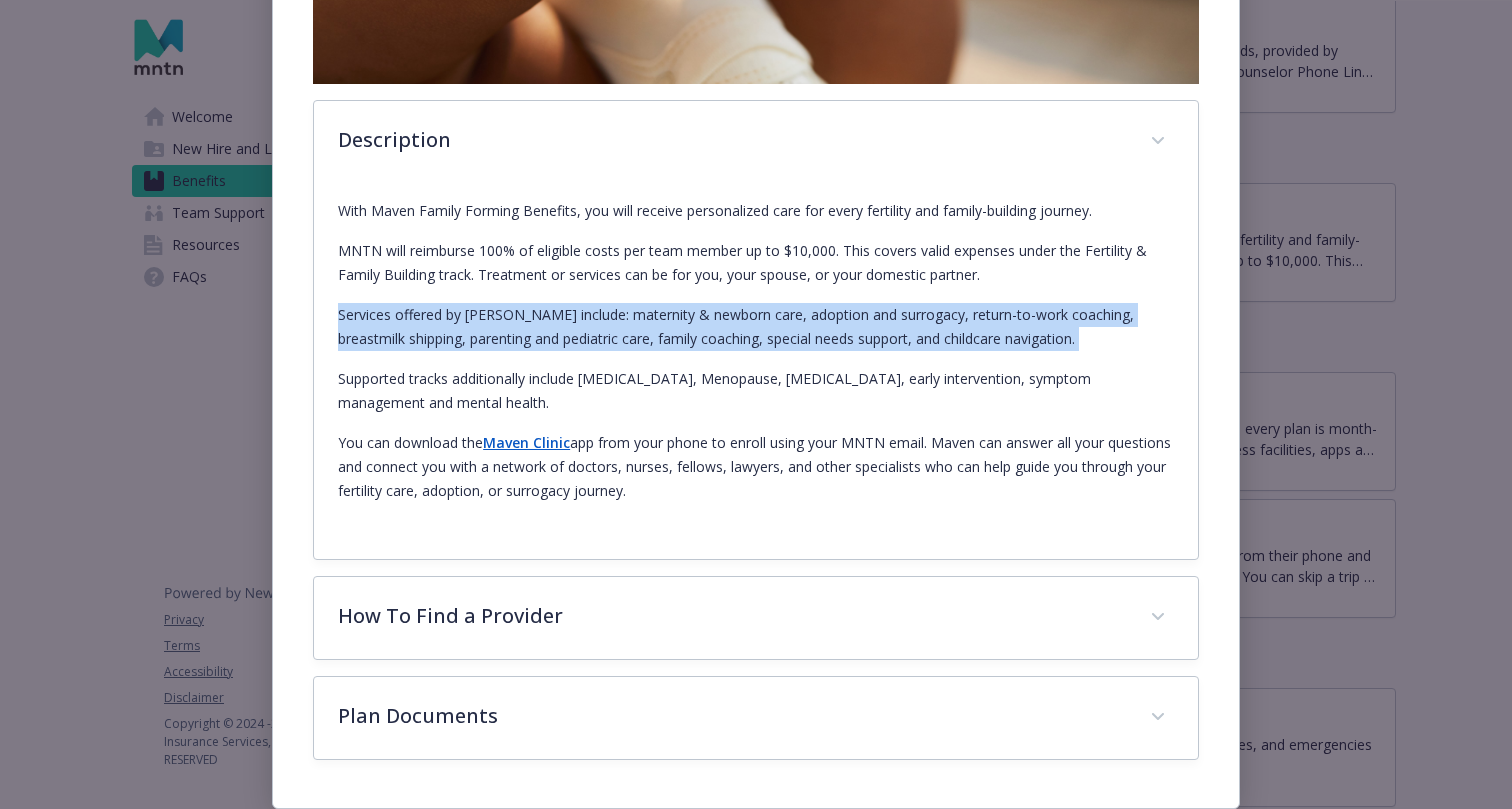click on "Services offered by [PERSON_NAME] include: maternity & newborn care, adoption and surrogacy, return-to-work coaching, breastmilk shipping, parenting and pediatric care, family coaching, special needs support, and childcare navigation." at bounding box center (756, 327) 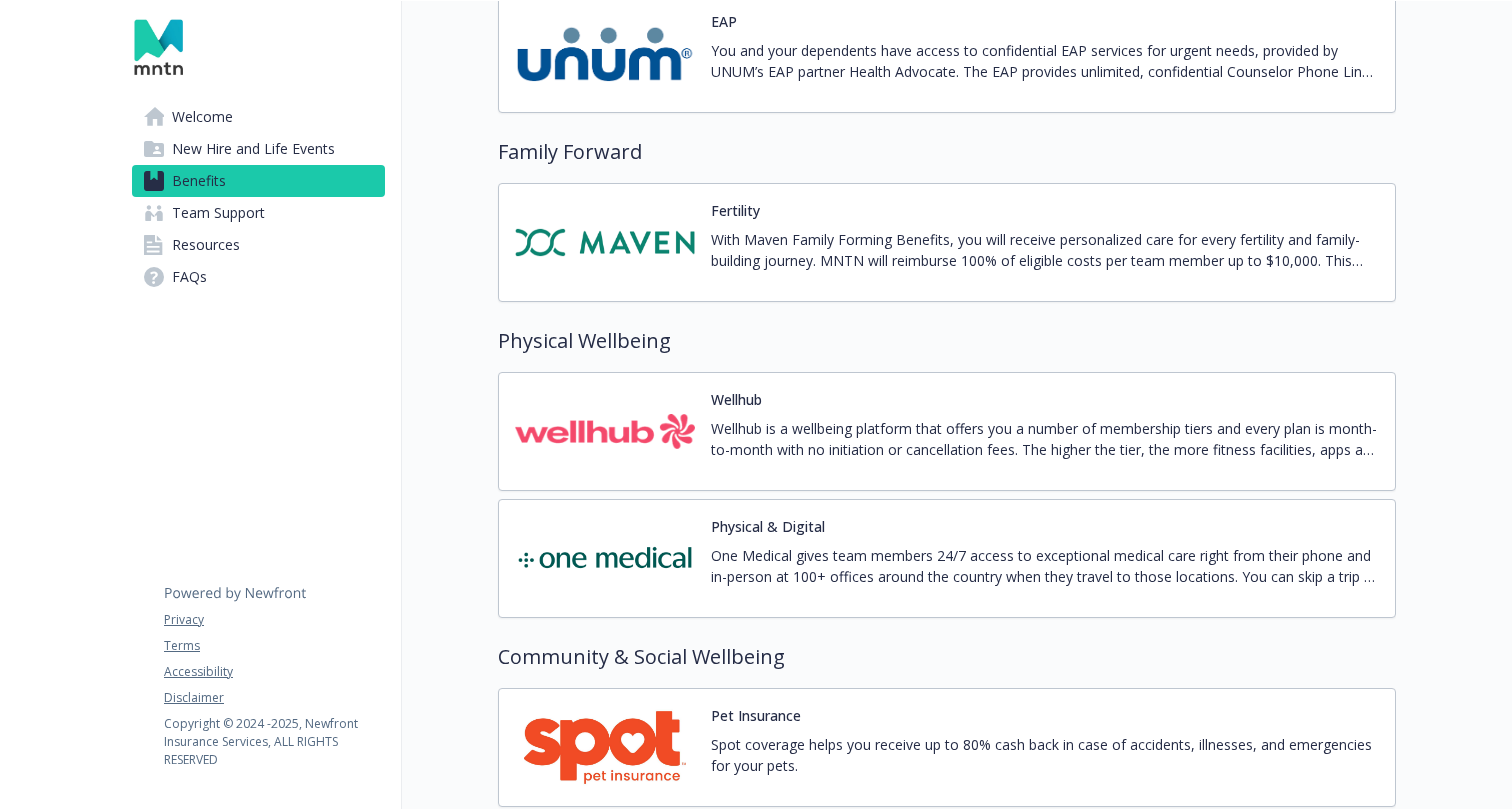 click on "One Medical gives team members 24/7 access to exceptional medical care right from their phone and in-person at 100+ offices around the country when they travel to those locations. You can skip a trip to the ER or urgent care and quickly get care for things like colds, [MEDICAL_DATA], [MEDICAL_DATA], [MEDICAL_DATA], stomach bugs, headaches, injuries, and much more over video with the One Medical team." at bounding box center (1045, 566) 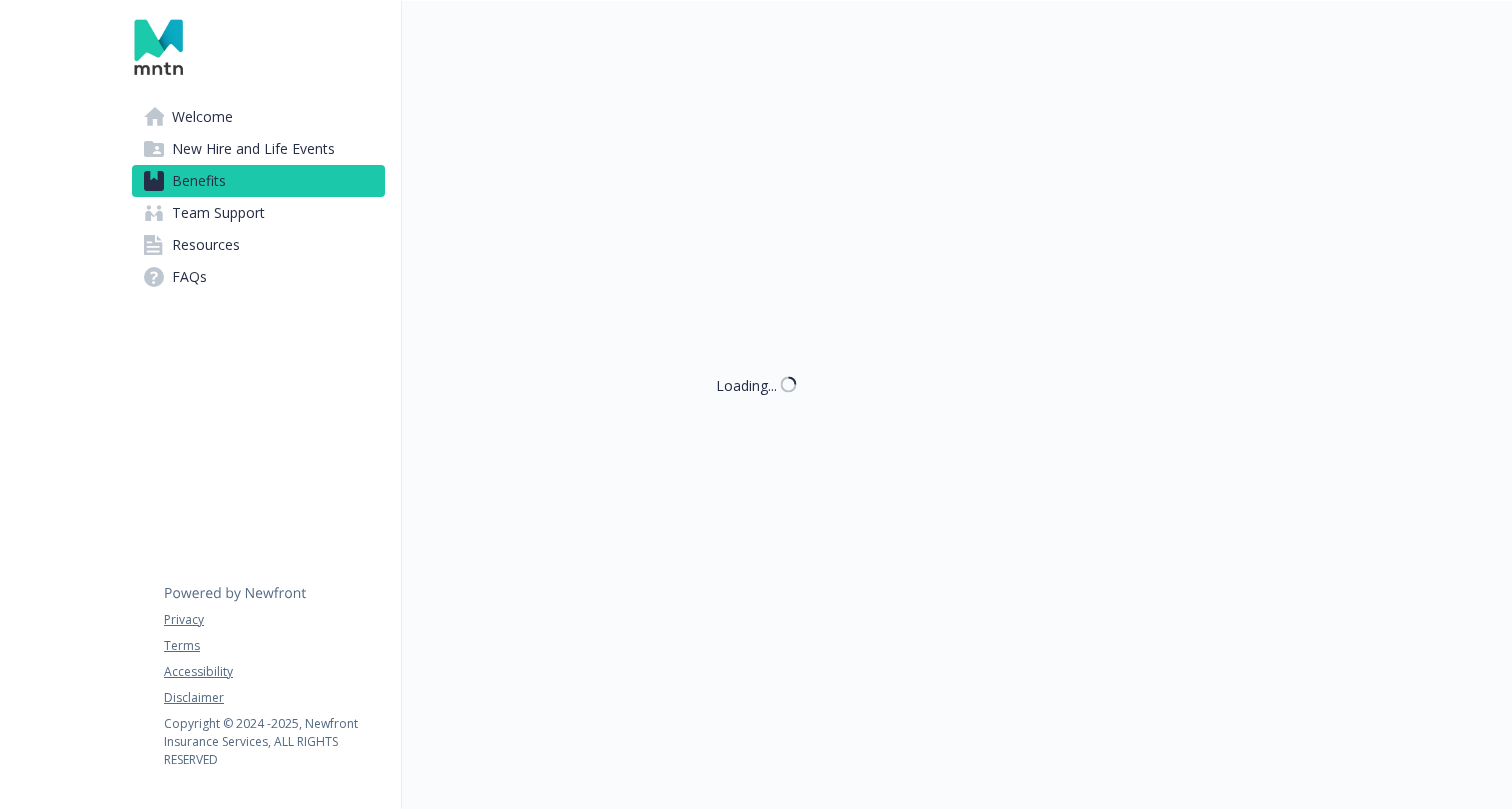 scroll, scrollTop: 3964, scrollLeft: 0, axis: vertical 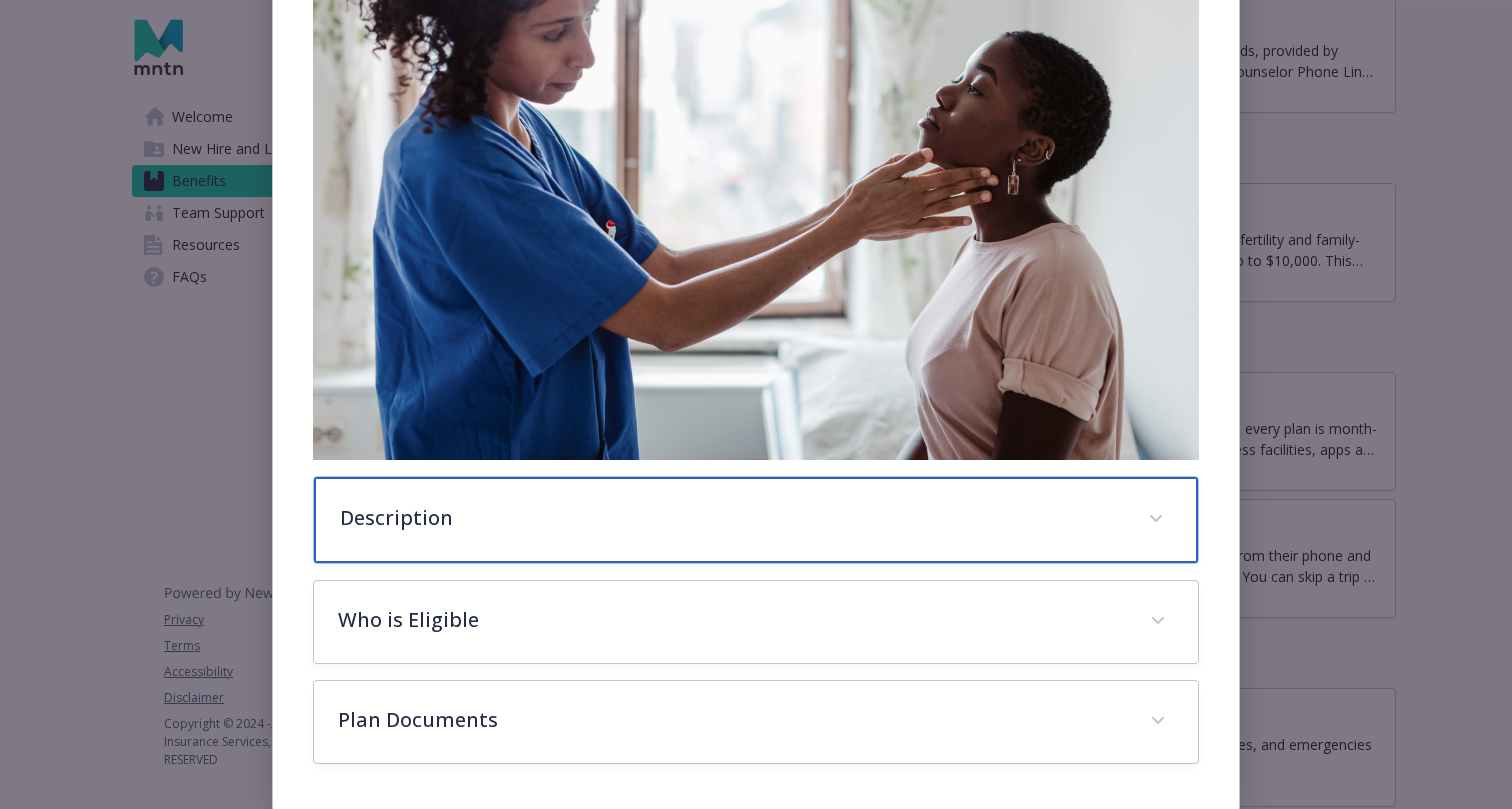 click on "Description" at bounding box center [756, 520] 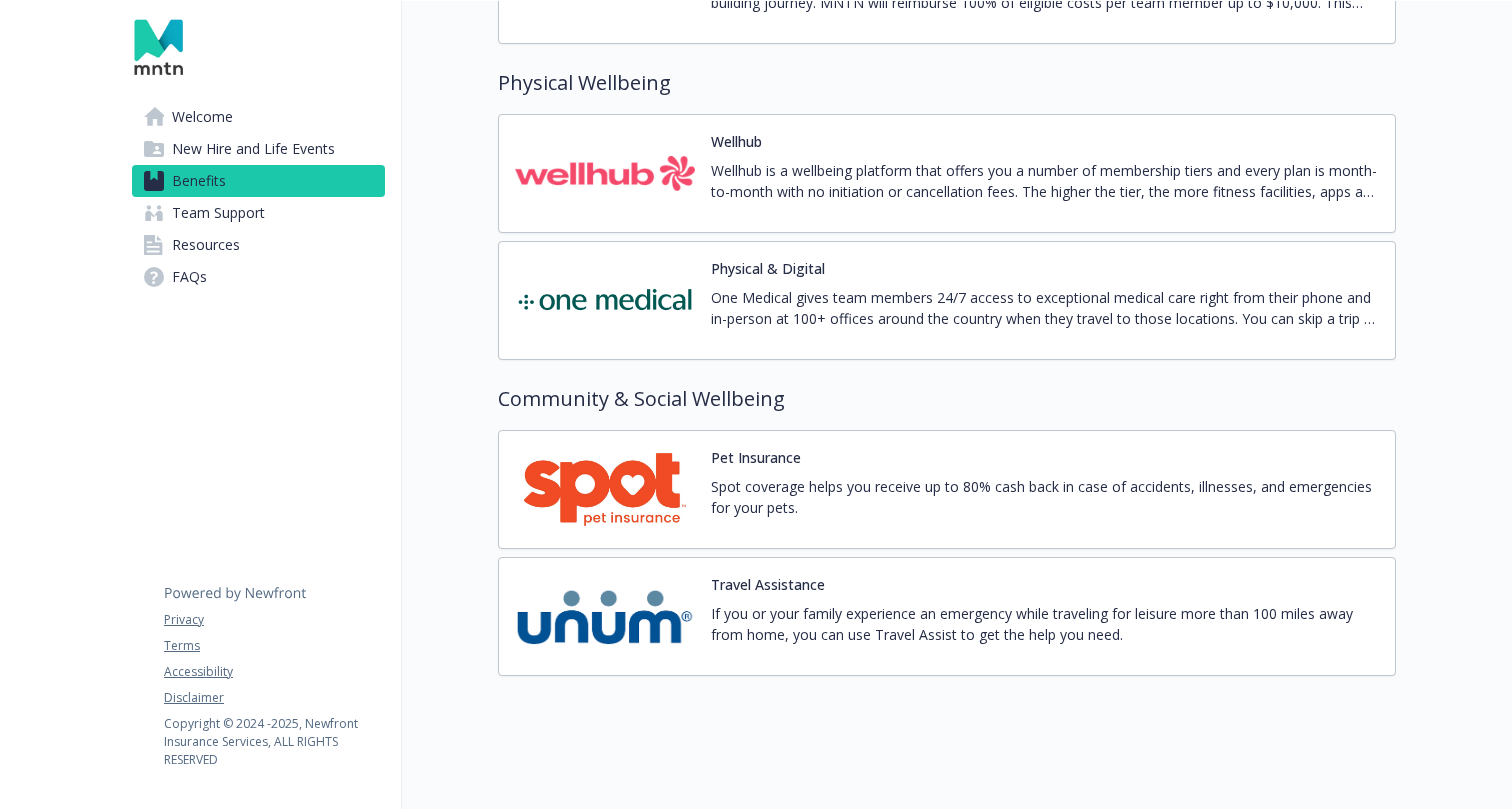 scroll, scrollTop: 4233, scrollLeft: 0, axis: vertical 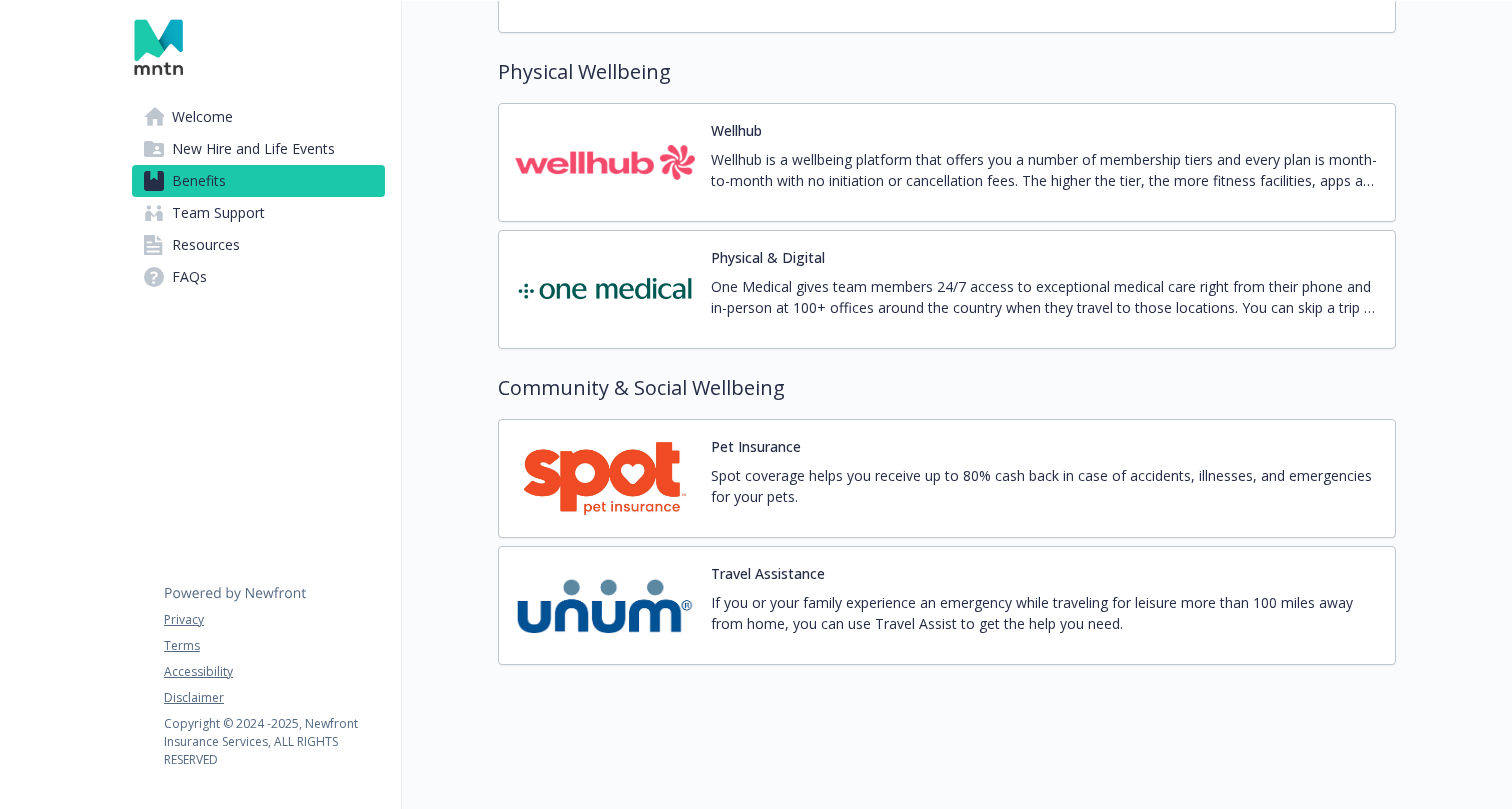 click on "Spot coverage helps you receive up to 80% cash back in case of accidents, illnesses, and emergencies for your pets." at bounding box center [1045, 486] 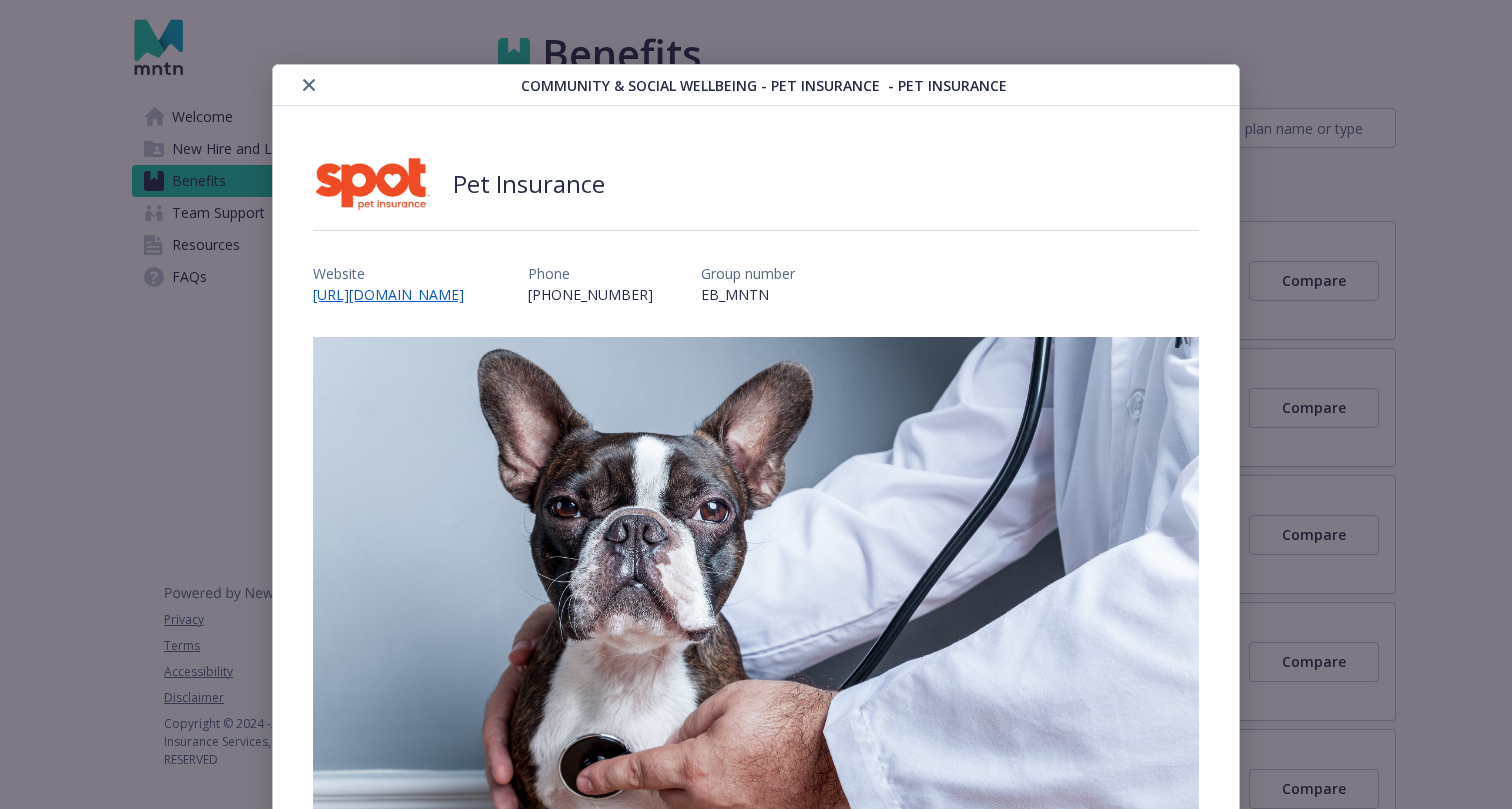 scroll, scrollTop: 4233, scrollLeft: 0, axis: vertical 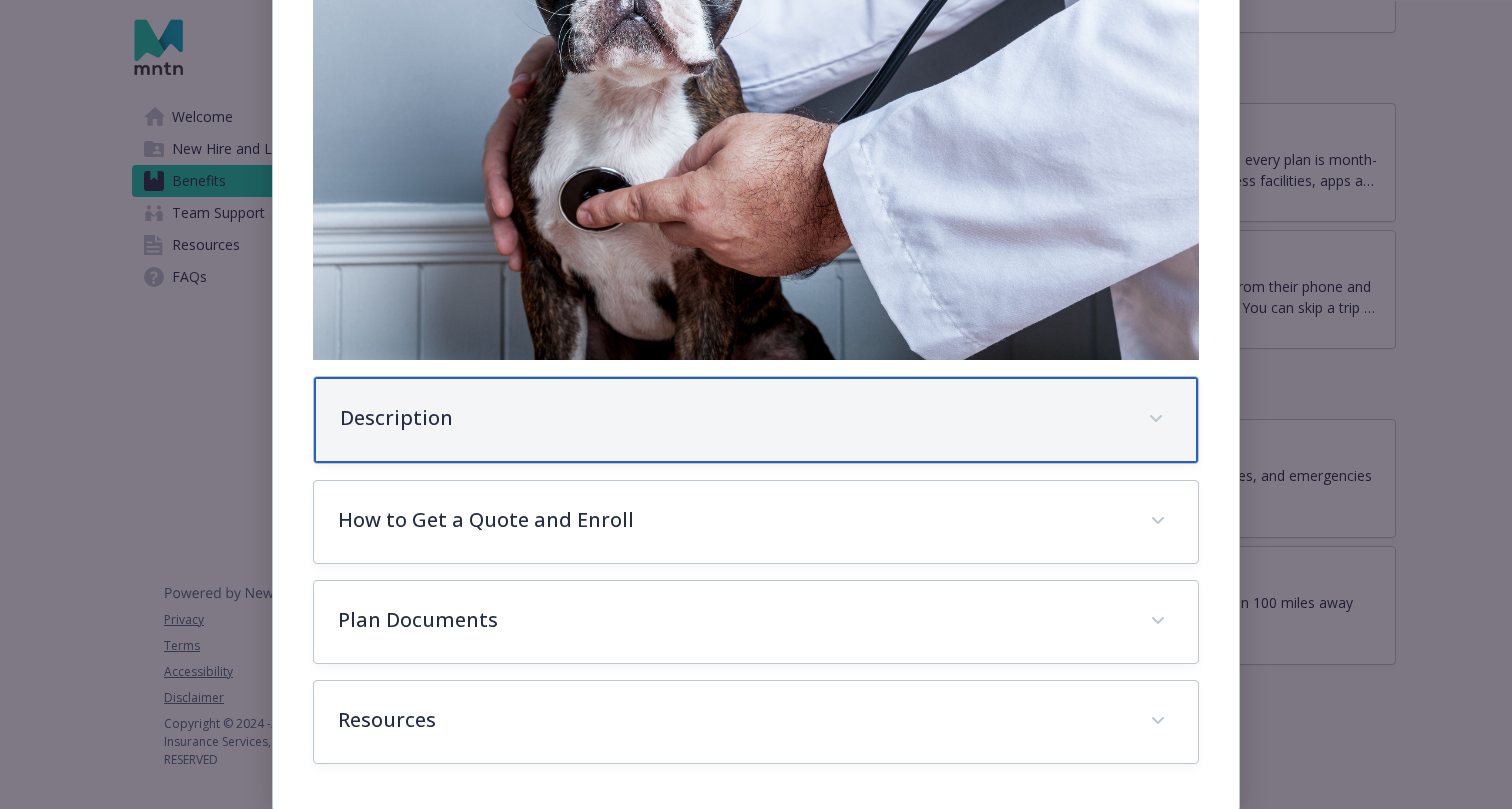 click on "Description" at bounding box center [756, 420] 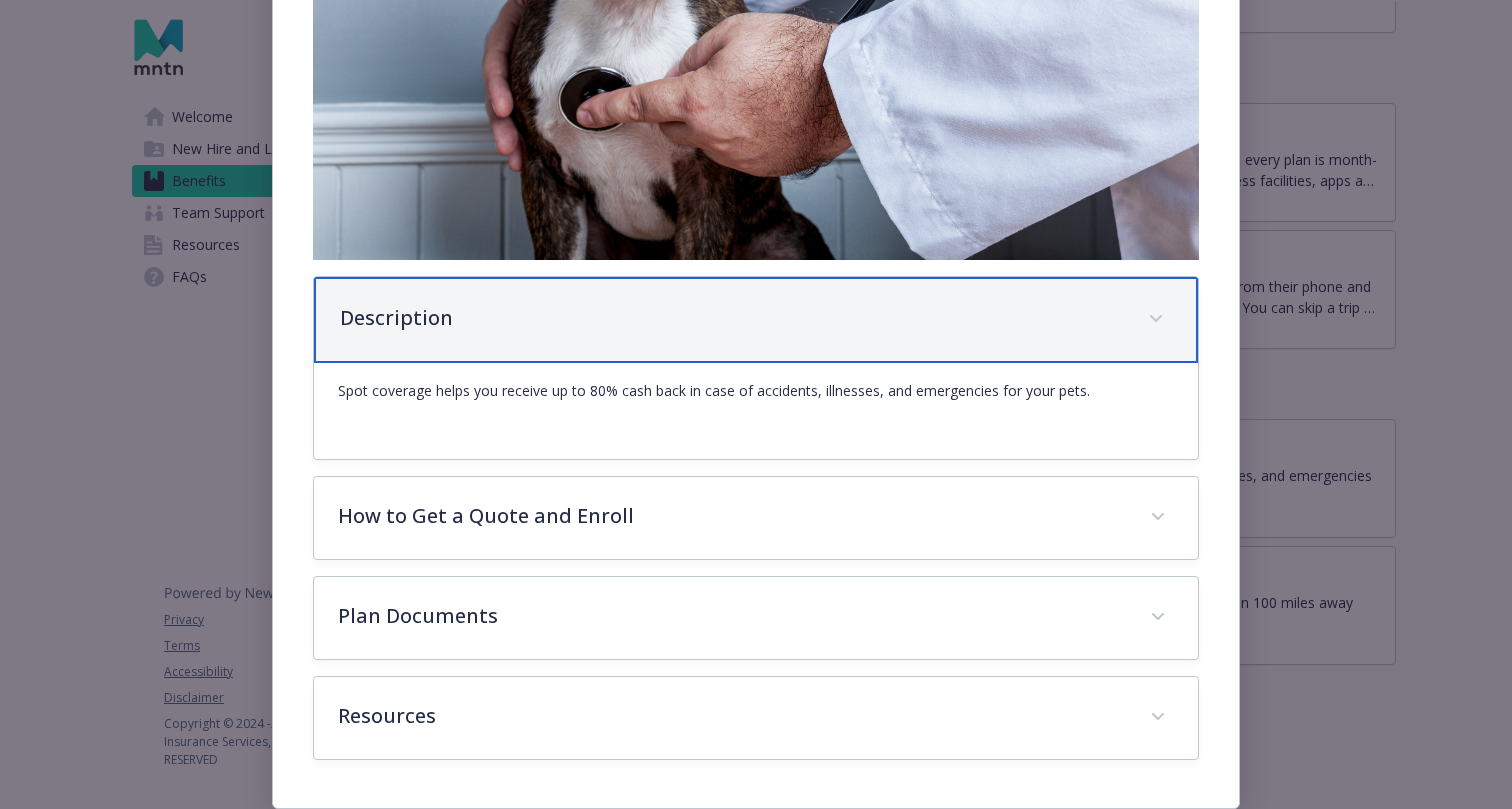 scroll, scrollTop: 665, scrollLeft: 0, axis: vertical 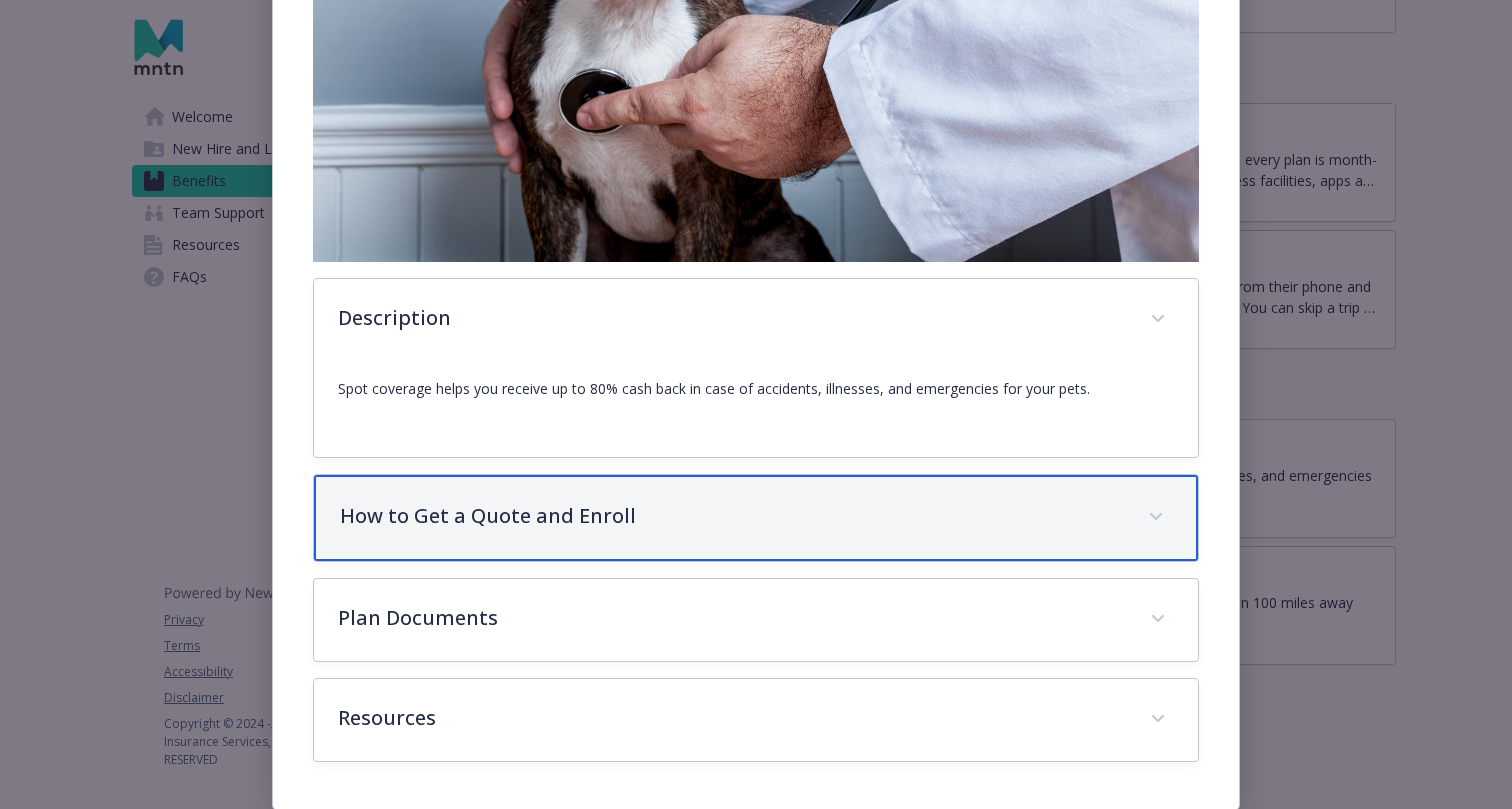 click on "How to Get a Quote and Enroll" at bounding box center (756, 518) 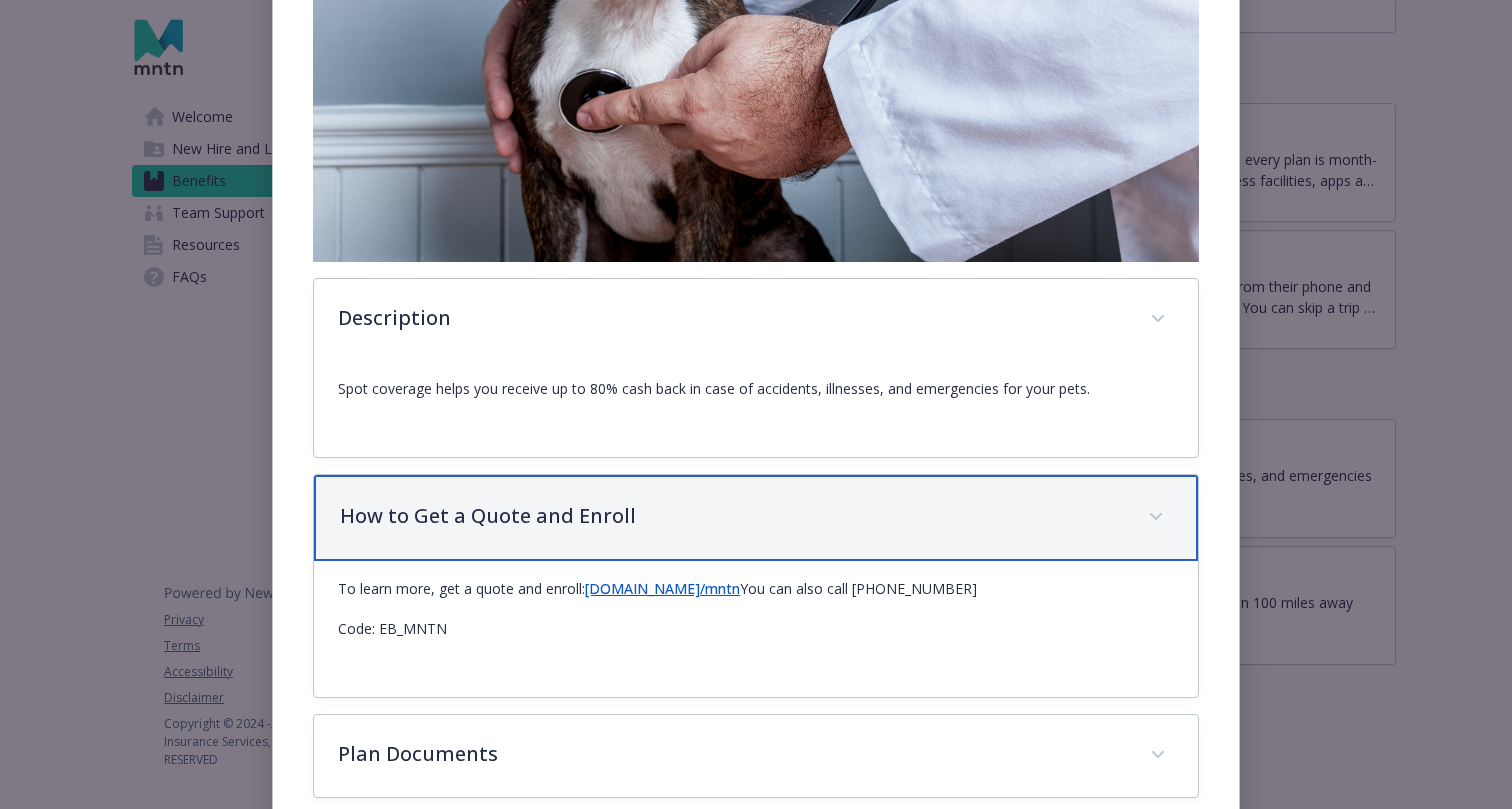 scroll, scrollTop: 803, scrollLeft: 0, axis: vertical 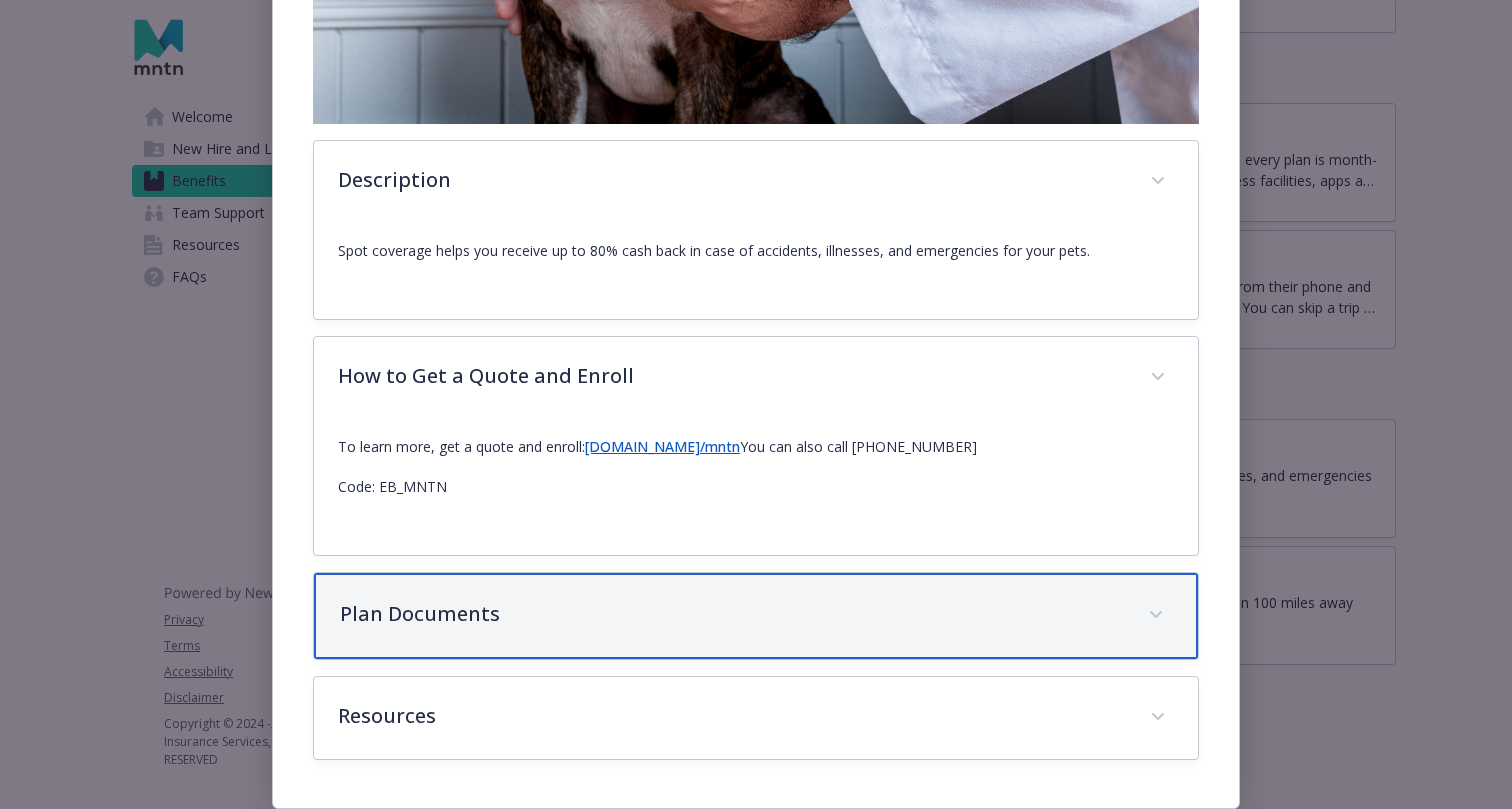 click on "Plan Documents" at bounding box center (756, 616) 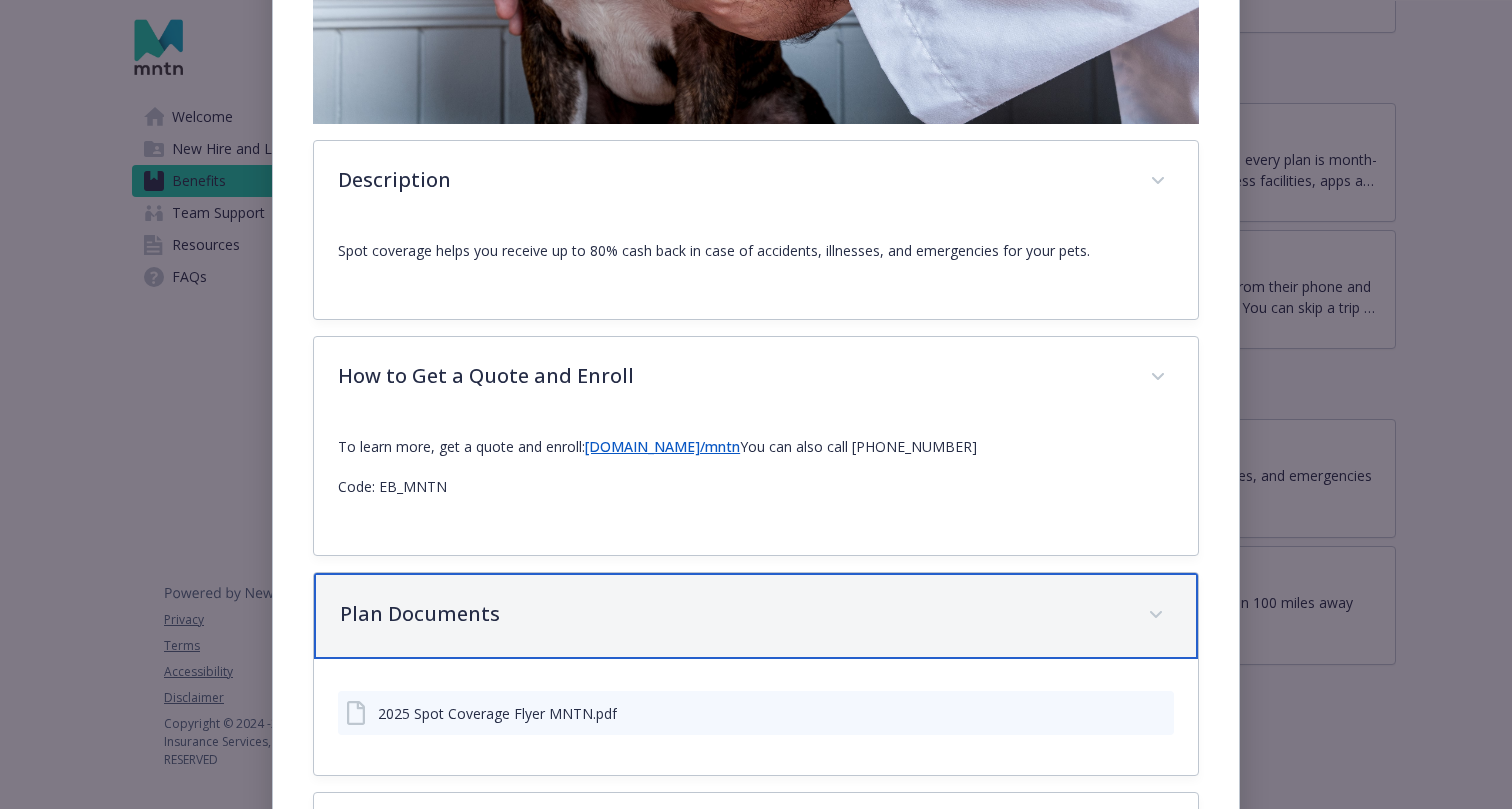scroll, scrollTop: 919, scrollLeft: 0, axis: vertical 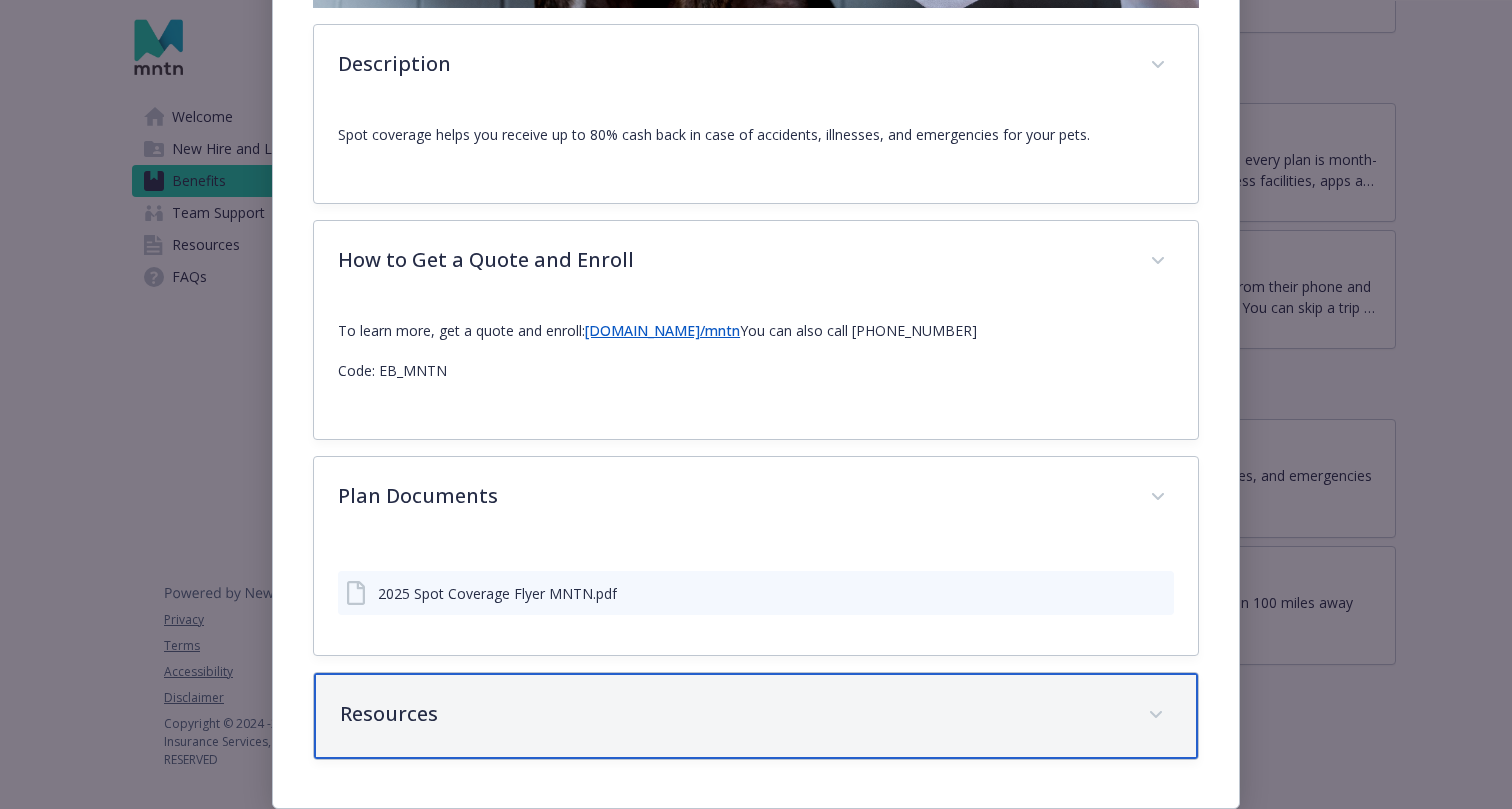 click on "Resources" at bounding box center [732, 714] 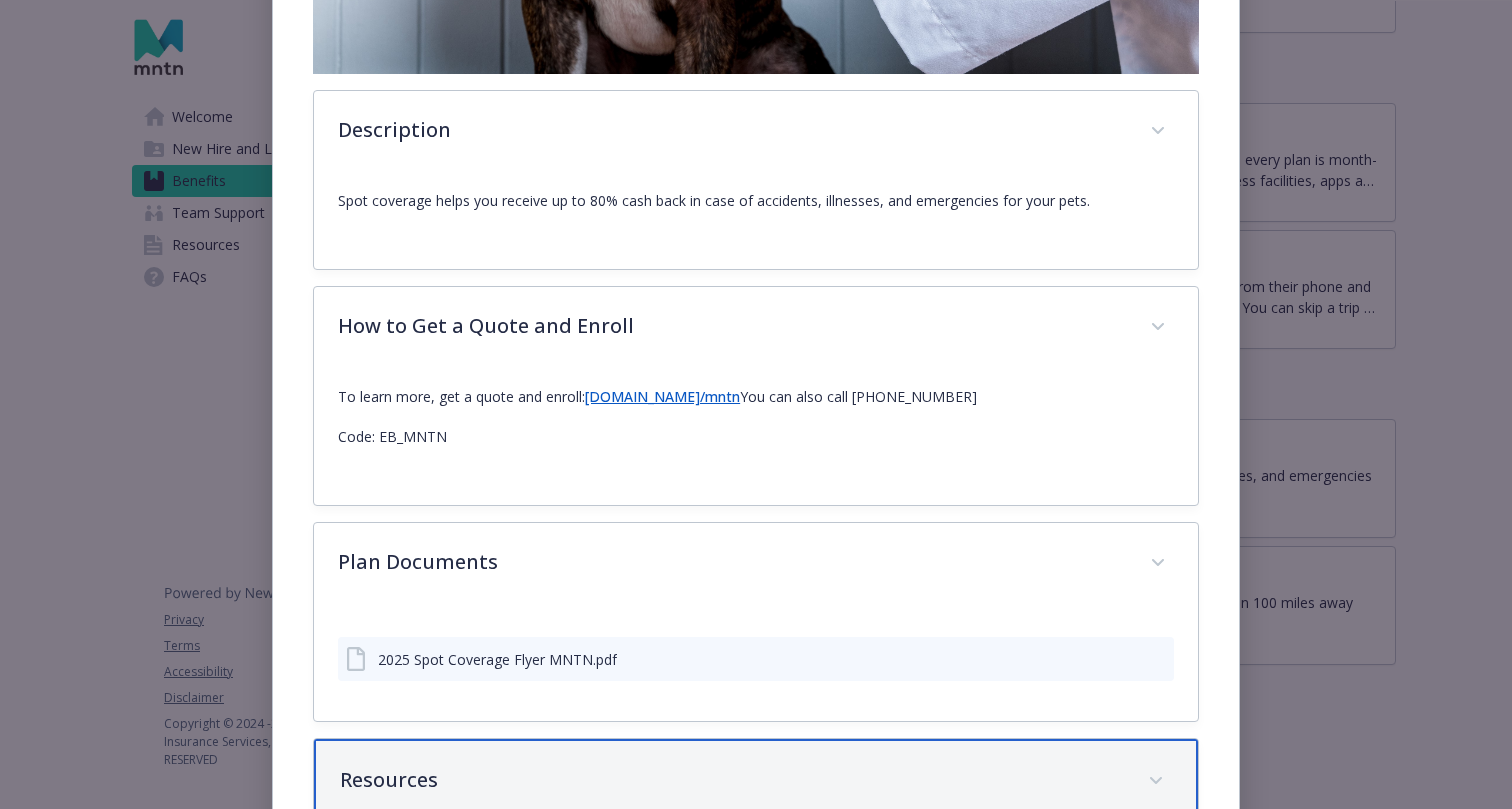 scroll, scrollTop: 851, scrollLeft: 0, axis: vertical 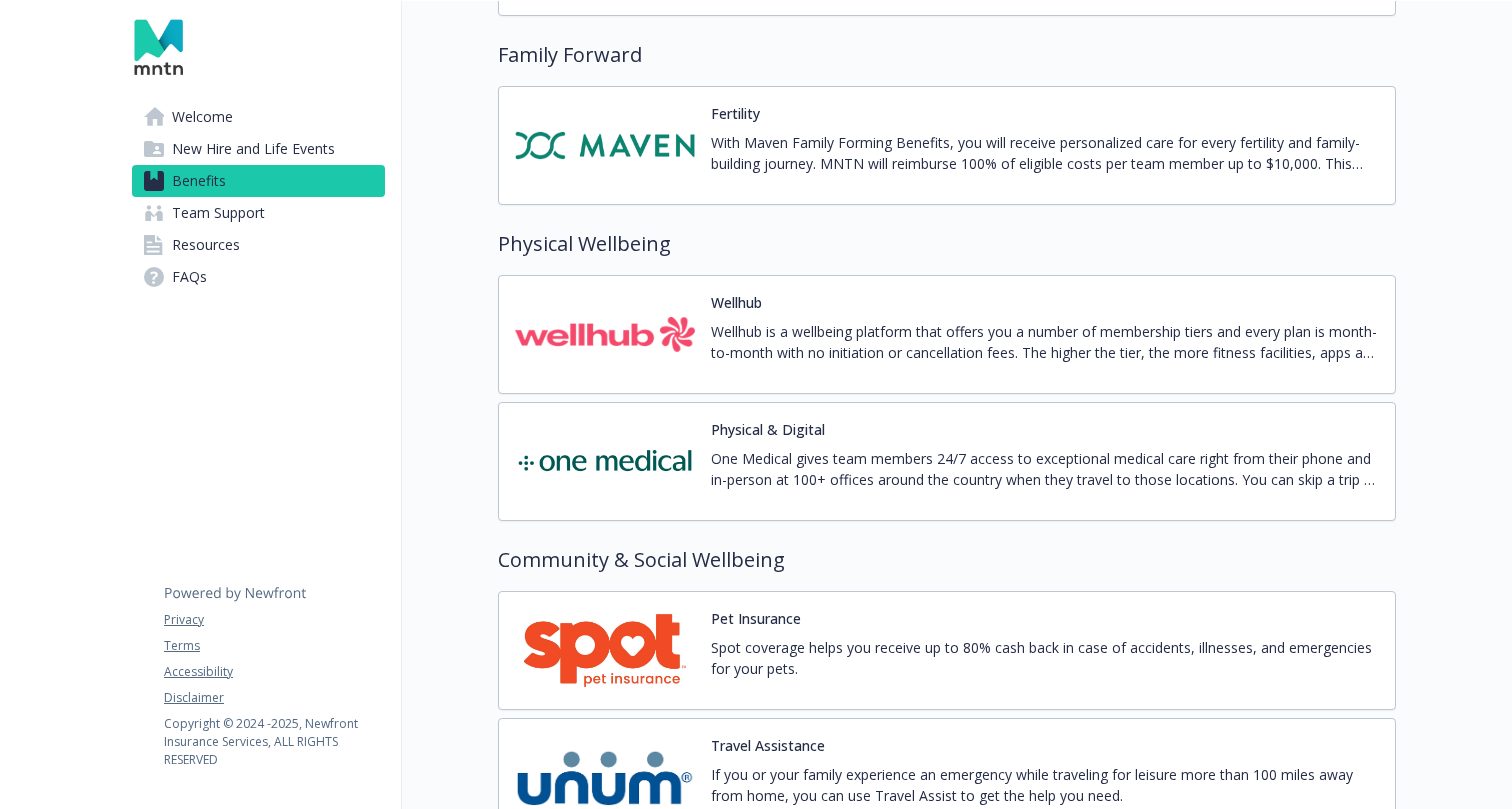 click on "Wellhub Wellhub is a wellbeing platform that offers you a number of membership tiers and every plan is month-to-month with no initiation or cancellation fees. The higher the tier, the more fitness facilities, apps and classes will be available to you!
Membership includes access to discounts to a wide gym network, live streamed classes, virtual personal training and other on-demand wellness content.
Available to you and 3 family members or friends!" at bounding box center (1045, 334) 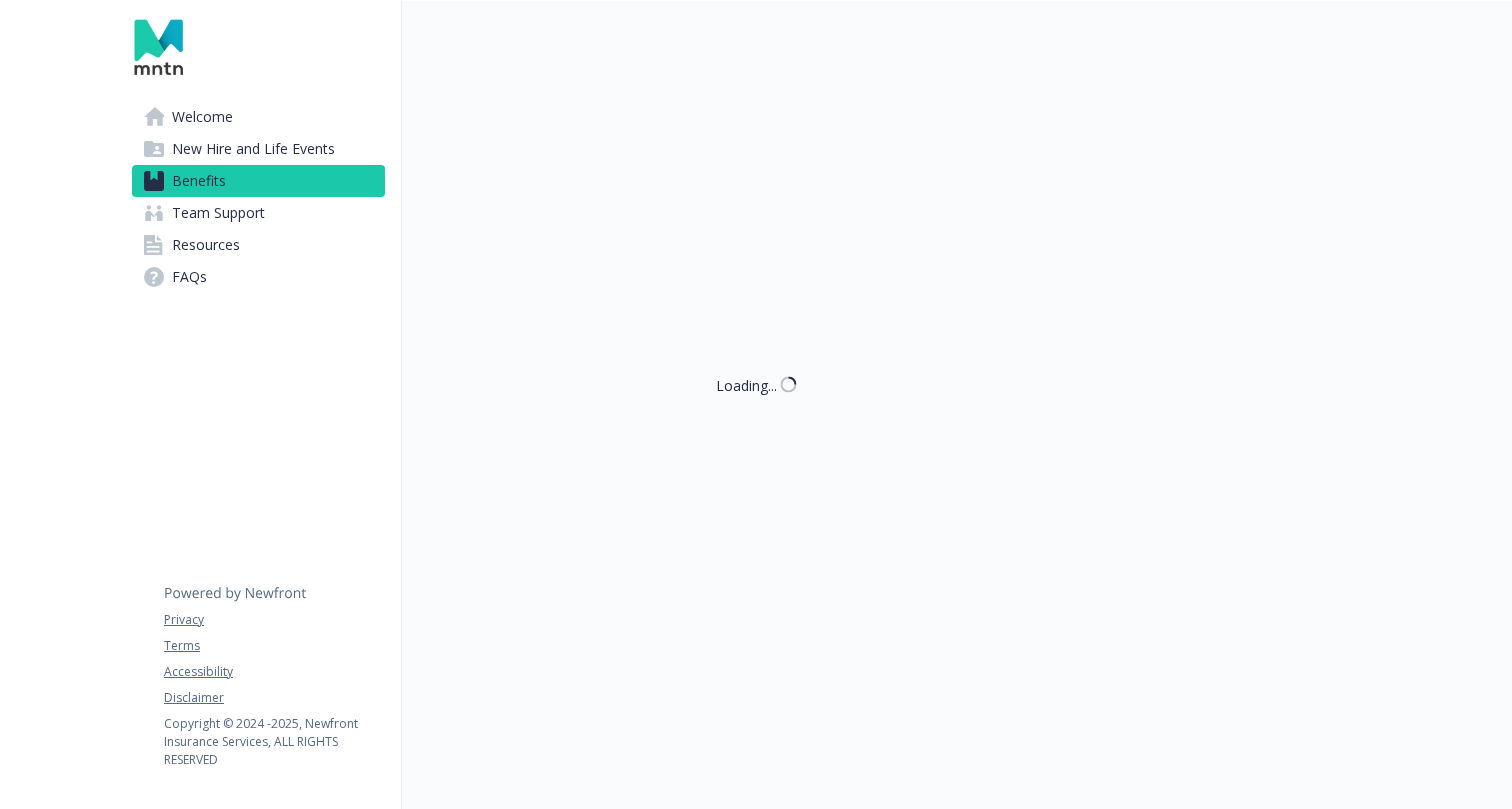 scroll, scrollTop: 4061, scrollLeft: 0, axis: vertical 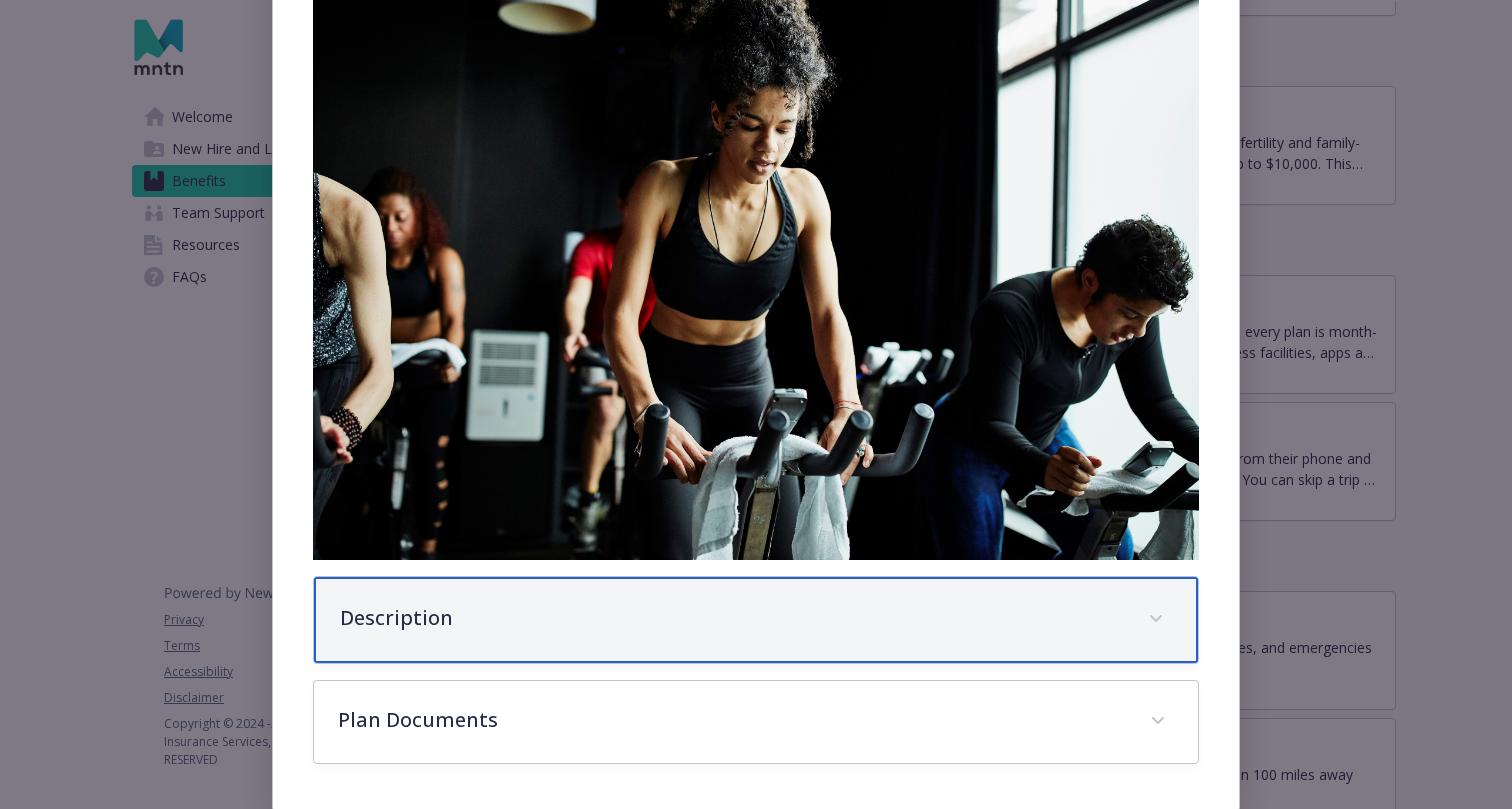 click on "Description" at bounding box center (756, 620) 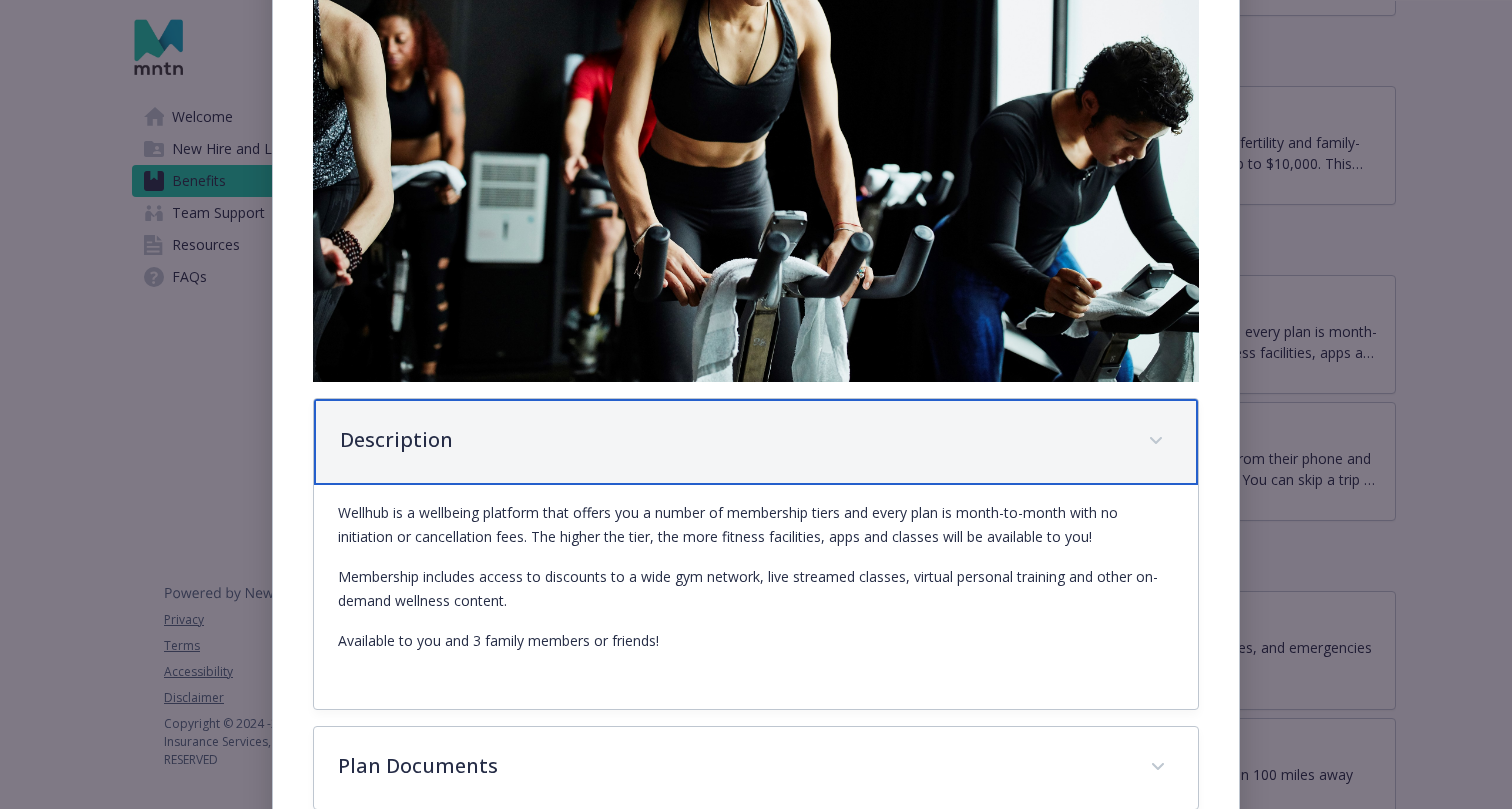 scroll, scrollTop: 595, scrollLeft: 0, axis: vertical 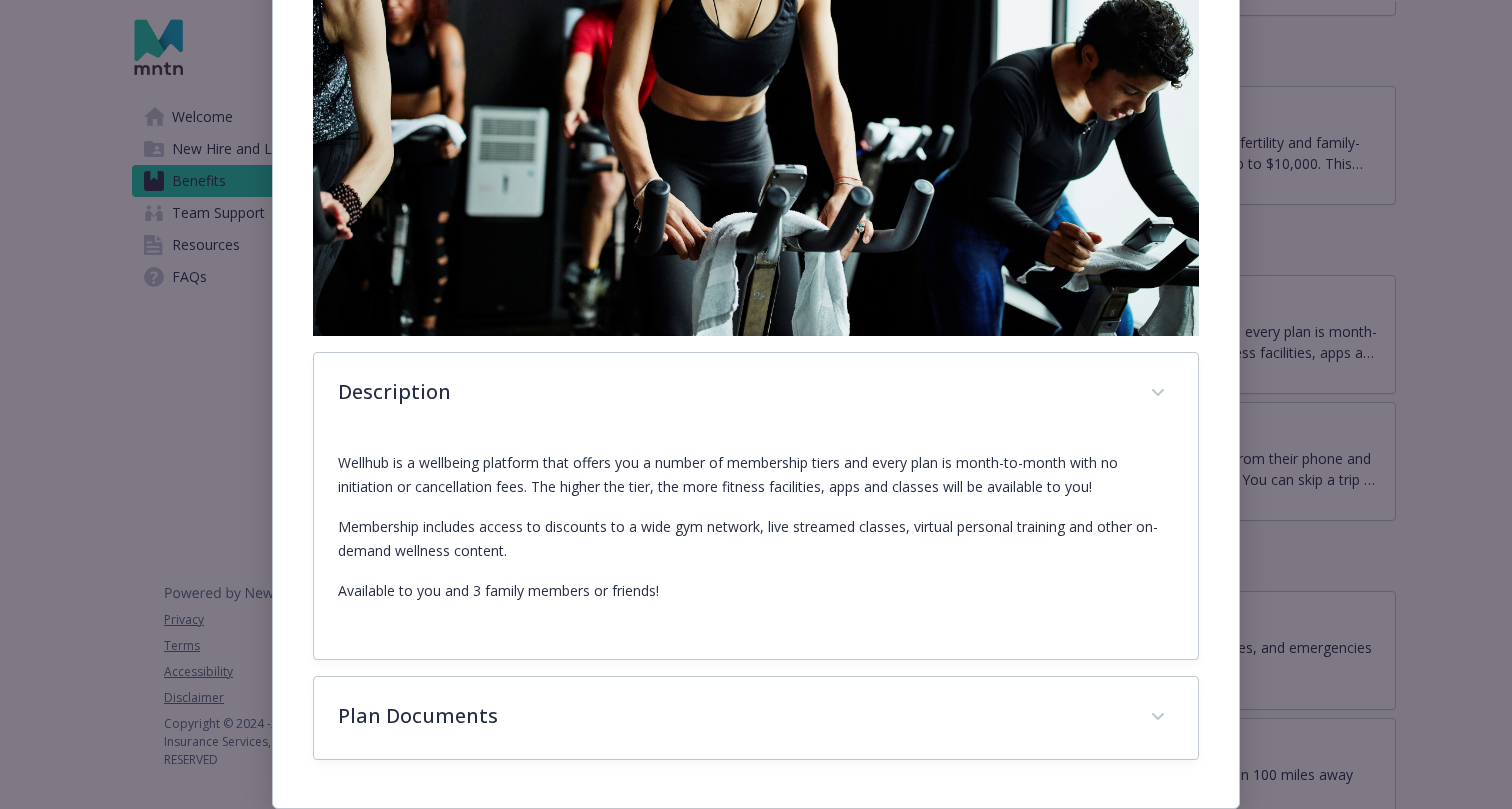 click on "Wellhub is a wellbeing platform that offers you a number of membership tiers and every plan is month-to-month with no initiation or cancellation fees. The higher the tier, the more fitness facilities, apps and classes will be available to you!" at bounding box center [756, 475] 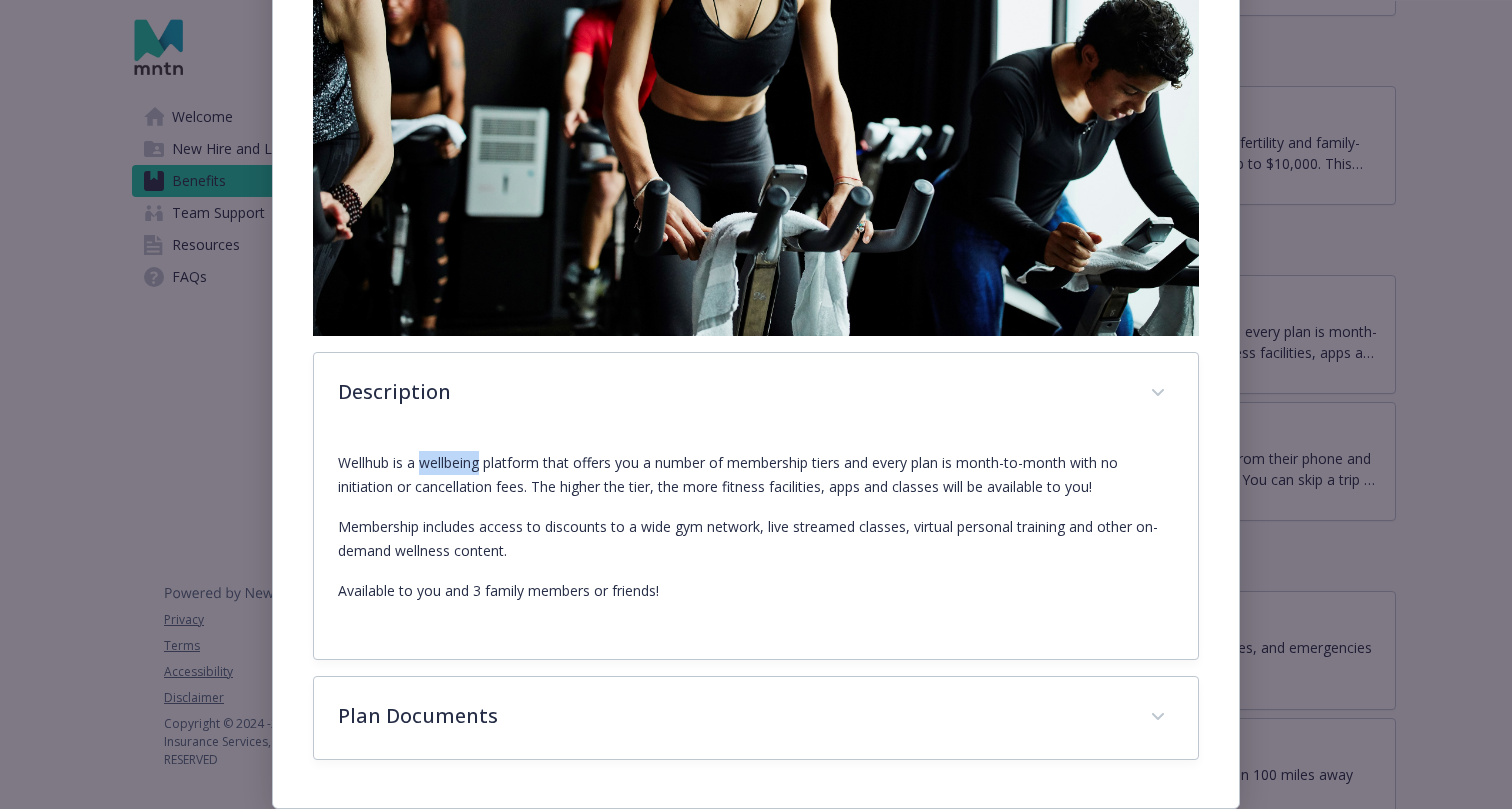 click on "Wellhub is a wellbeing platform that offers you a number of membership tiers and every plan is month-to-month with no initiation or cancellation fees. The higher the tier, the more fitness facilities, apps and classes will be available to you!" at bounding box center [756, 475] 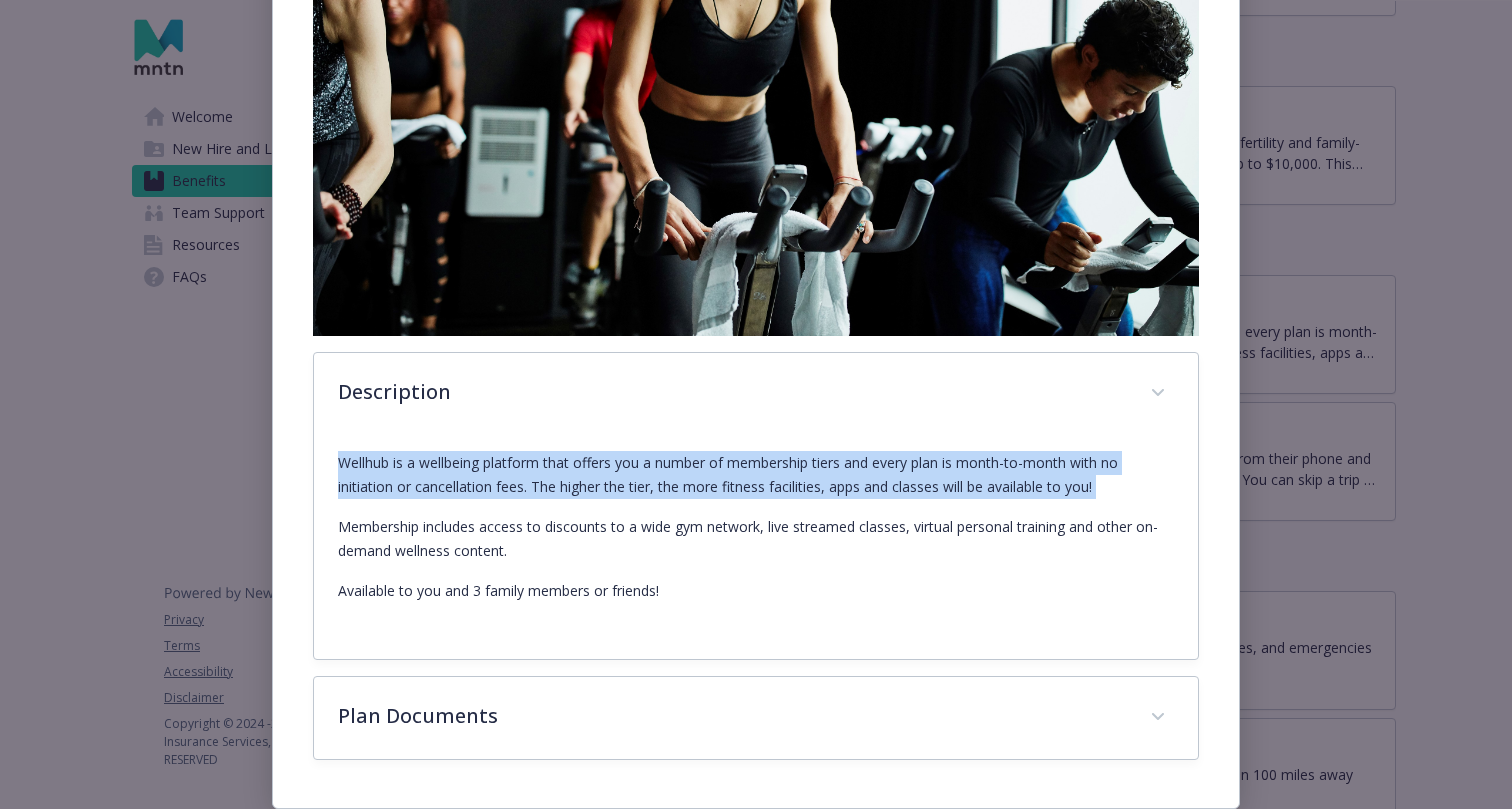 click on "Wellhub is a wellbeing platform that offers you a number of membership tiers and every plan is month-to-month with no initiation or cancellation fees. The higher the tier, the more fitness facilities, apps and classes will be available to you!" at bounding box center [756, 475] 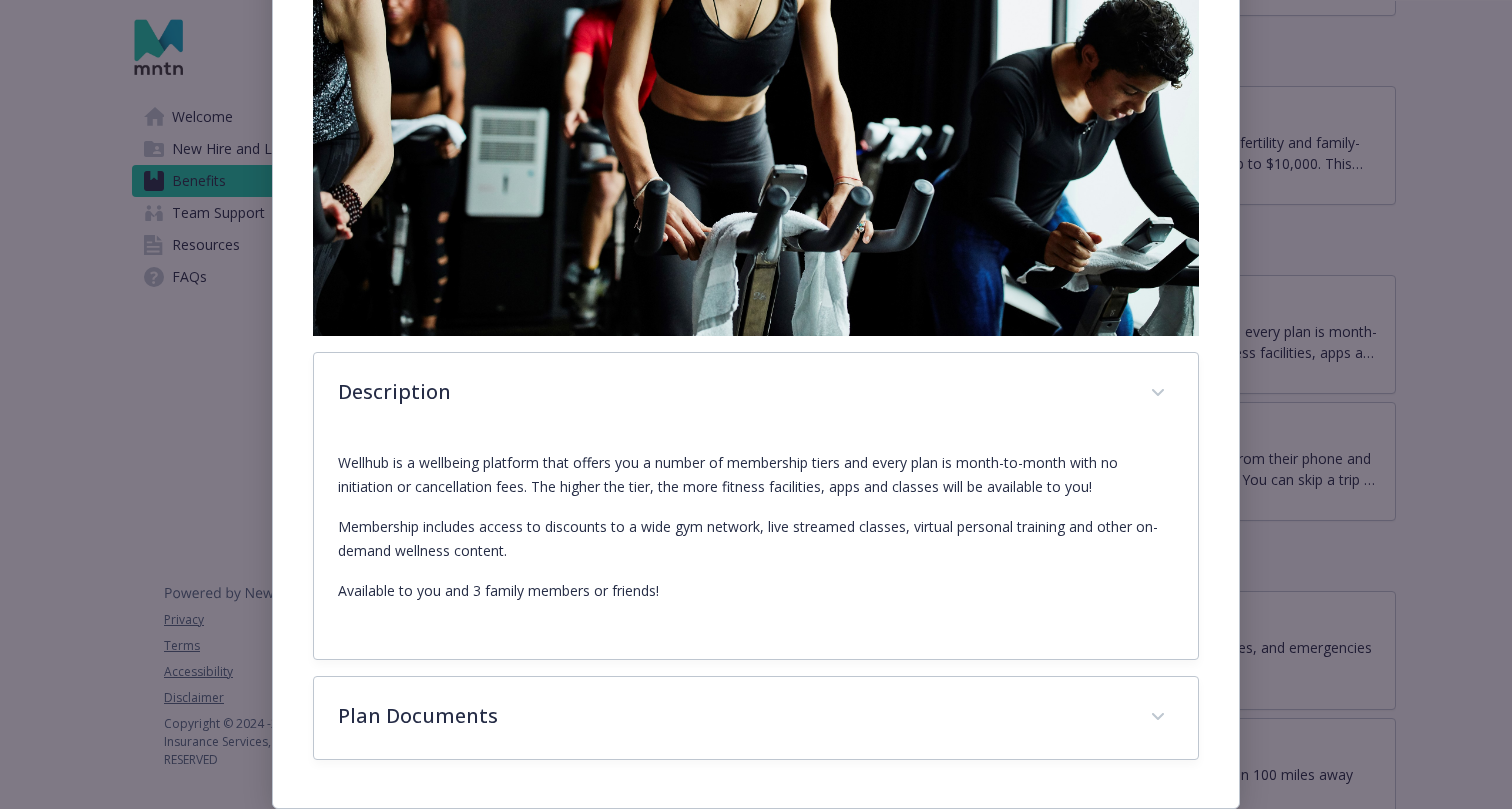 click on "Wellhub is a wellbeing platform that offers you a number of membership tiers and every plan is month-to-month with no initiation or cancellation fees. The higher the tier, the more fitness facilities, apps and classes will be available to you!
Membership includes access to discounts to a wide gym network, live streamed classes, virtual personal training and other on-demand wellness content.
Available to you and 3 family members or friends!" at bounding box center [756, 527] 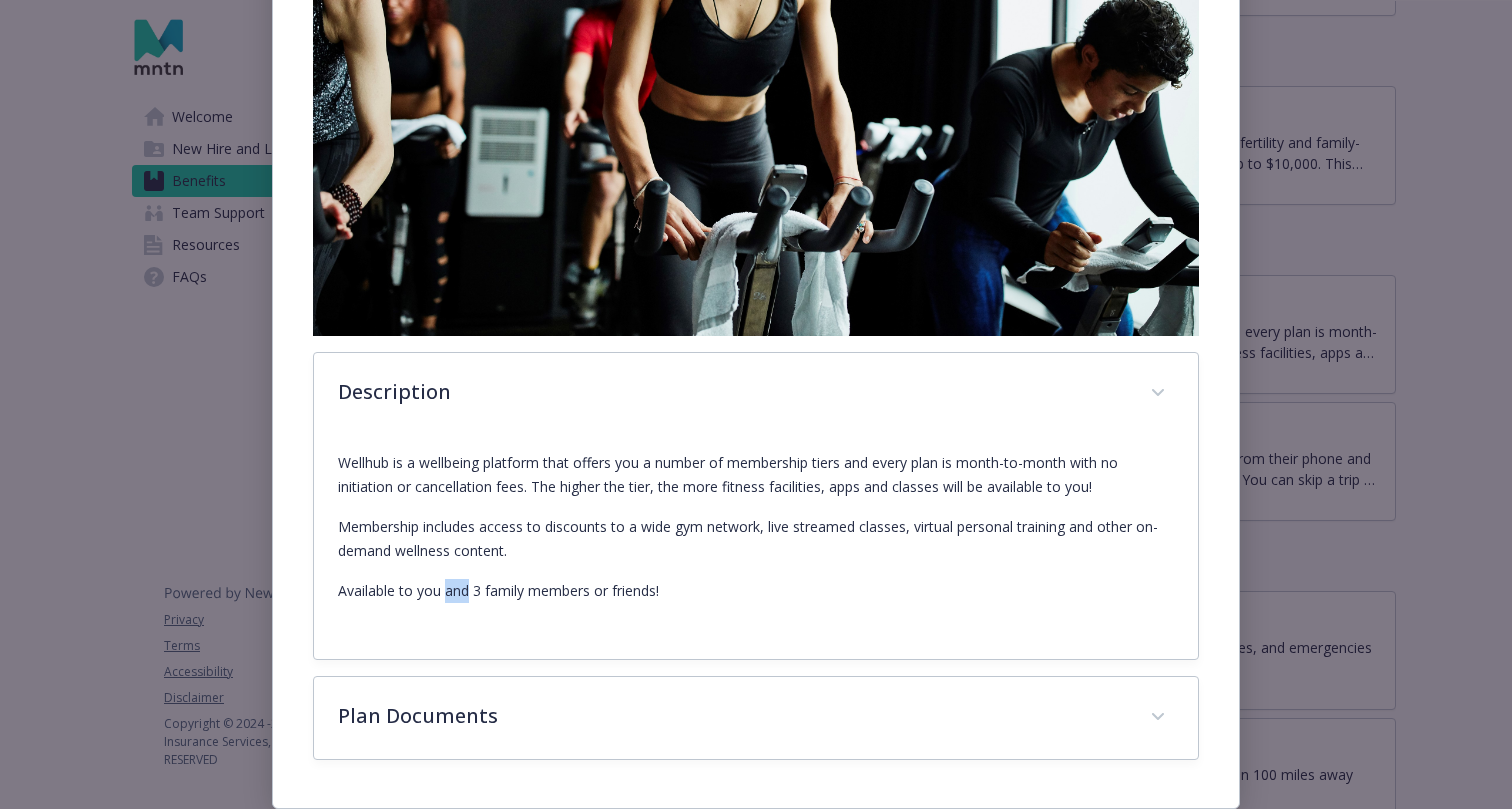 click on "Available to you and 3 family members or friends!" at bounding box center [756, 591] 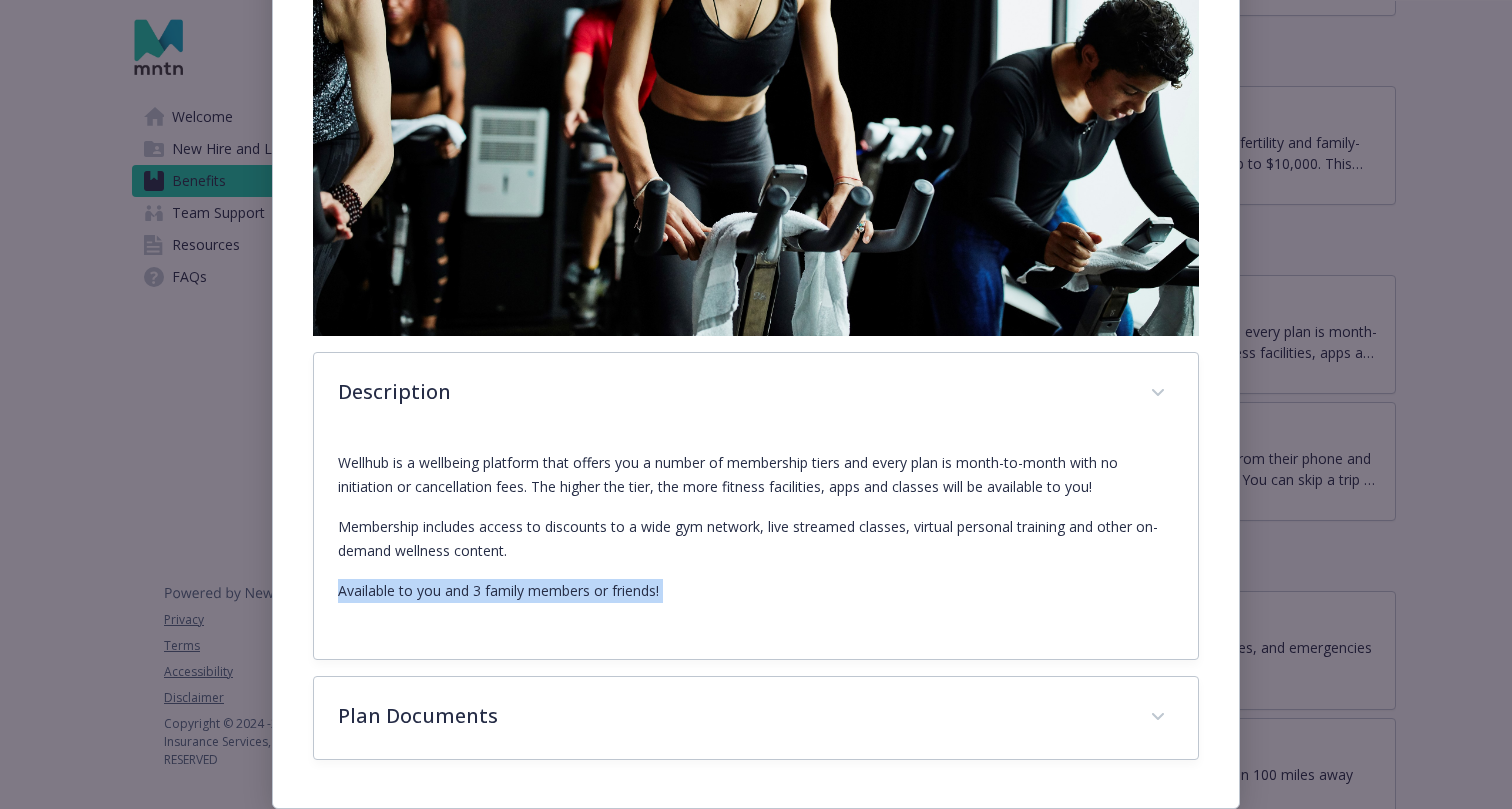 click on "Available to you and 3 family members or friends!" at bounding box center (756, 591) 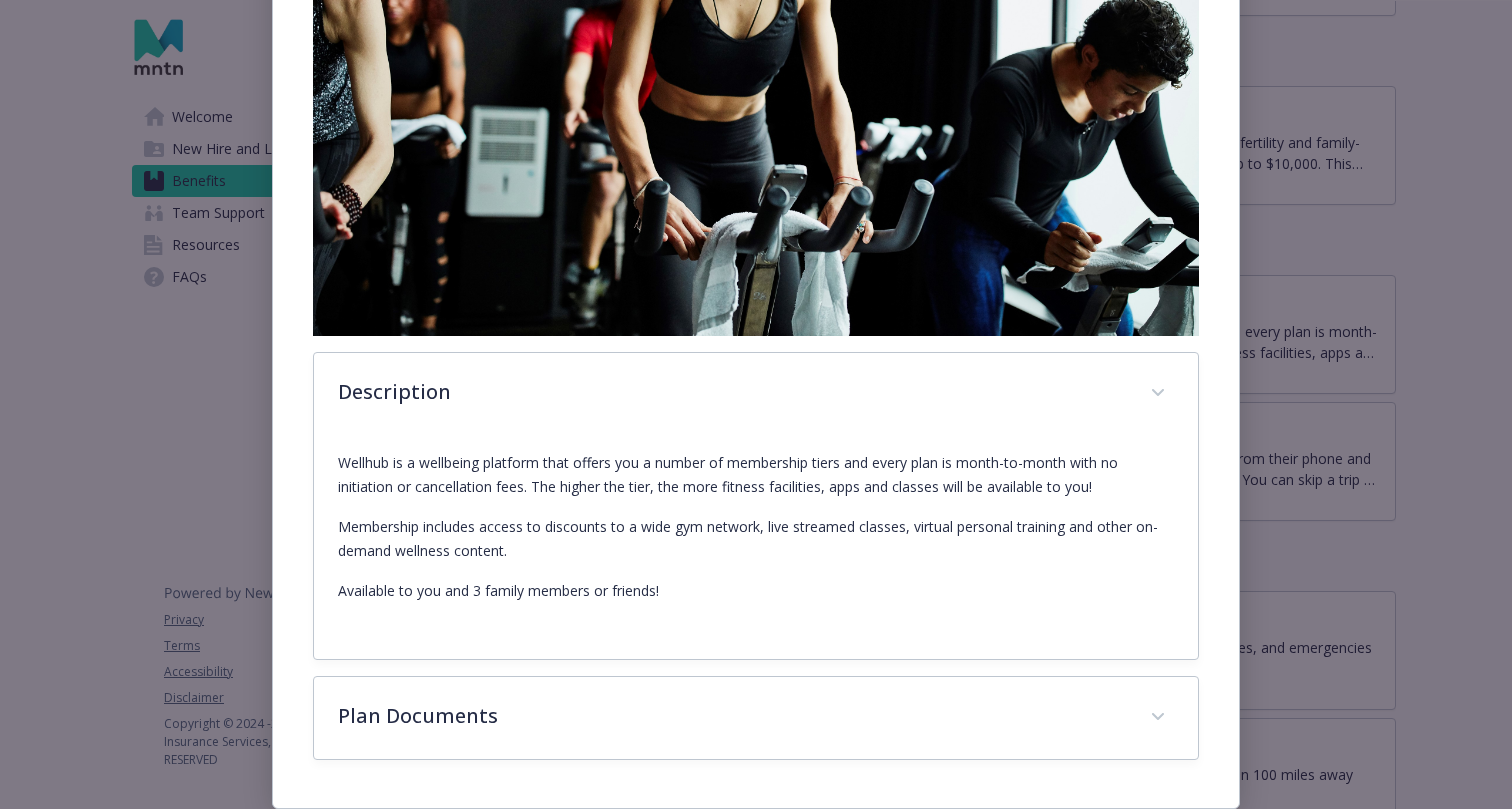click on "Membership includes access to discounts to a wide gym network, live streamed classes, virtual personal training and other on-demand wellness content." at bounding box center [756, 539] 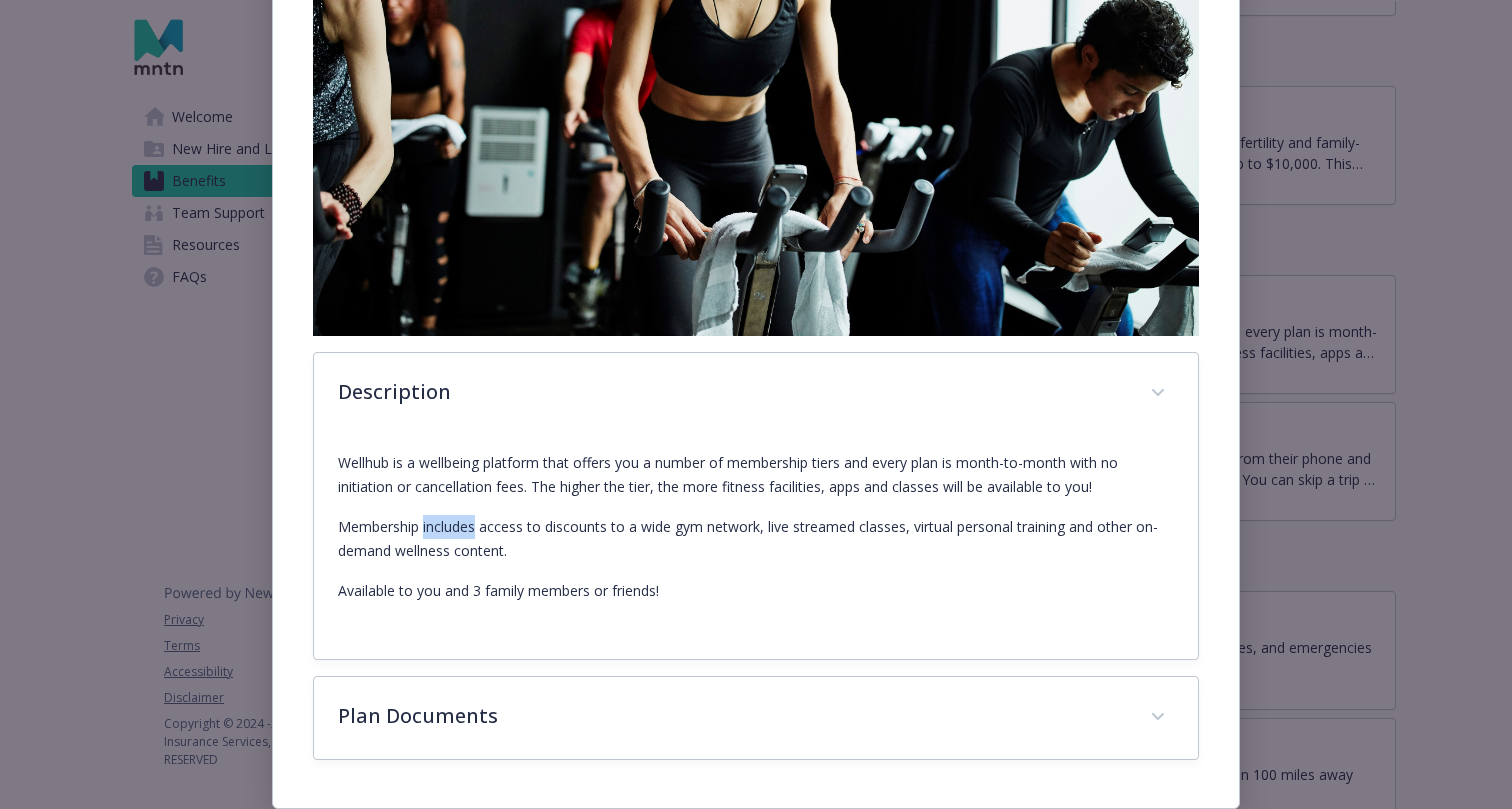 click on "Membership includes access to discounts to a wide gym network, live streamed classes, virtual personal training and other on-demand wellness content." at bounding box center (756, 539) 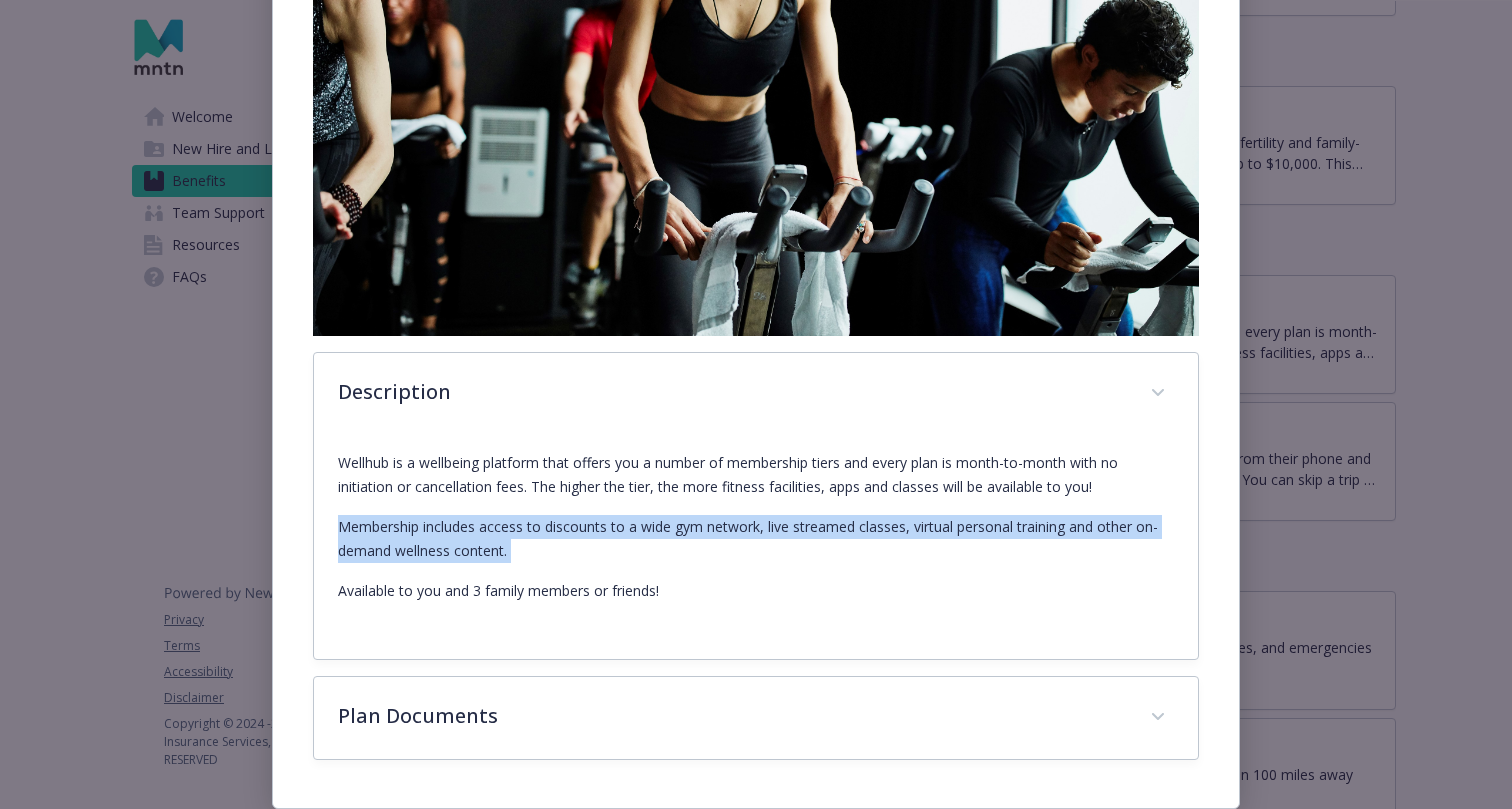 click on "Membership includes access to discounts to a wide gym network, live streamed classes, virtual personal training and other on-demand wellness content." at bounding box center [756, 539] 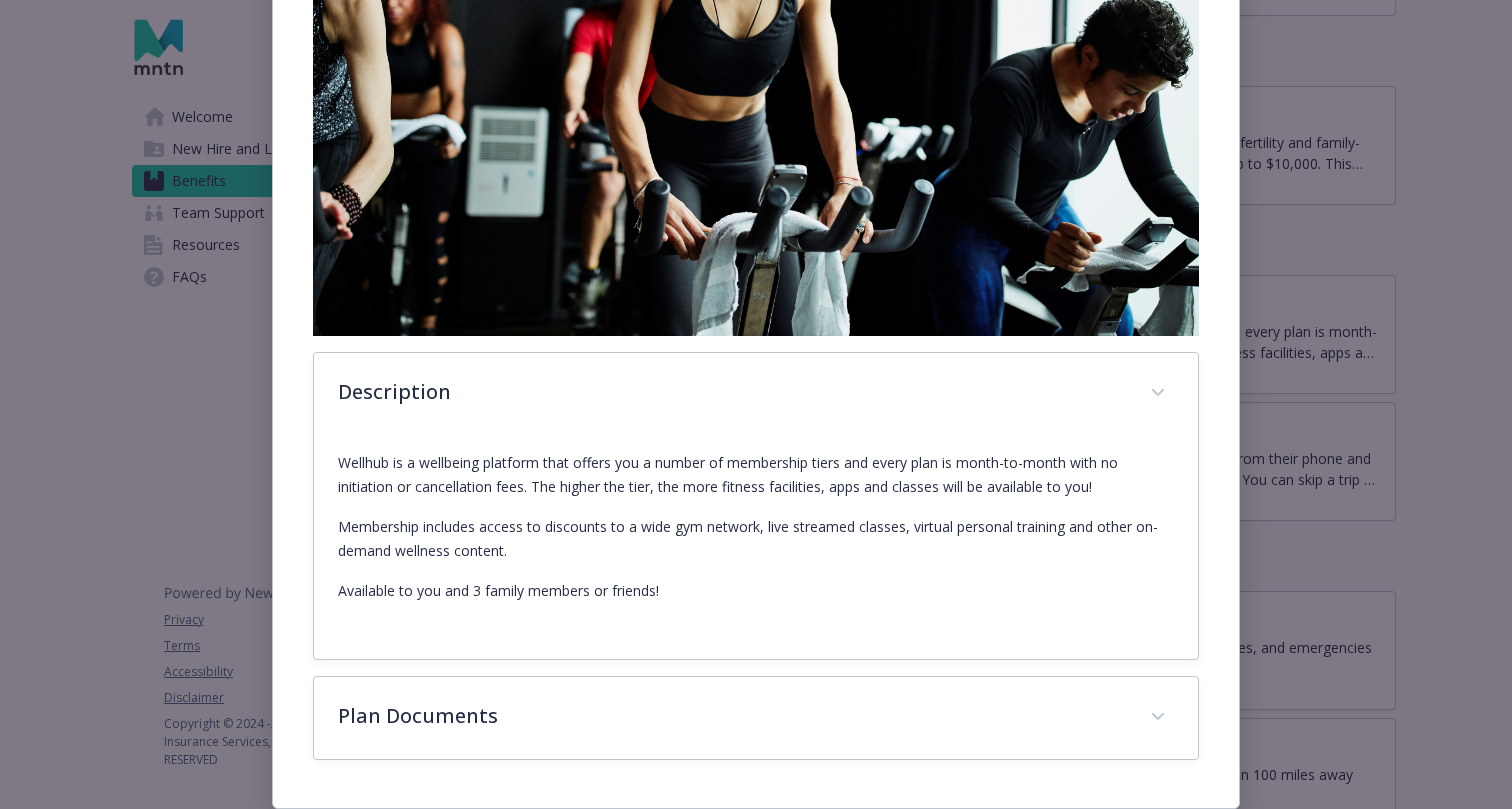 click on "Wellhub is a wellbeing platform that offers you a number of membership tiers and every plan is month-to-month with no initiation or cancellation fees. The higher the tier, the more fitness facilities, apps and classes will be available to you!
Membership includes access to discounts to a wide gym network, live streamed classes, virtual personal training and other on-demand wellness content.
Available to you and 3 family members or friends!" at bounding box center [756, 547] 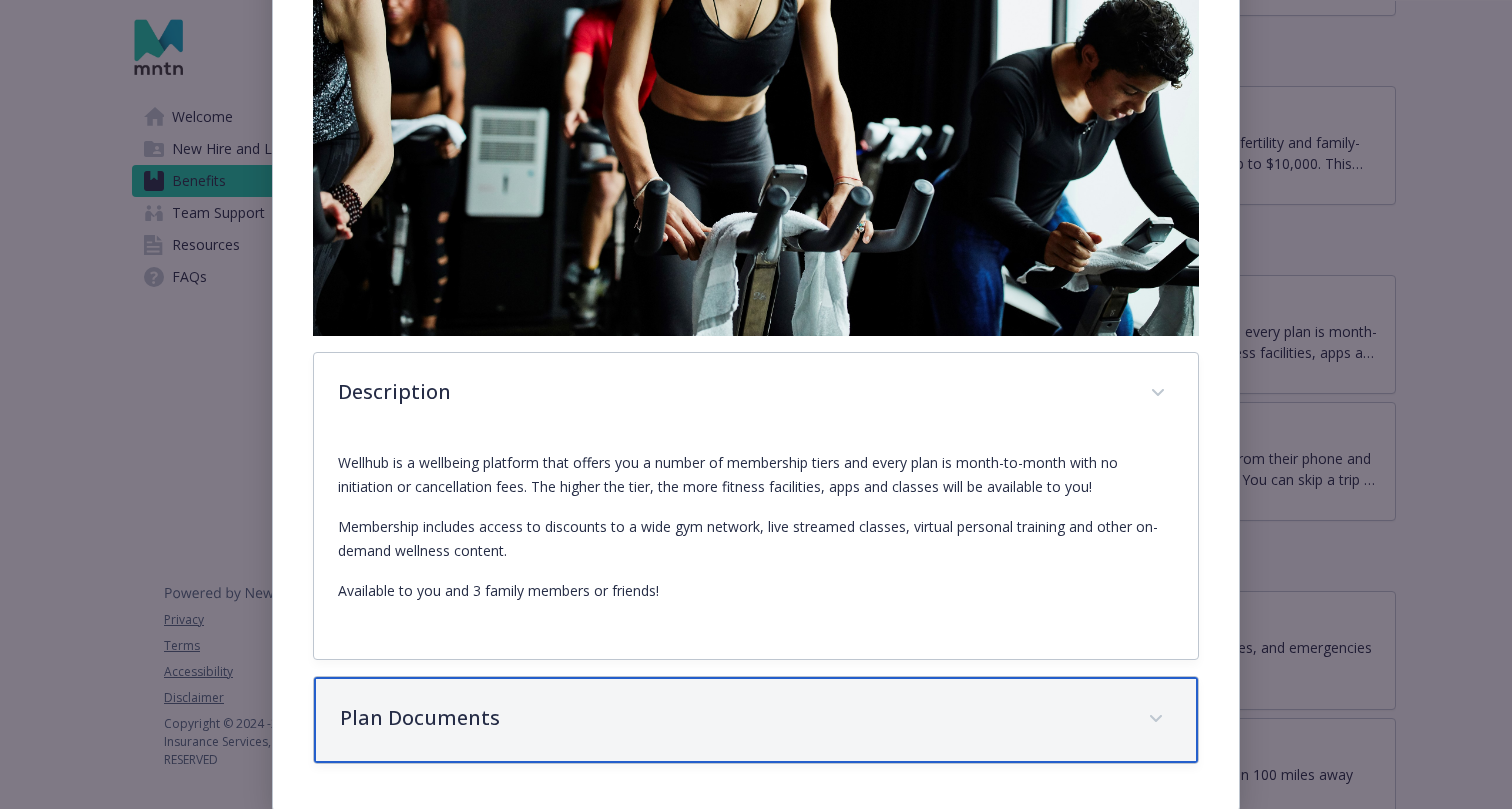 click on "Plan Documents" at bounding box center (732, 718) 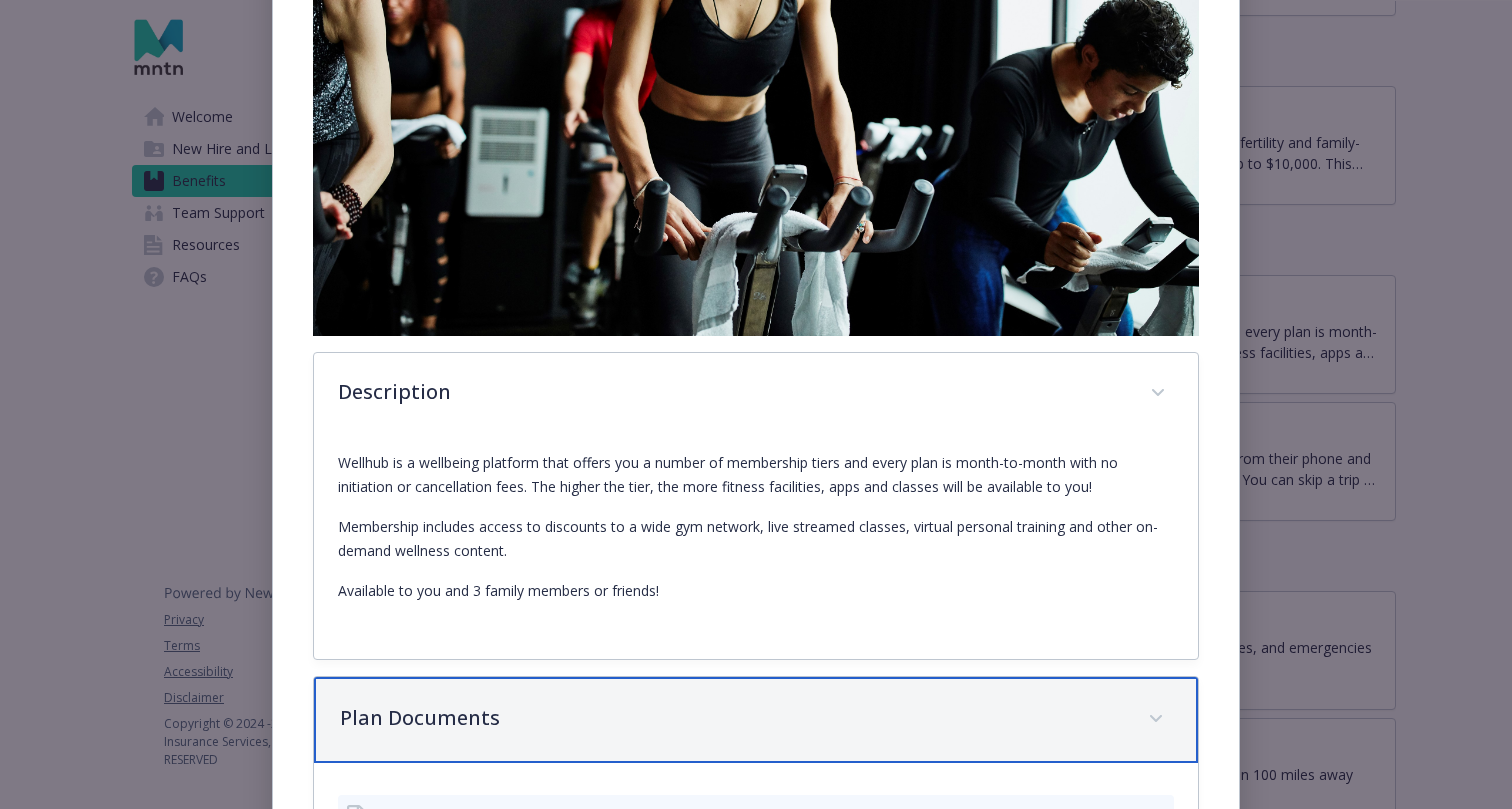scroll, scrollTop: 815, scrollLeft: 0, axis: vertical 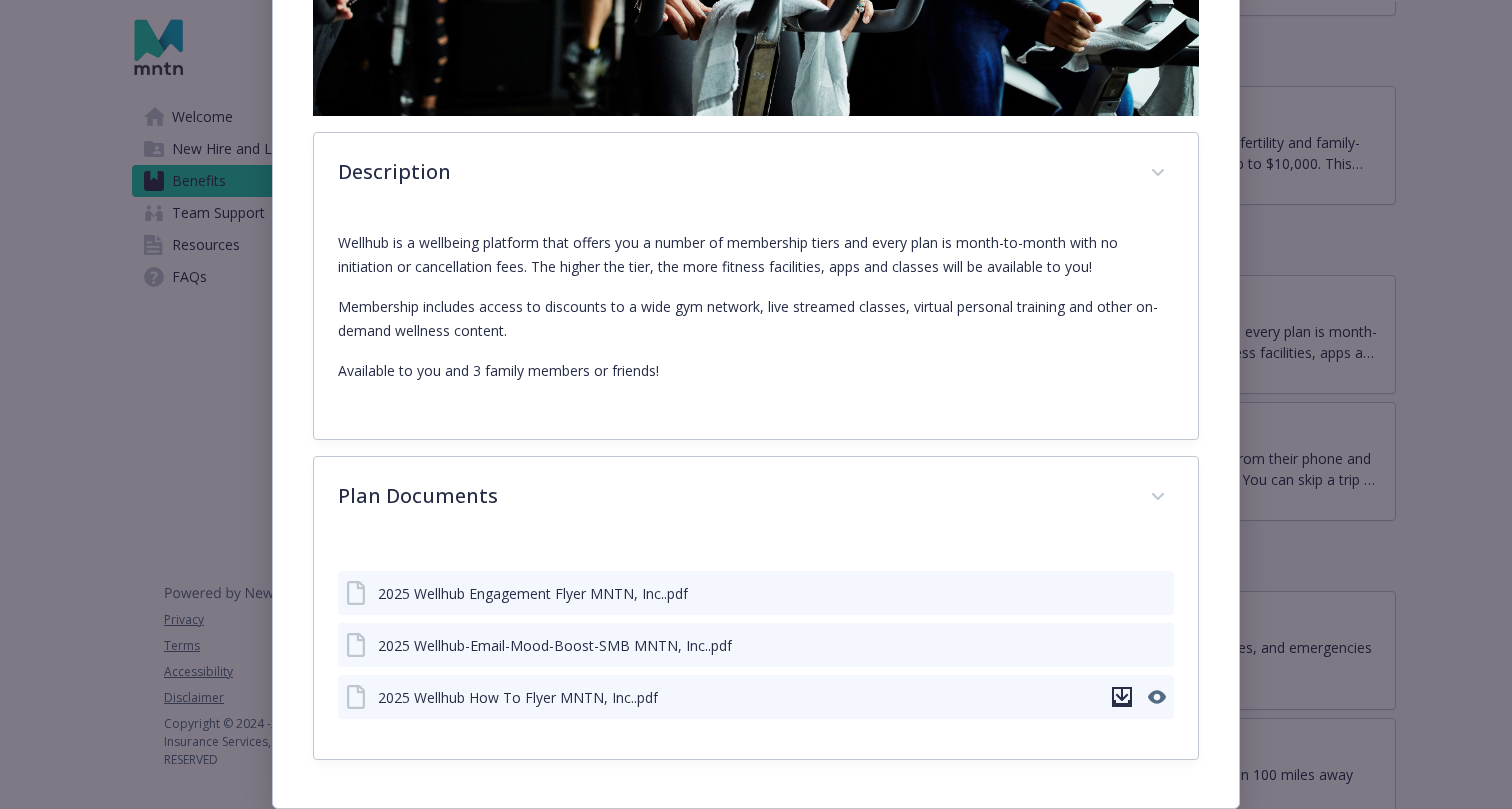 click 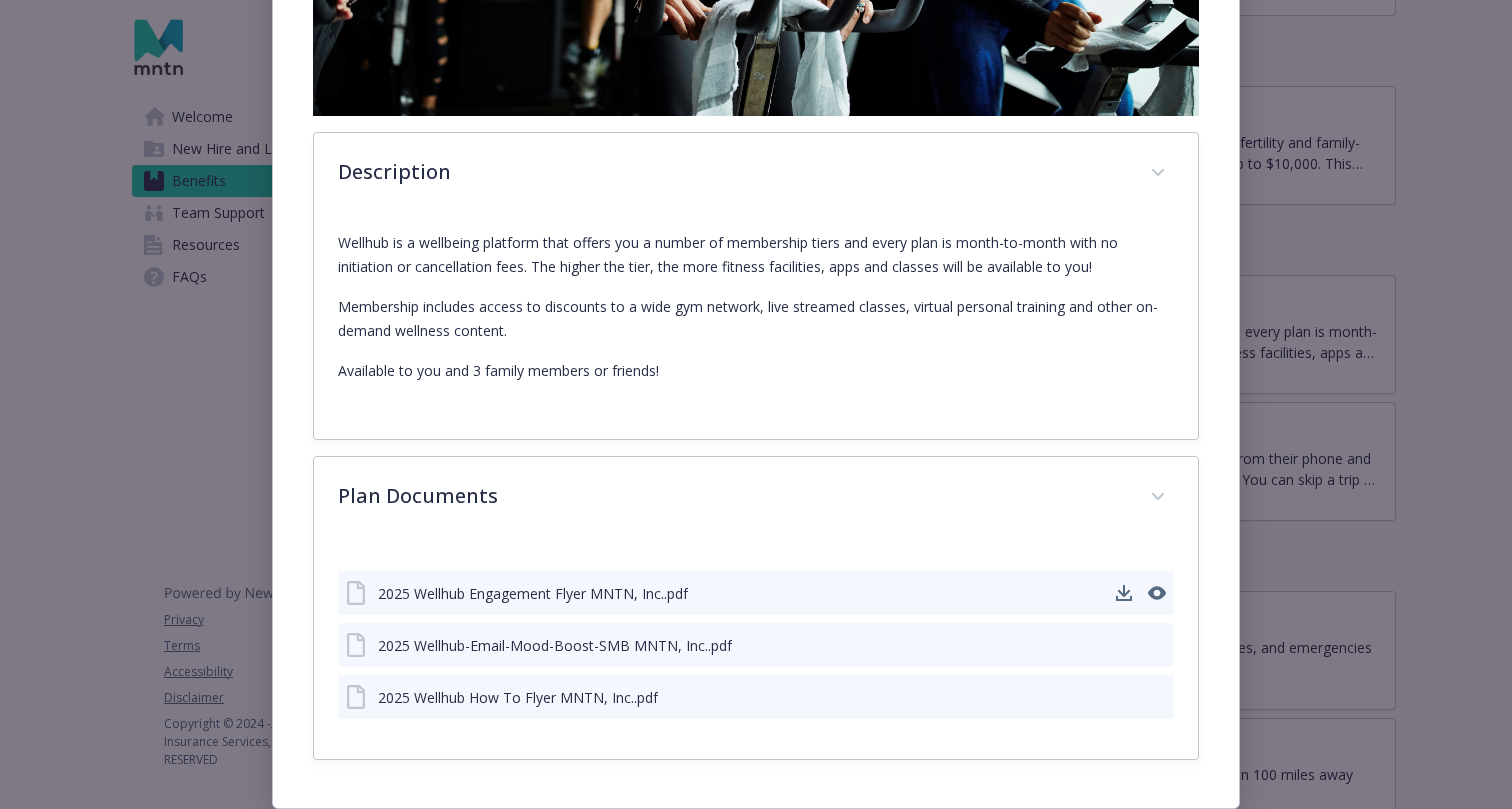 click on "2025 Wellhub Engagement Flyer MNTN, Inc..pdf" at bounding box center [533, 593] 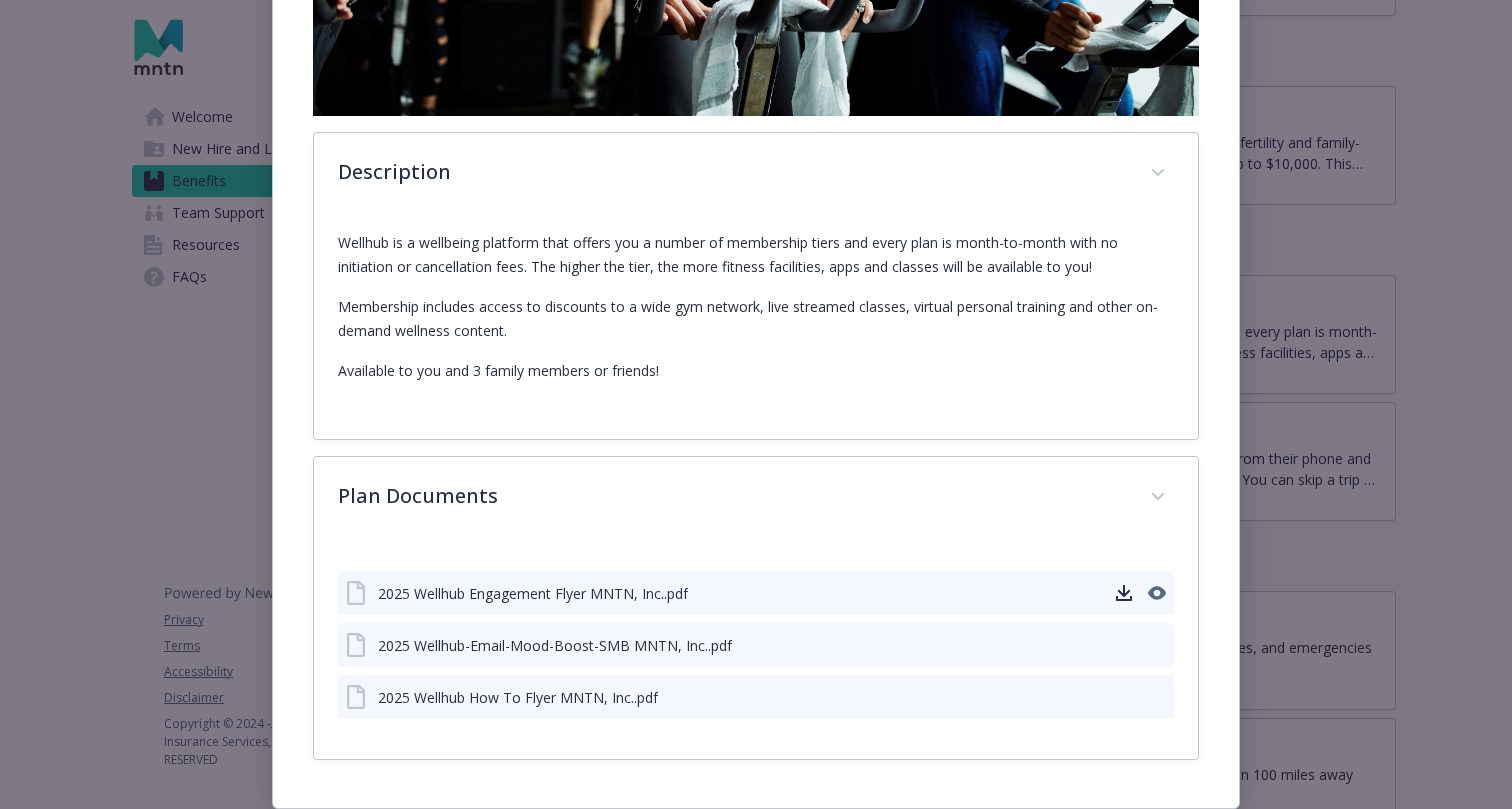 click on "2025 Wellhub Engagement Flyer MNTN, Inc..pdf" at bounding box center [756, 593] 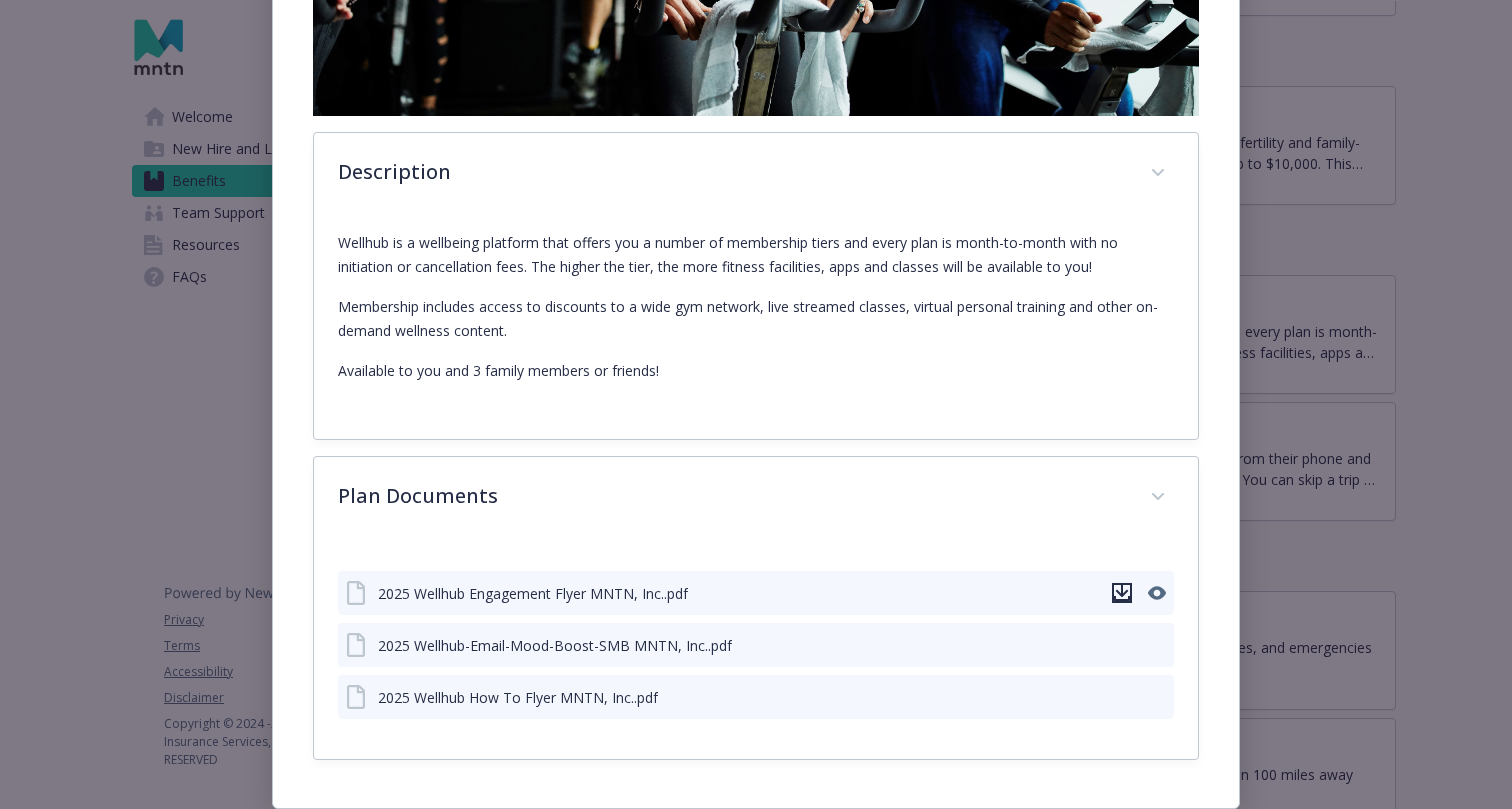 click 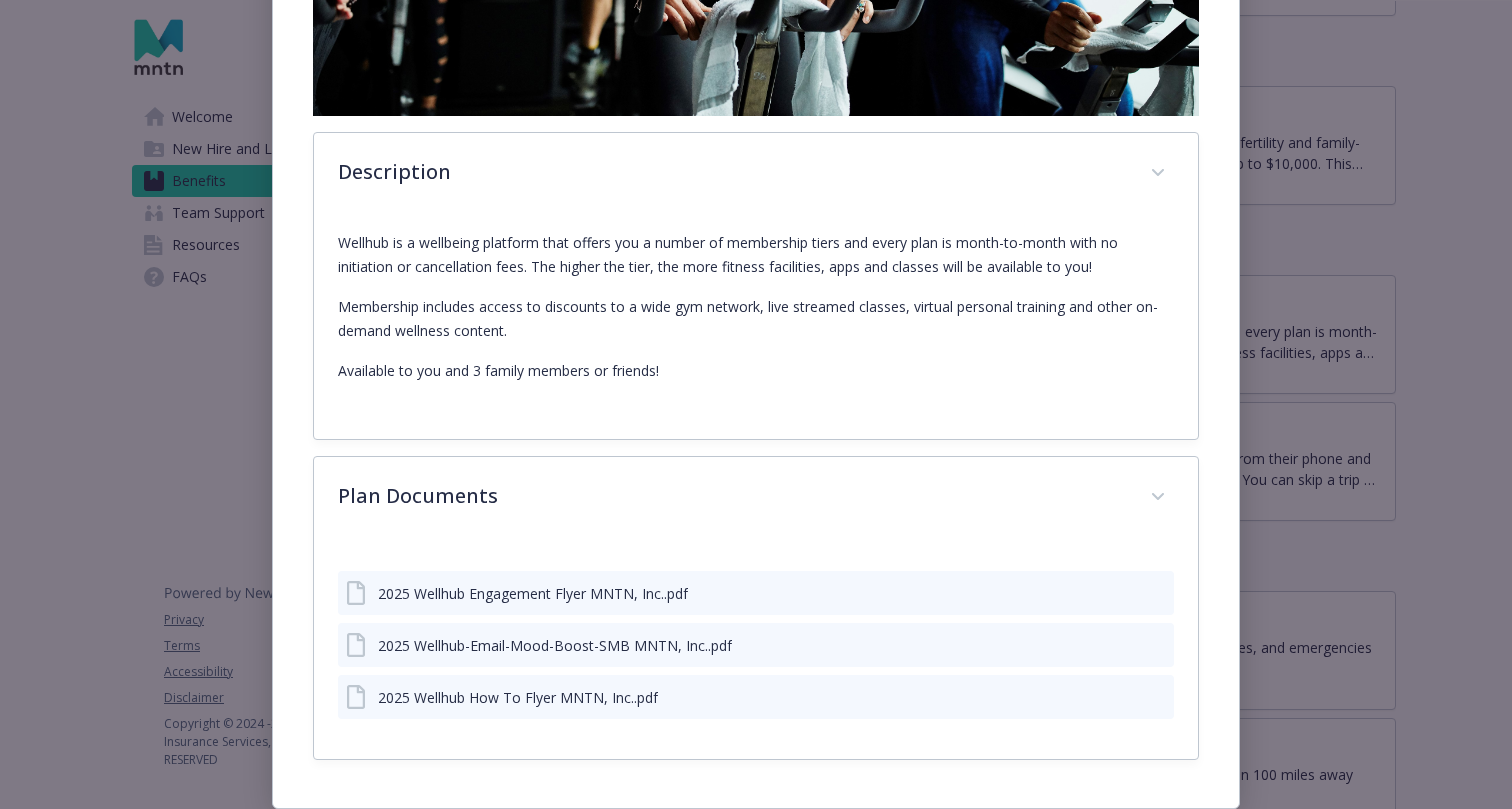 scroll, scrollTop: 0, scrollLeft: 0, axis: both 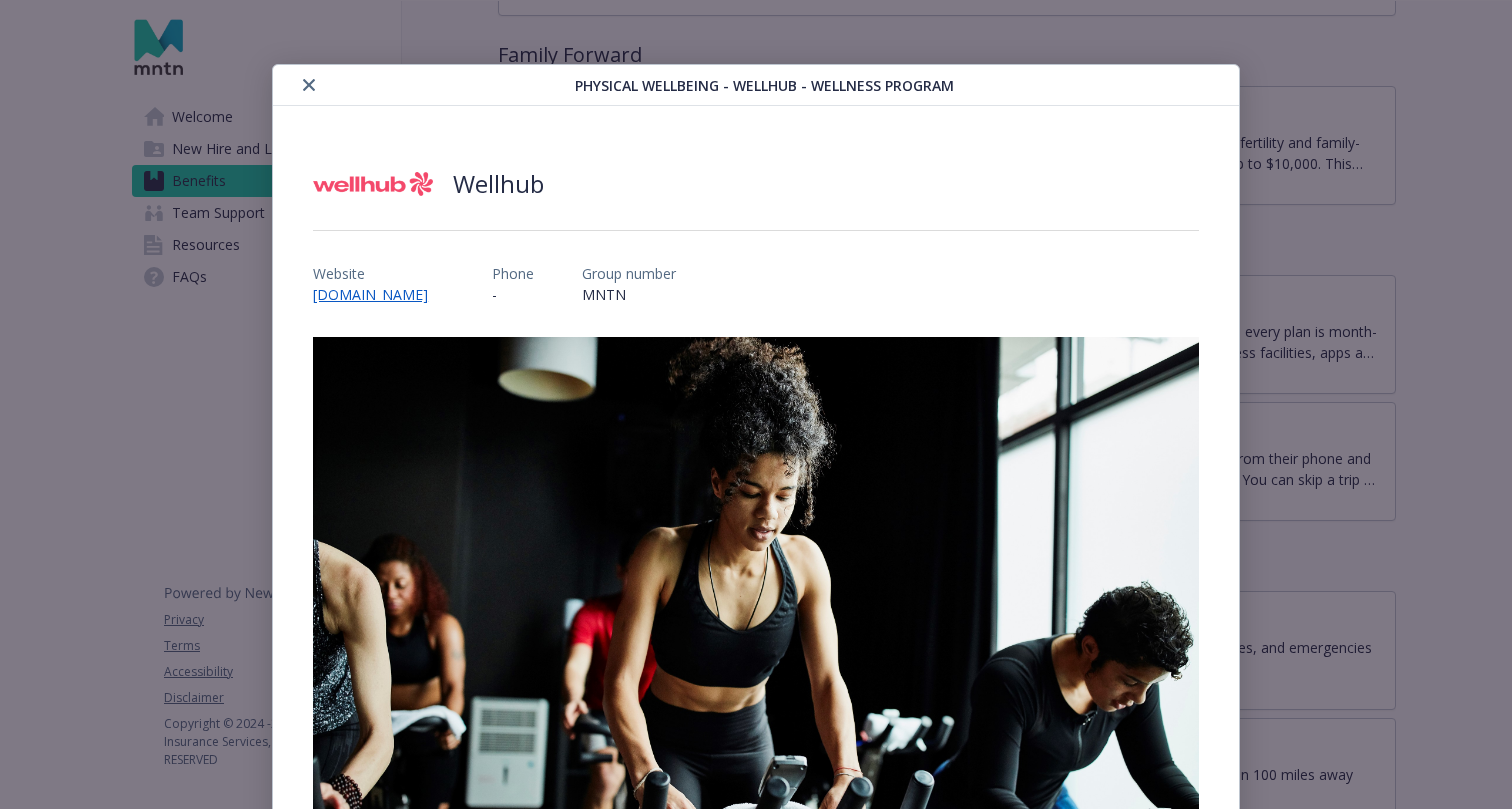 click on "Physical Wellbeing - Wellhub - Wellness Program Wellhub Website [DOMAIN_NAME] Phone - Group number MNTN Description Wellhub is a wellbeing platform that offers you a number of membership tiers and every plan is month-to-month with no initiation or cancellation fees. The higher the tier, the more fitness facilities, apps and classes will be available to you!
Membership includes access to discounts to a wide gym network, live streamed classes, virtual personal training and other on-demand wellness content.
Available to you and 3 family members or friends! Plan Documents 2025 Wellhub Engagement Flyer MNTN, Inc..pdf 2025 Wellhub-Email-Mood-Boost-SMB MNTN, Inc..pdf 2025 Wellhub How To Flyer MNTN, Inc..pdf" at bounding box center [756, 404] 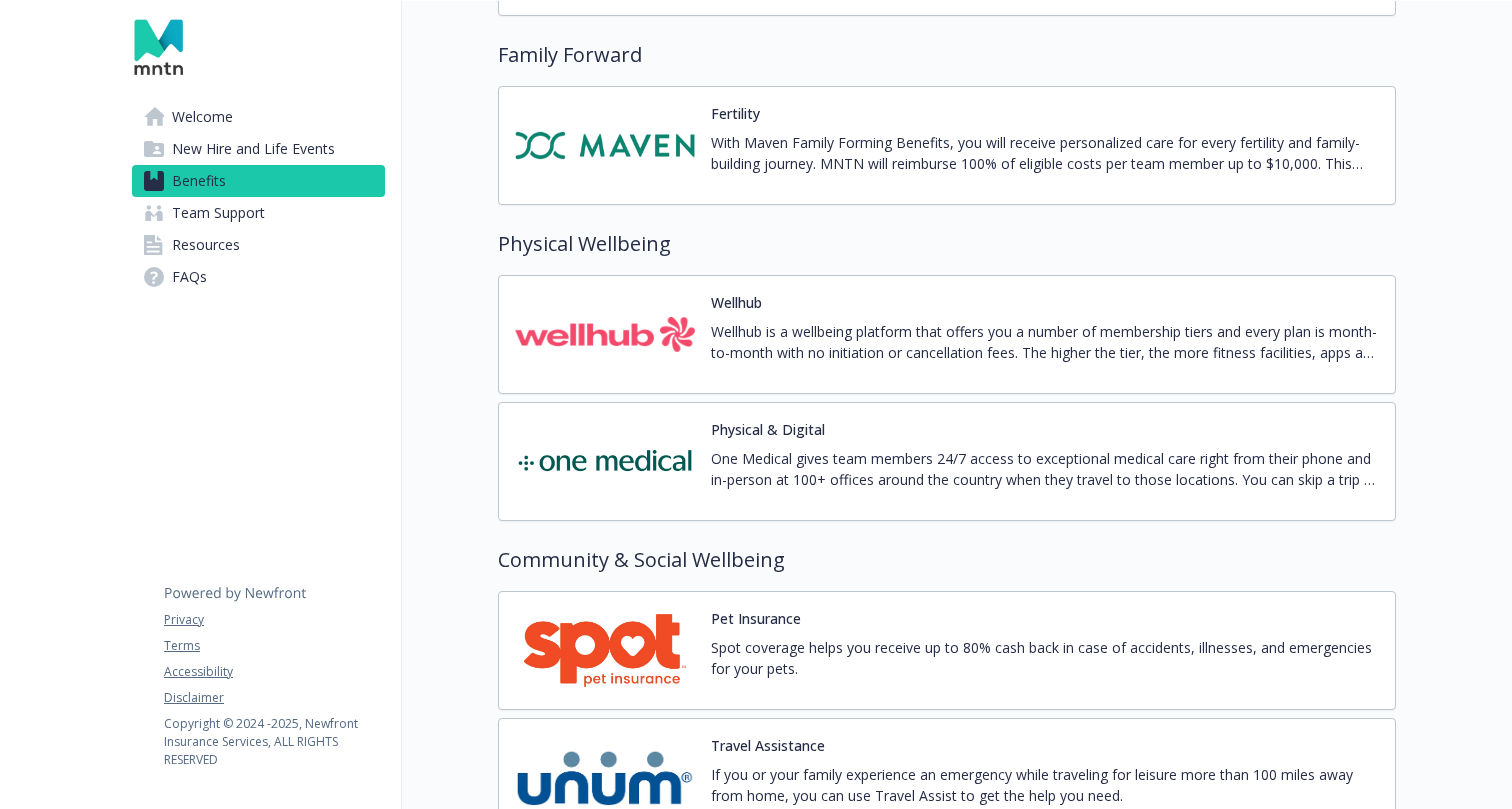 click at bounding box center [1454, -1540] 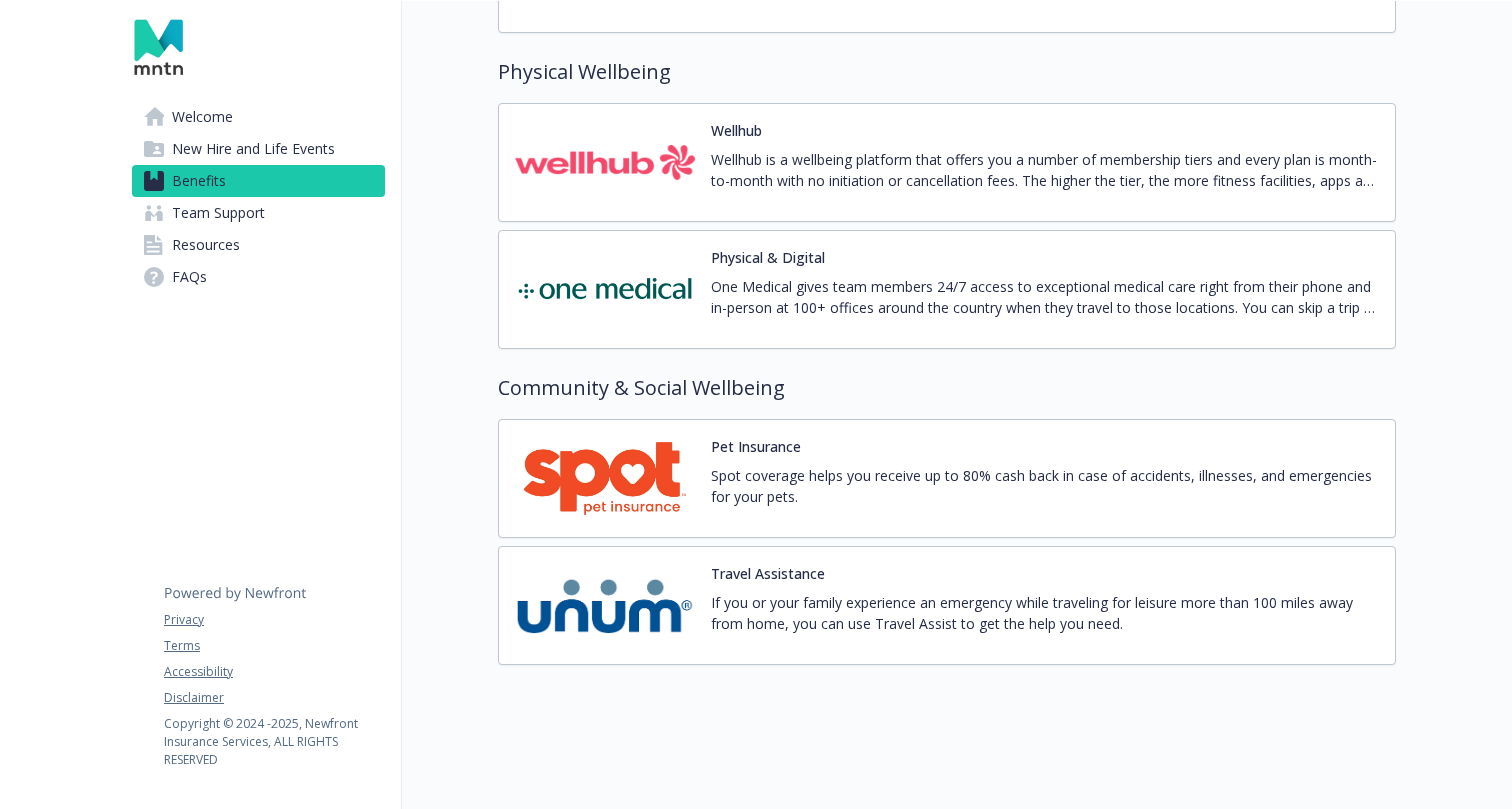 click on "If you or your family experience an emergency while traveling for leisure more than 100 miles away from home, you can use Travel Assist to get the help you need." at bounding box center [1045, 613] 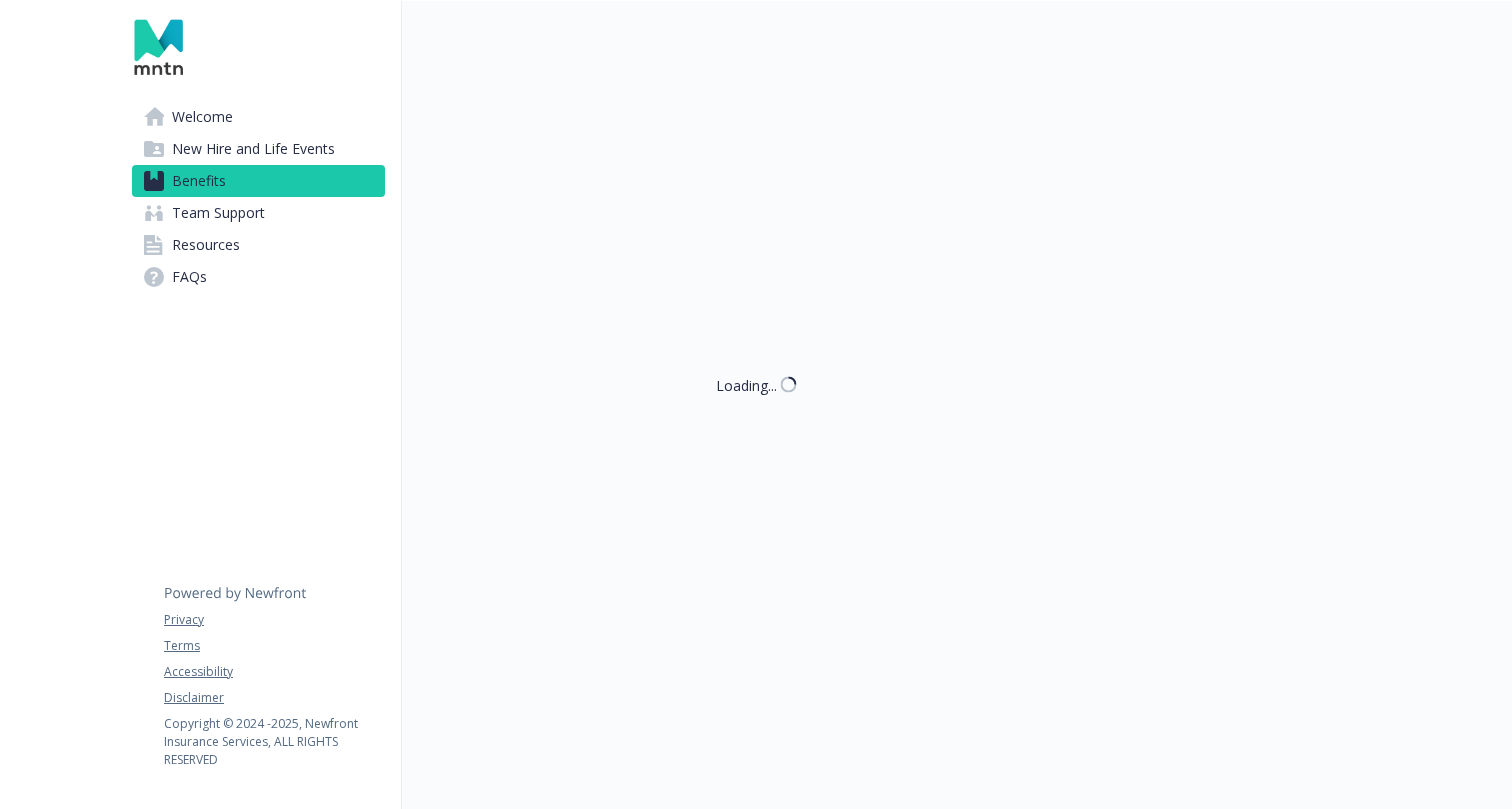 scroll, scrollTop: 4233, scrollLeft: 0, axis: vertical 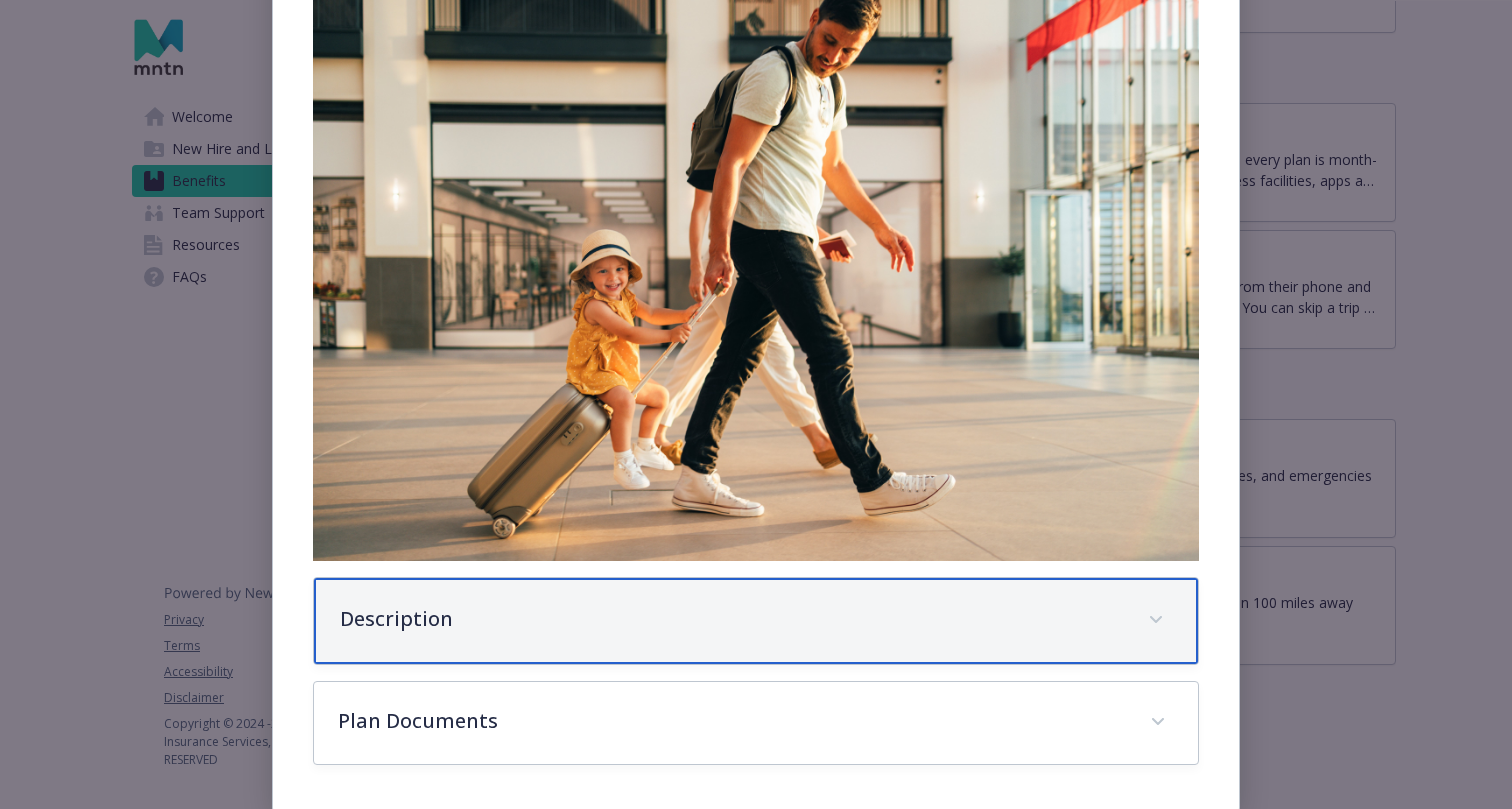 click on "Description" at bounding box center (732, 619) 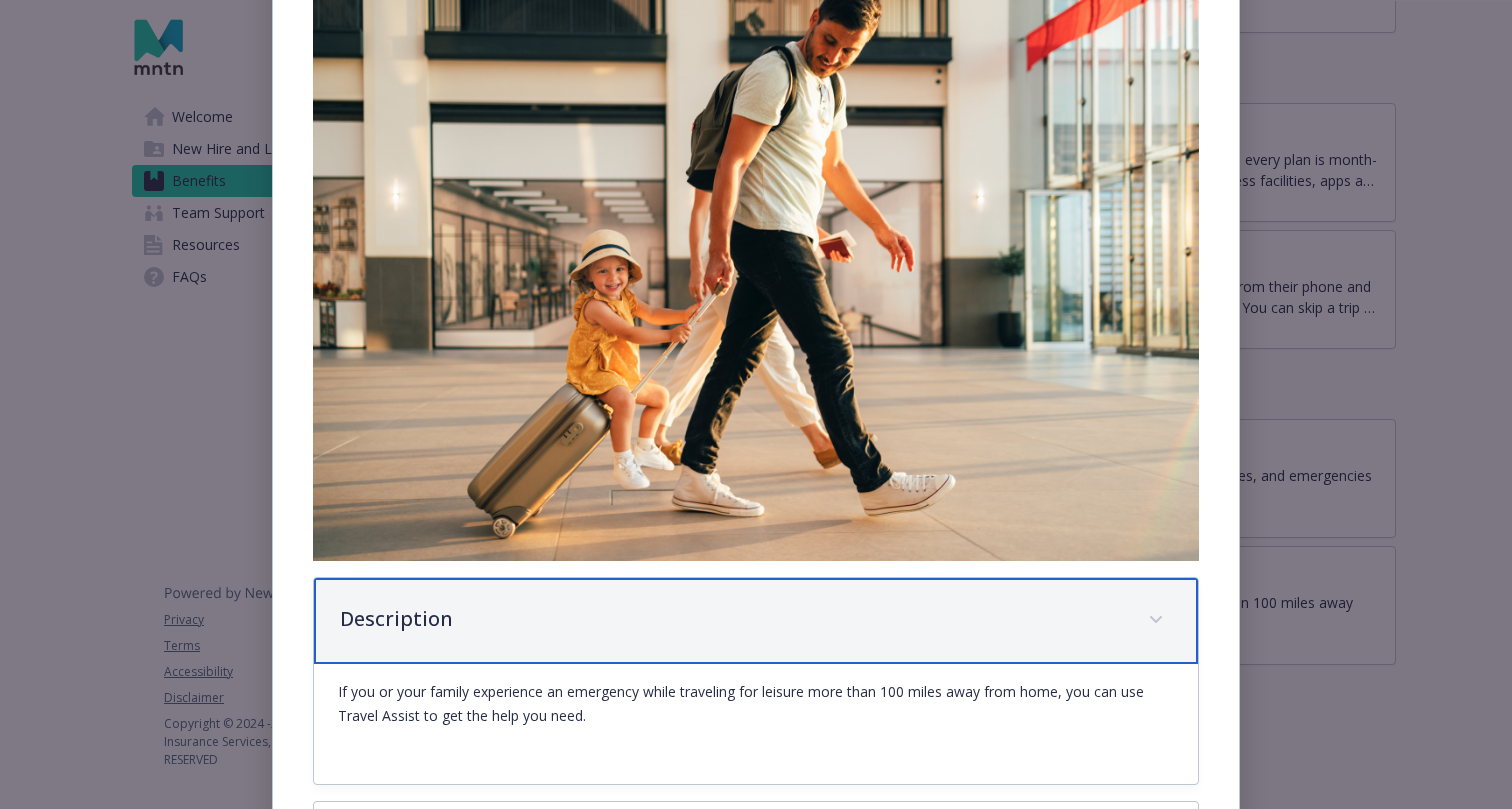 scroll, scrollTop: 491, scrollLeft: 0, axis: vertical 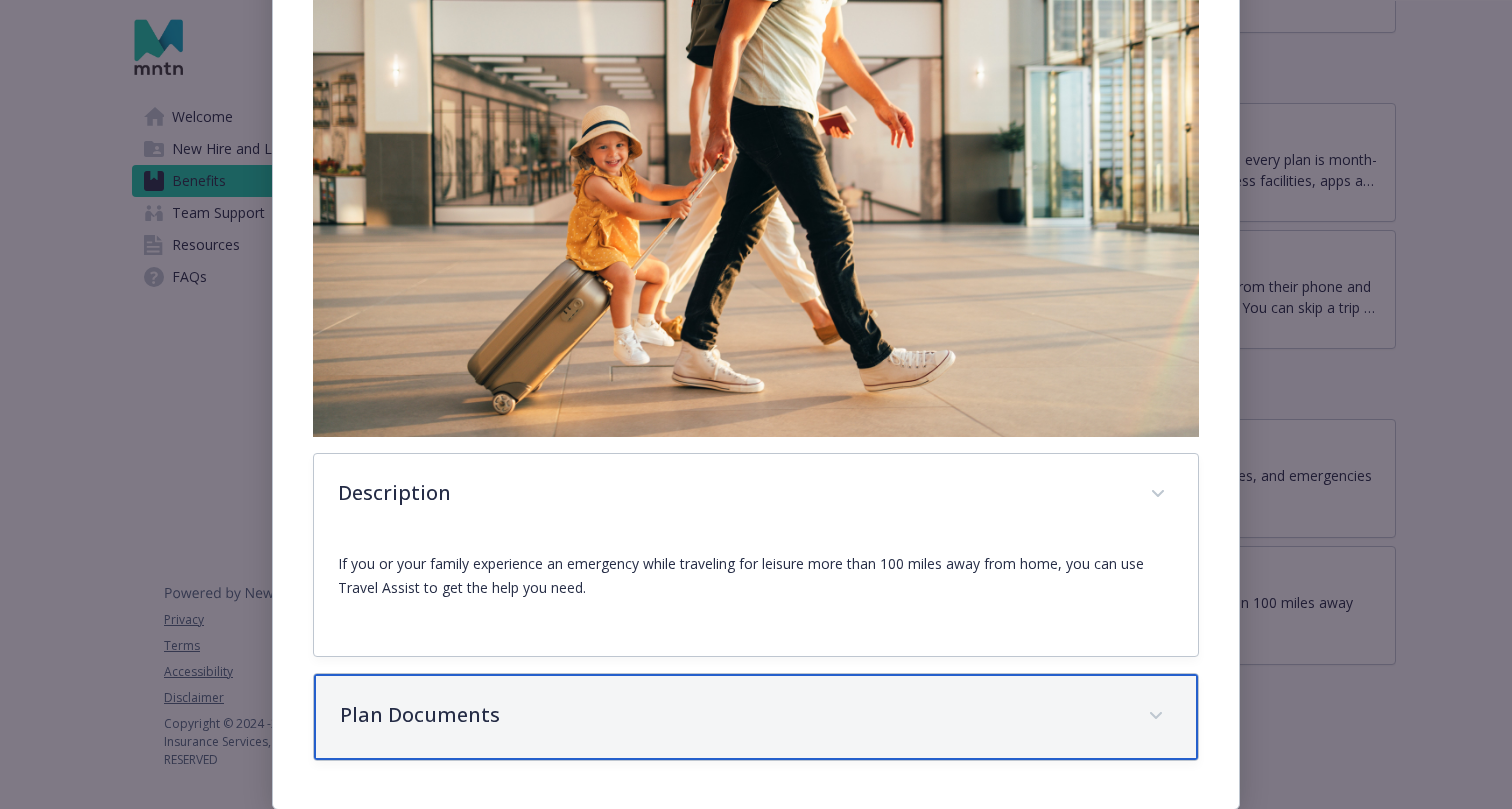 click on "Plan Documents" at bounding box center (732, 715) 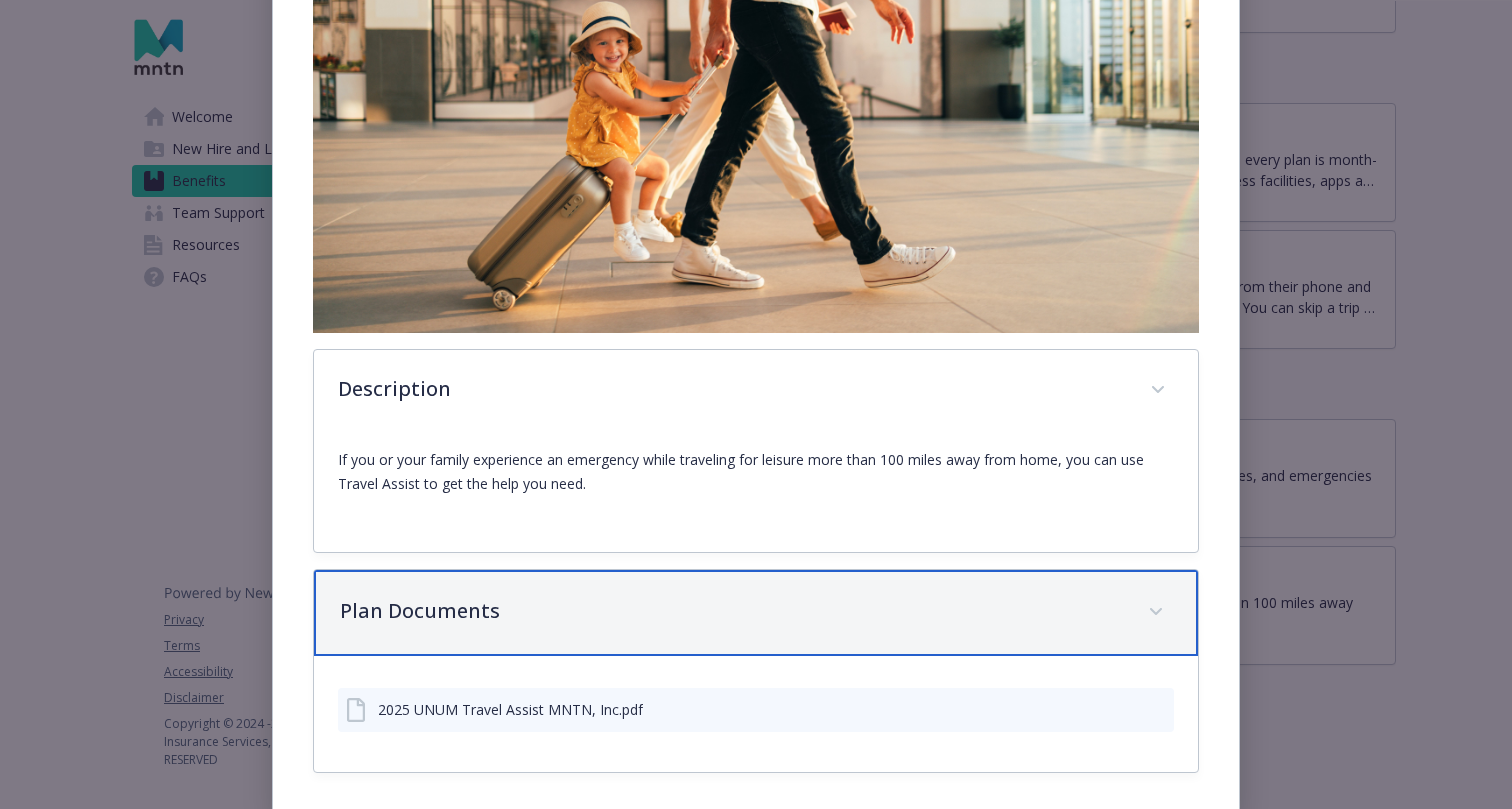 scroll, scrollTop: 607, scrollLeft: 0, axis: vertical 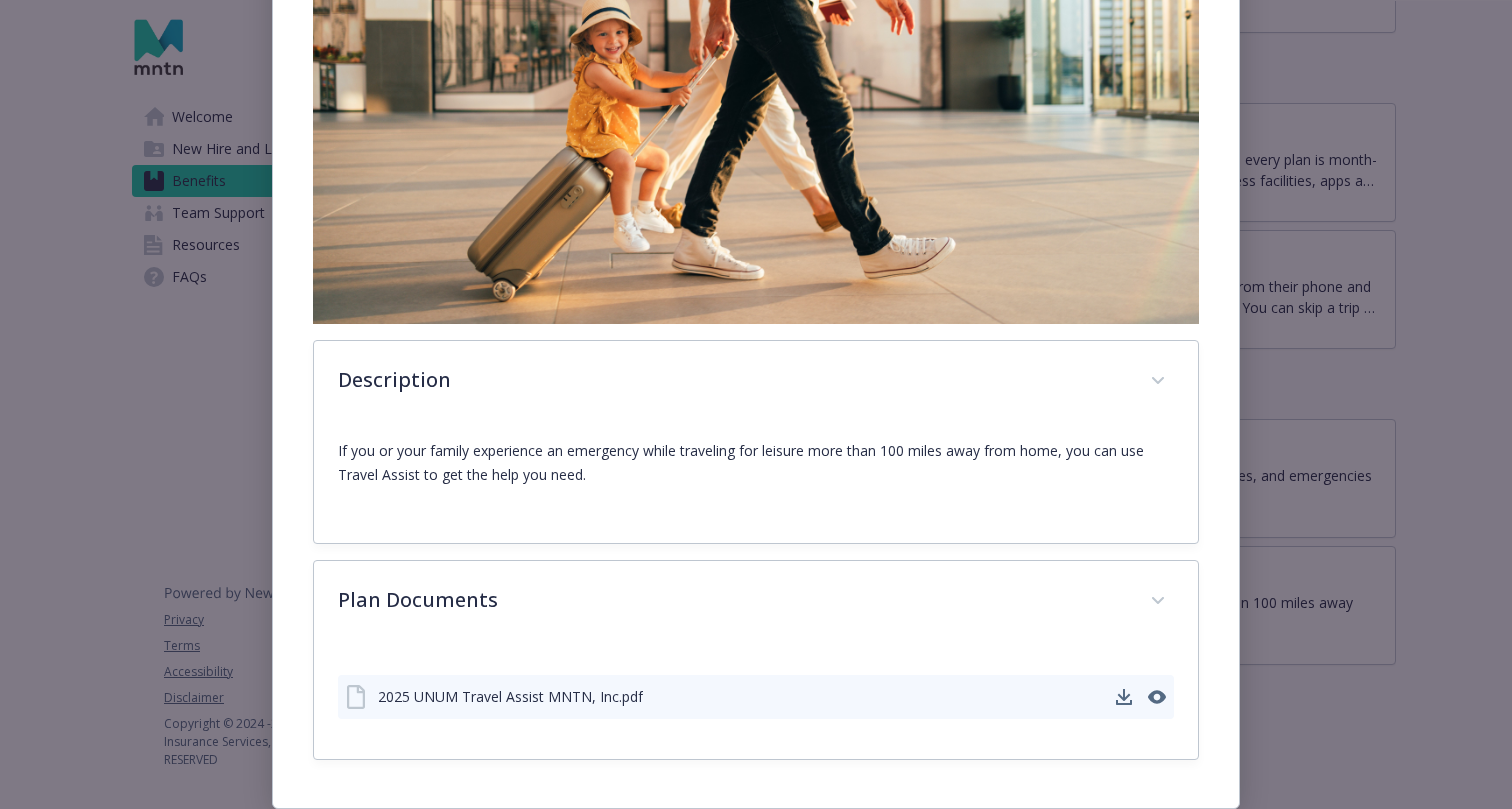 click on "2025 UNUM Travel Assist MNTN, Inc.pdf" at bounding box center [756, 697] 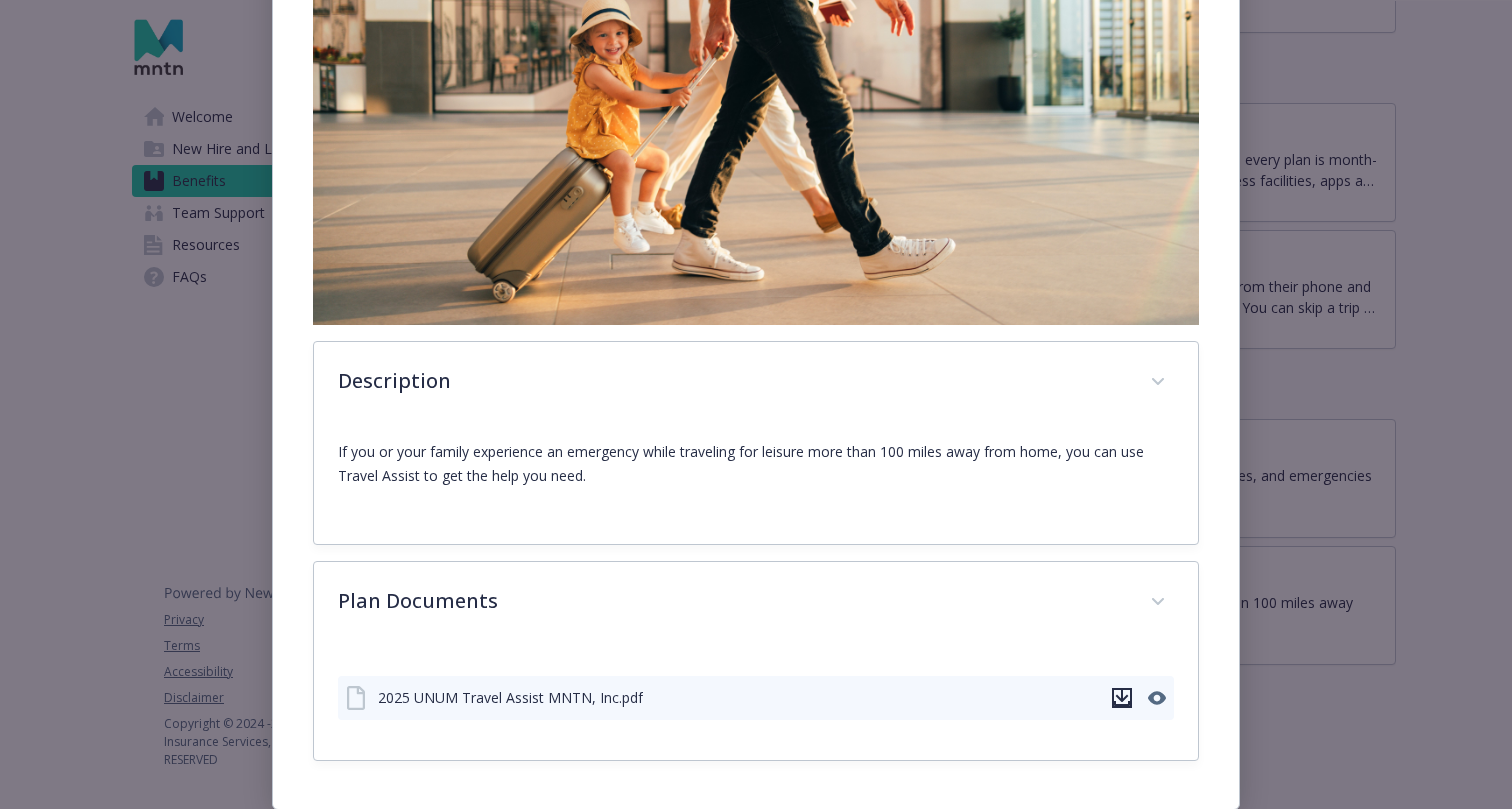 click 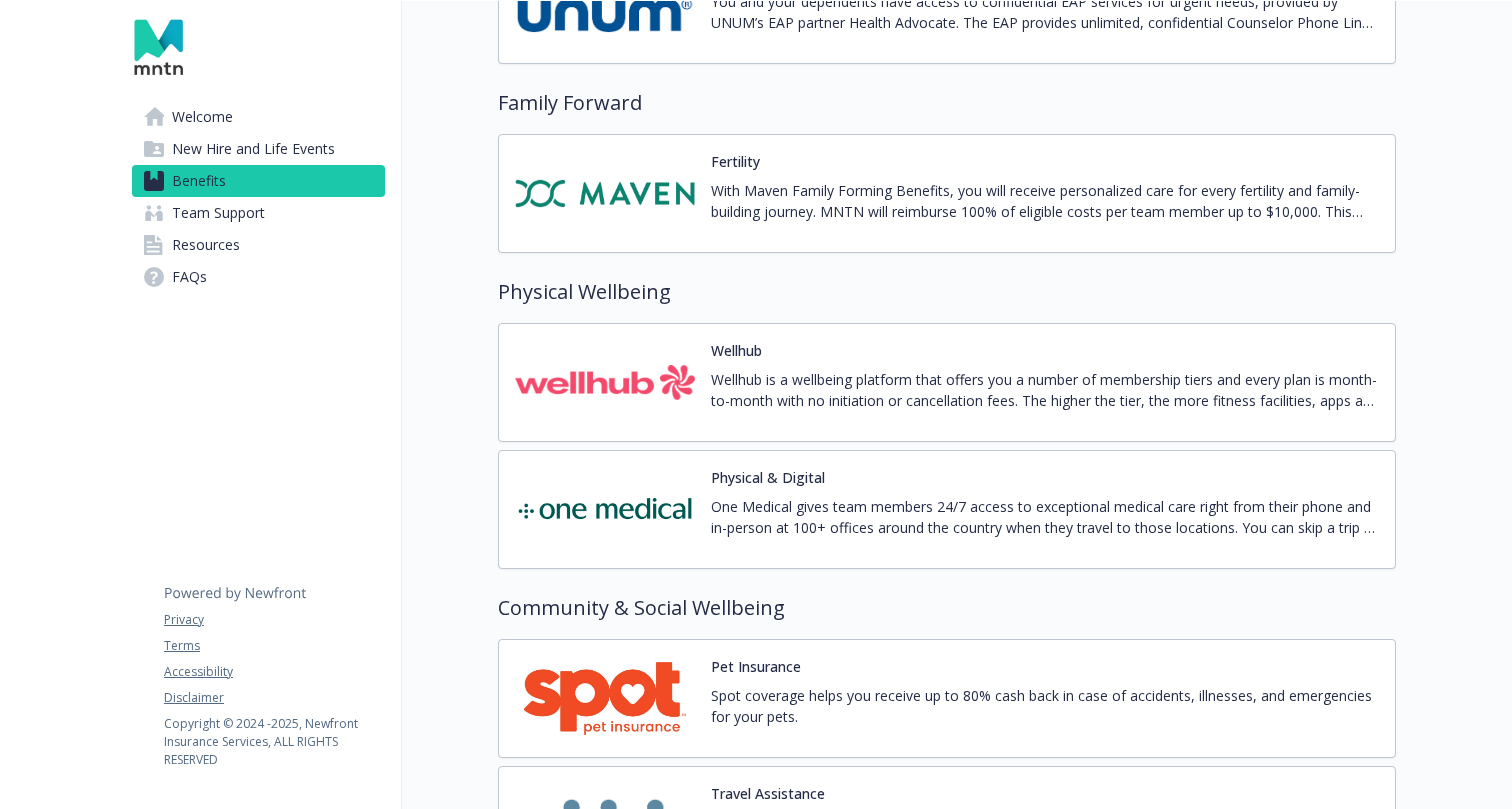 scroll, scrollTop: 3749, scrollLeft: 0, axis: vertical 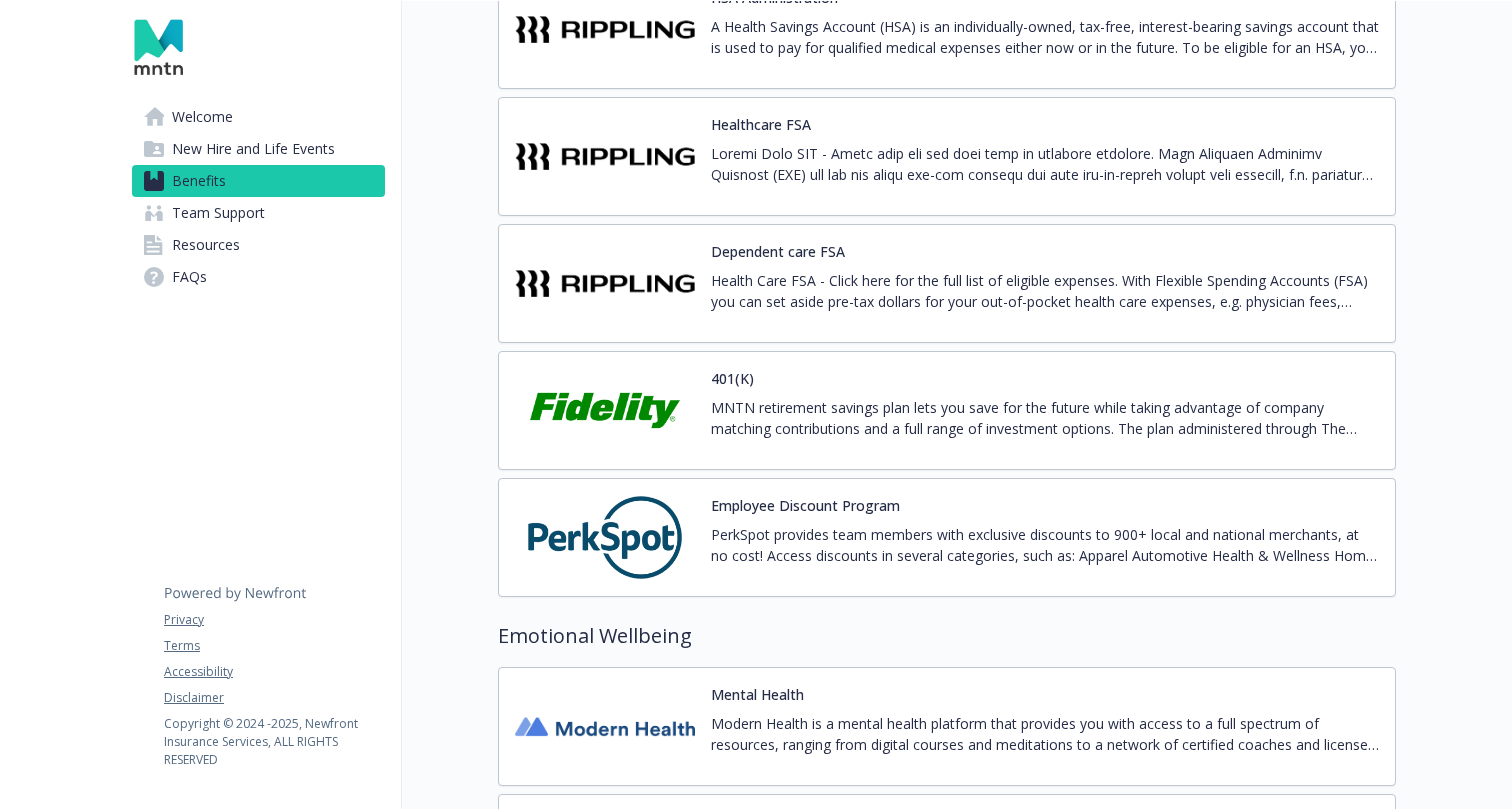 click on "MNTN retirement savings plan lets you save for the future while taking advantage of company matching contributions and a full range of investment options. The plan administered through The Fidelity Group features a variety of investment options." at bounding box center [1045, 418] 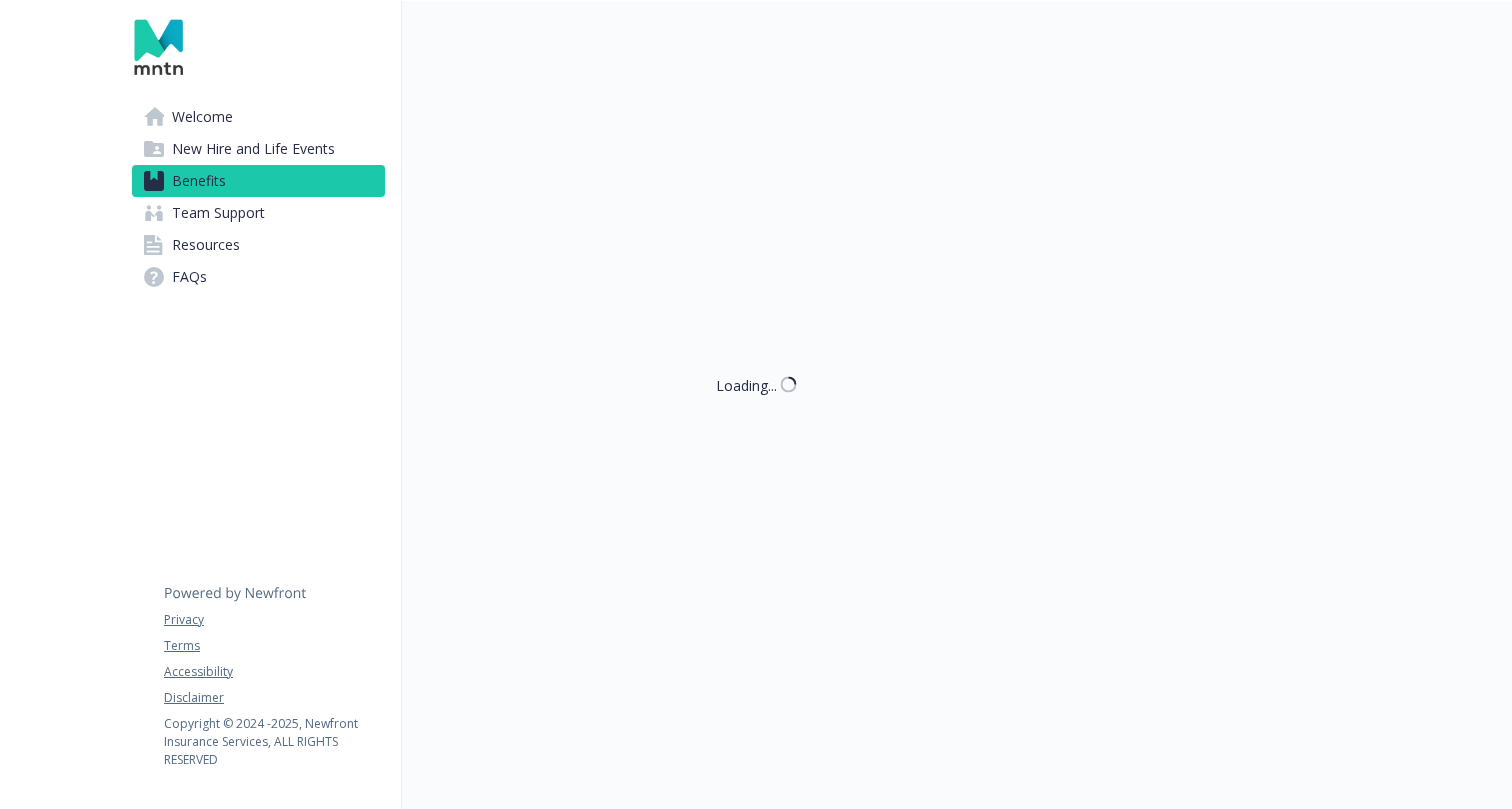 scroll, scrollTop: 3164, scrollLeft: 0, axis: vertical 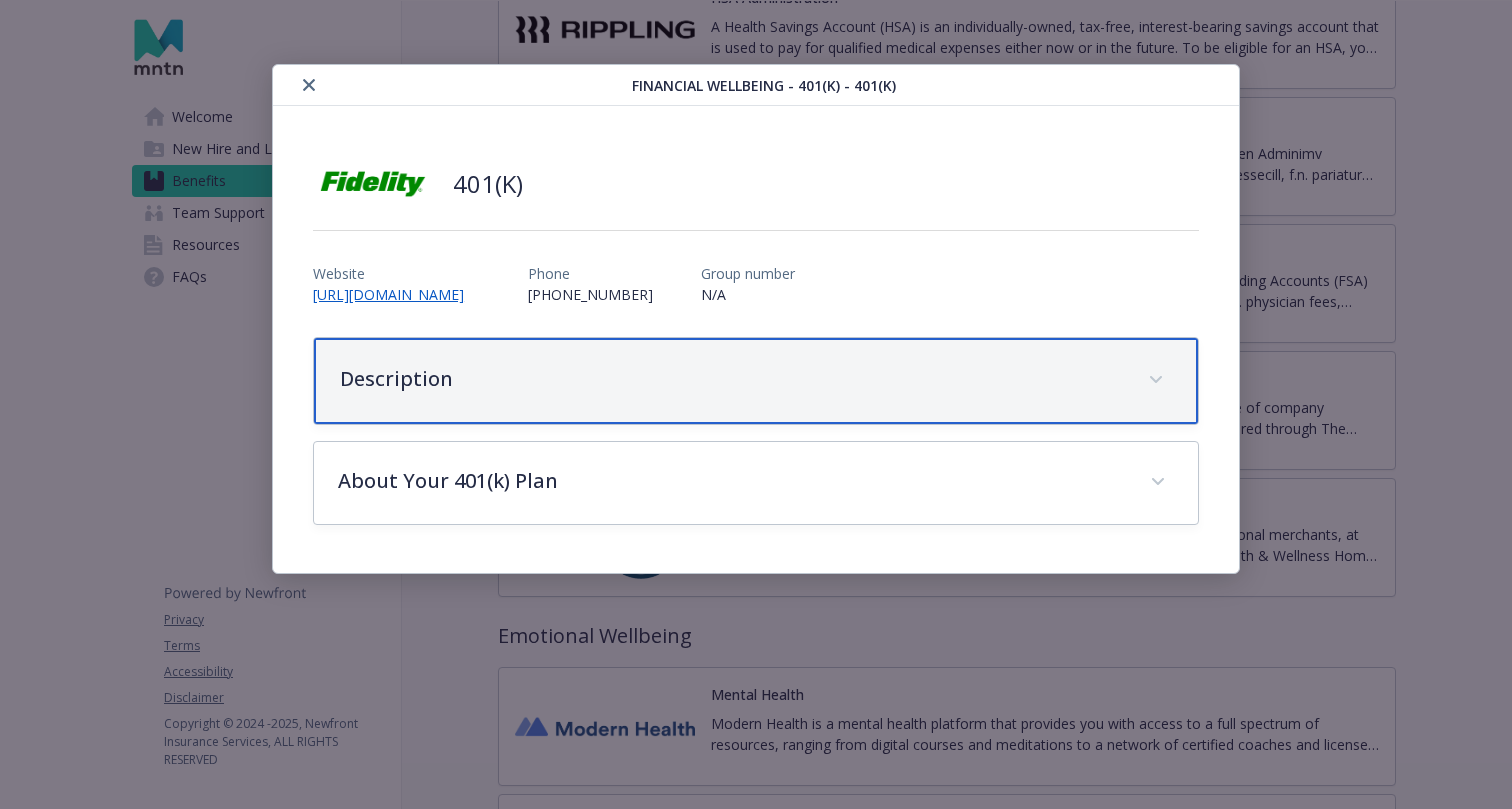 click on "Description" at bounding box center (732, 379) 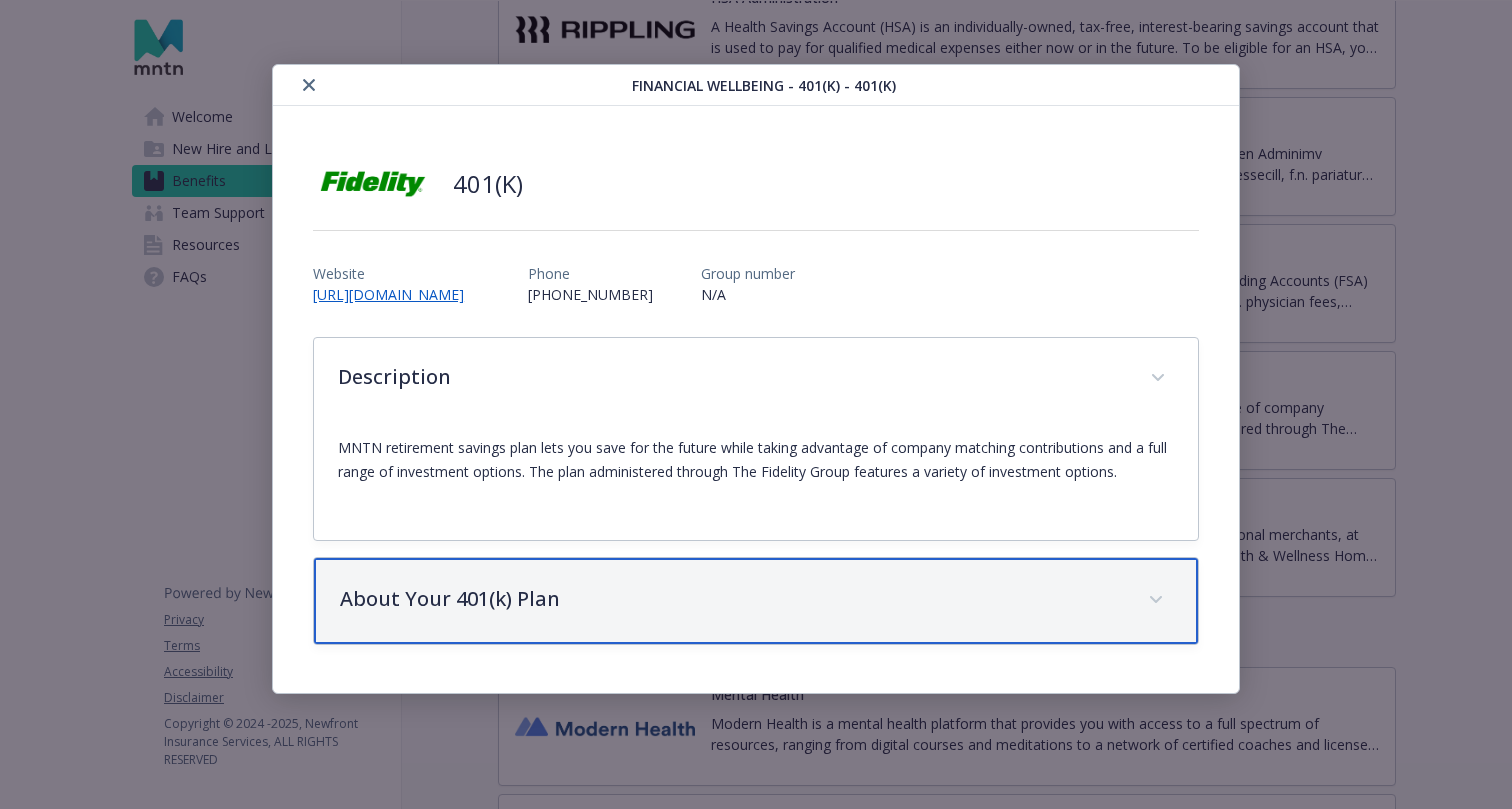 click on "About Your 401(k) Plan" at bounding box center [756, 601] 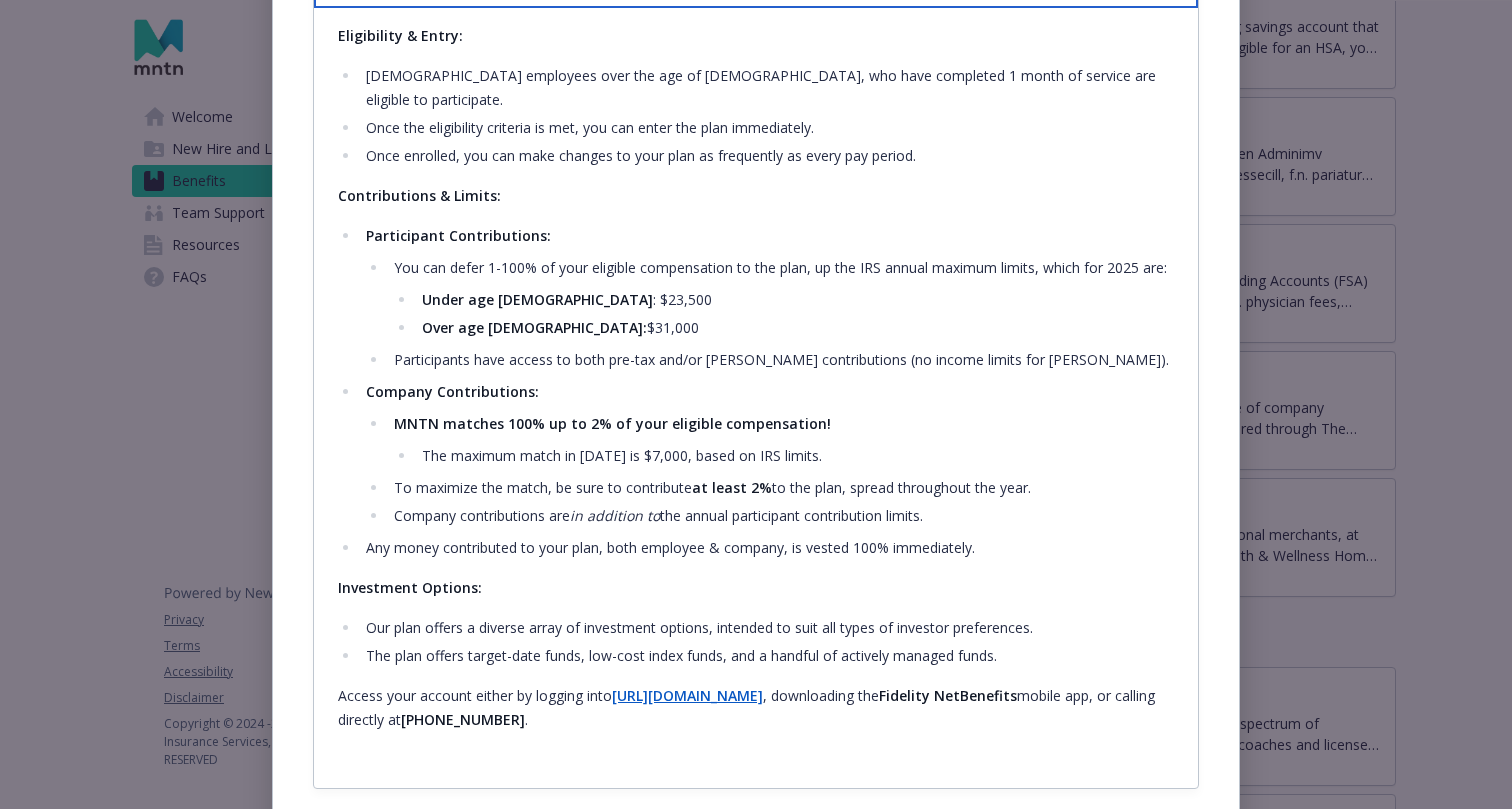 scroll, scrollTop: 641, scrollLeft: 0, axis: vertical 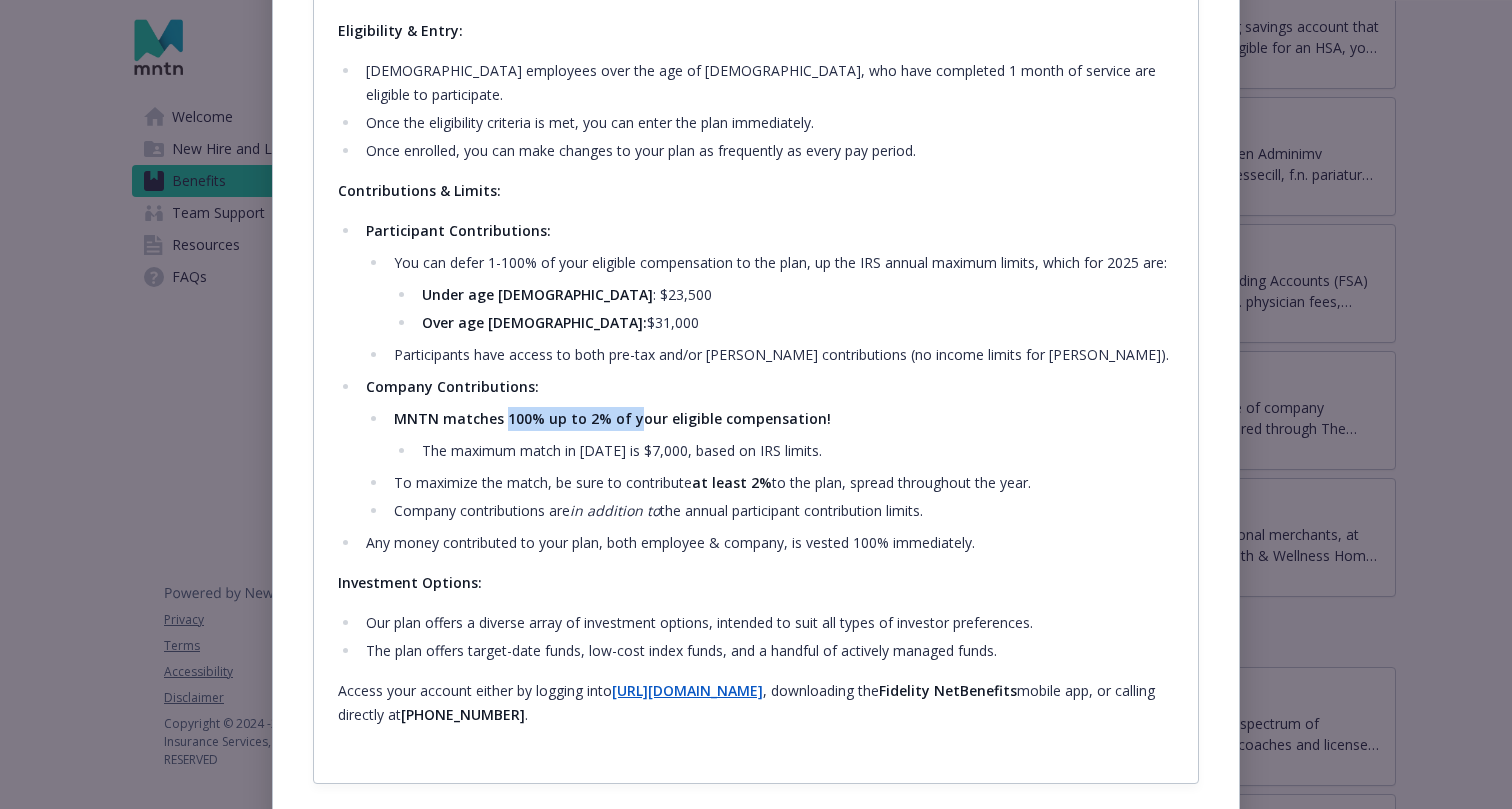 drag, startPoint x: 505, startPoint y: 400, endPoint x: 633, endPoint y: 400, distance: 128 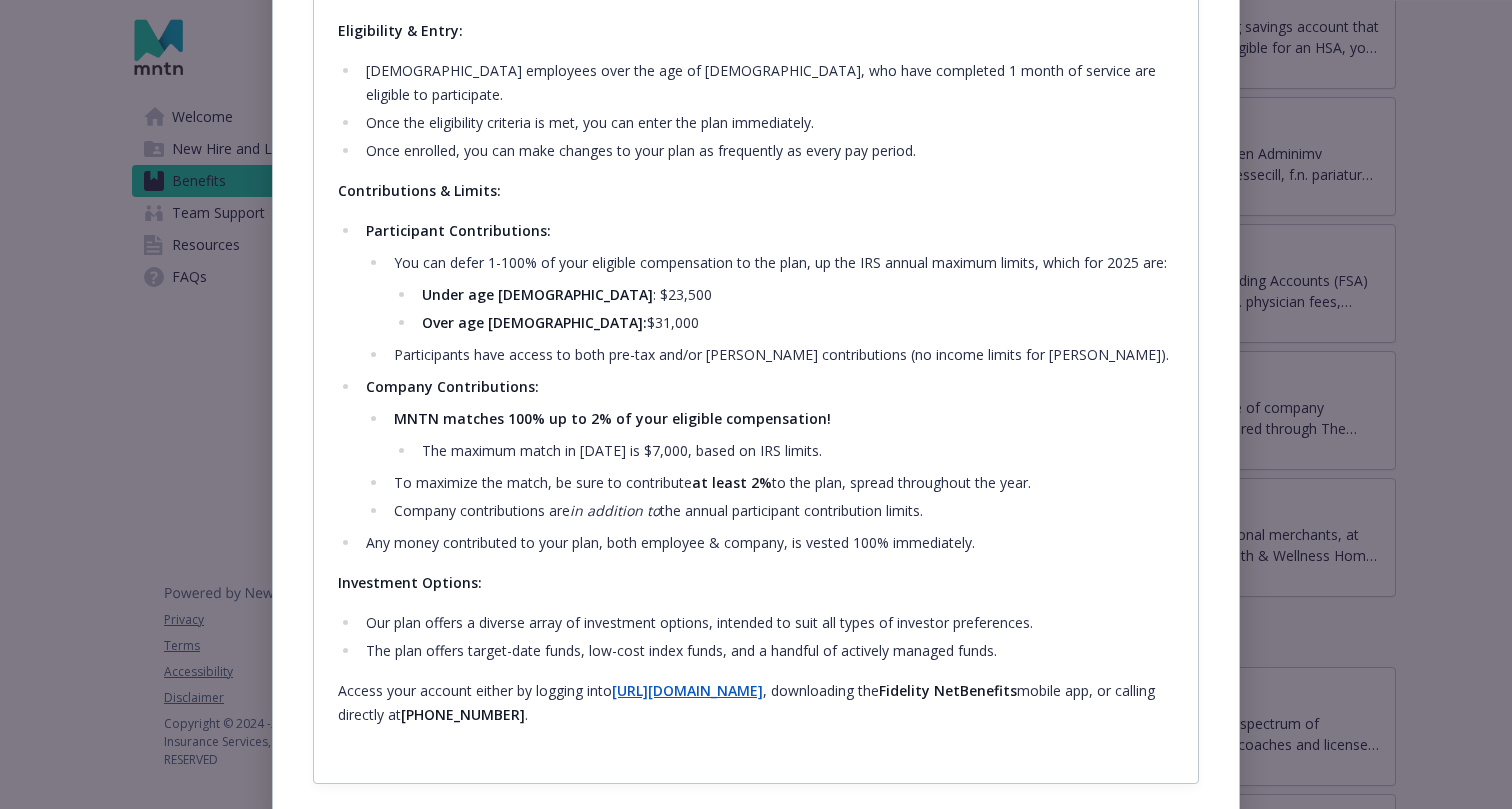 click on "MNTN matches 100% up to 2% of your eligible compensation!
The maximum match in [DATE] is $7,000, based on IRS limits." at bounding box center (781, 435) 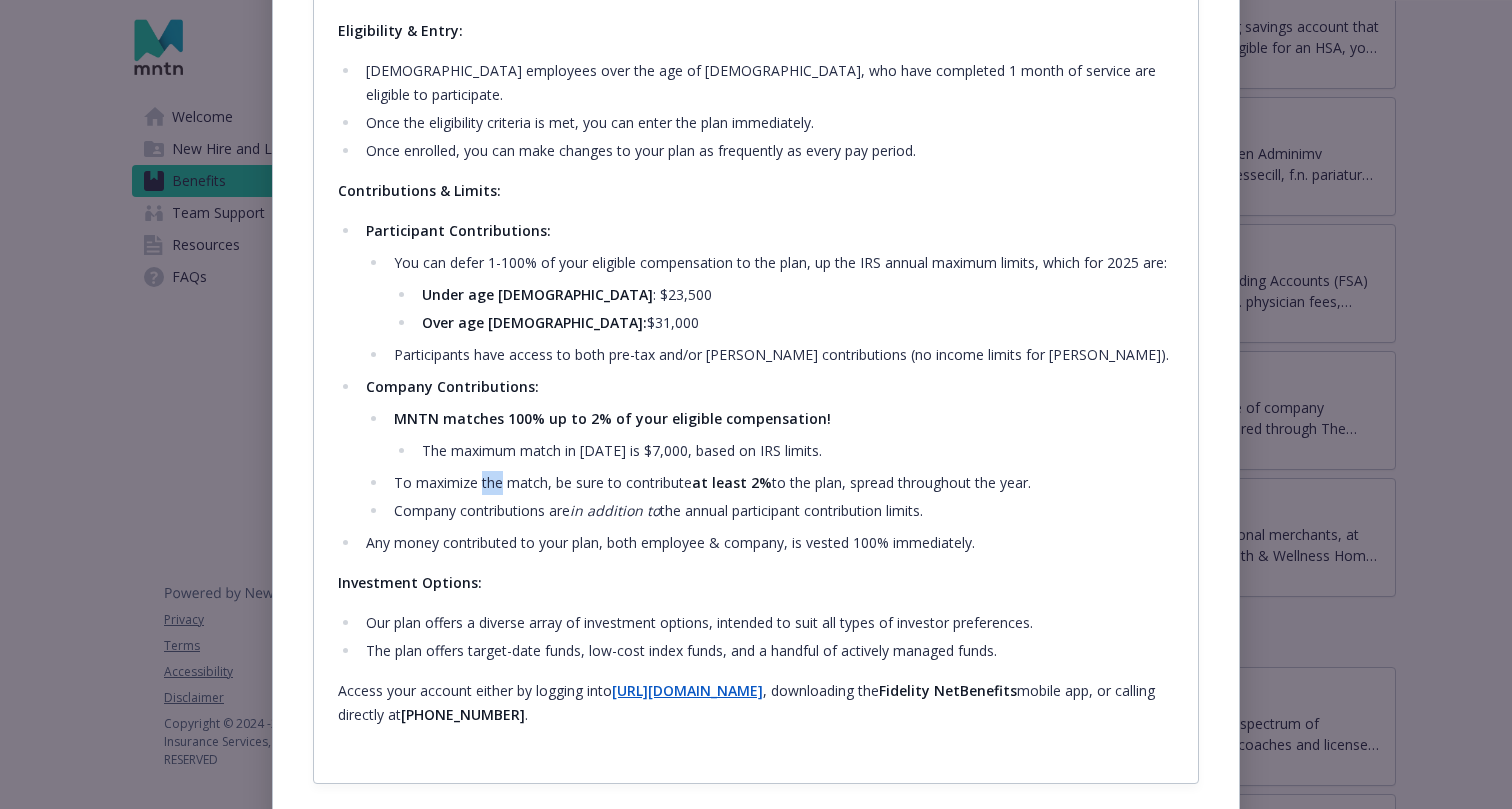 click on "To maximize the match, be sure to contribute  at least 2%  to the plan, spread throughout the year." at bounding box center (781, 483) 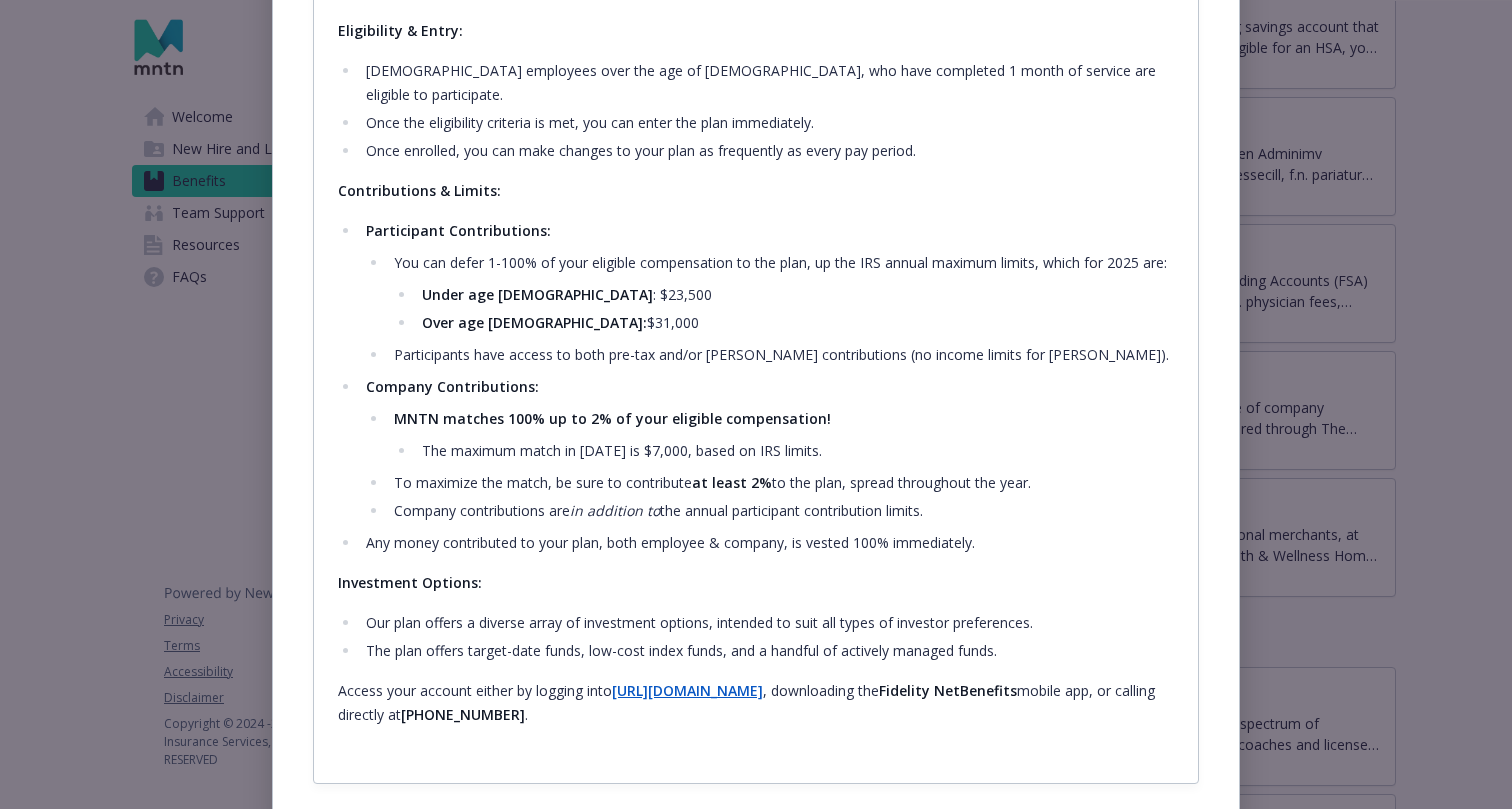 click on "To maximize the match, be sure to contribute  at least 2%  to the plan, spread throughout the year." at bounding box center (781, 483) 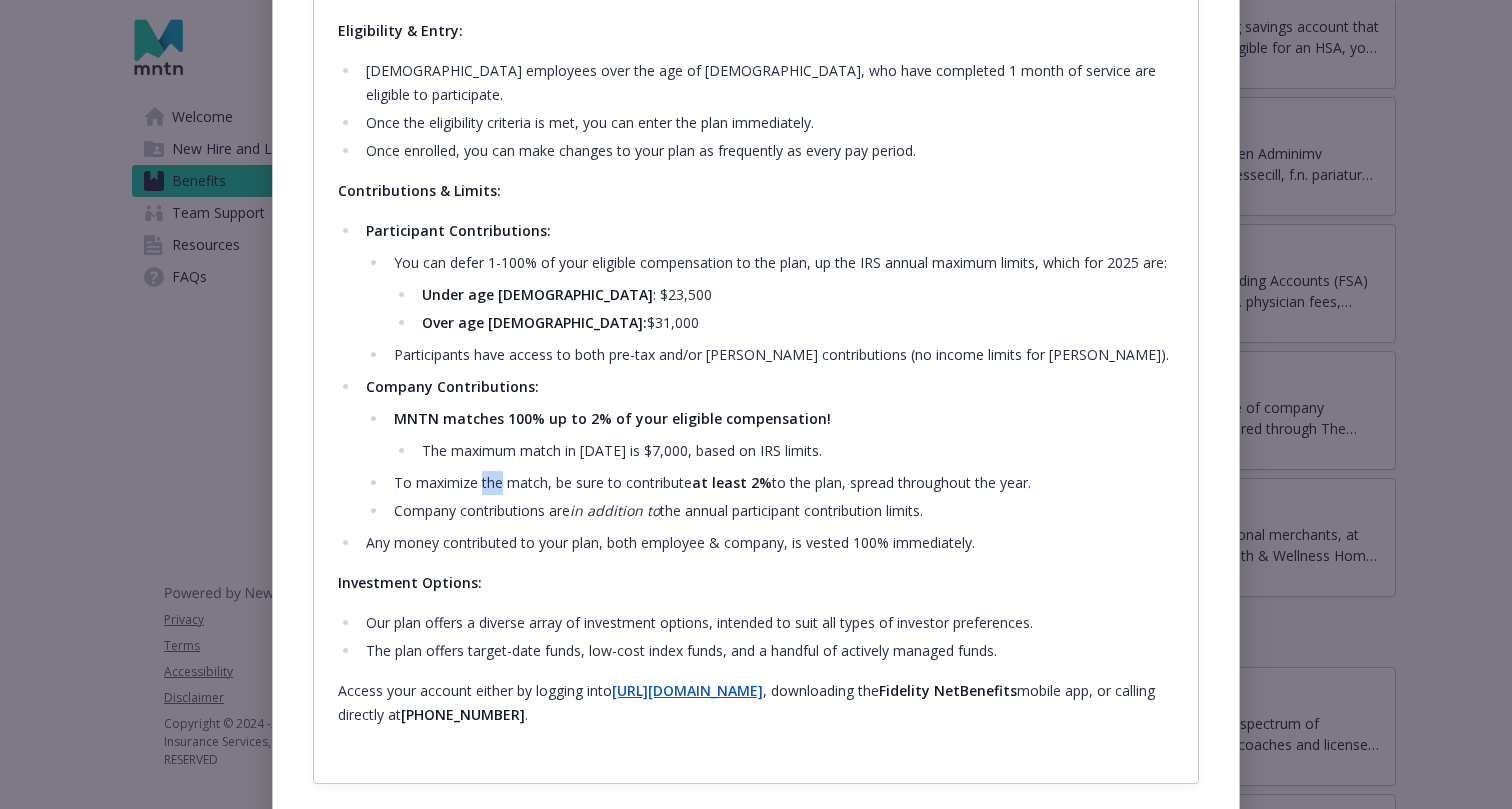 click on "To maximize the match, be sure to contribute  at least 2%  to the plan, spread throughout the year." at bounding box center [781, 483] 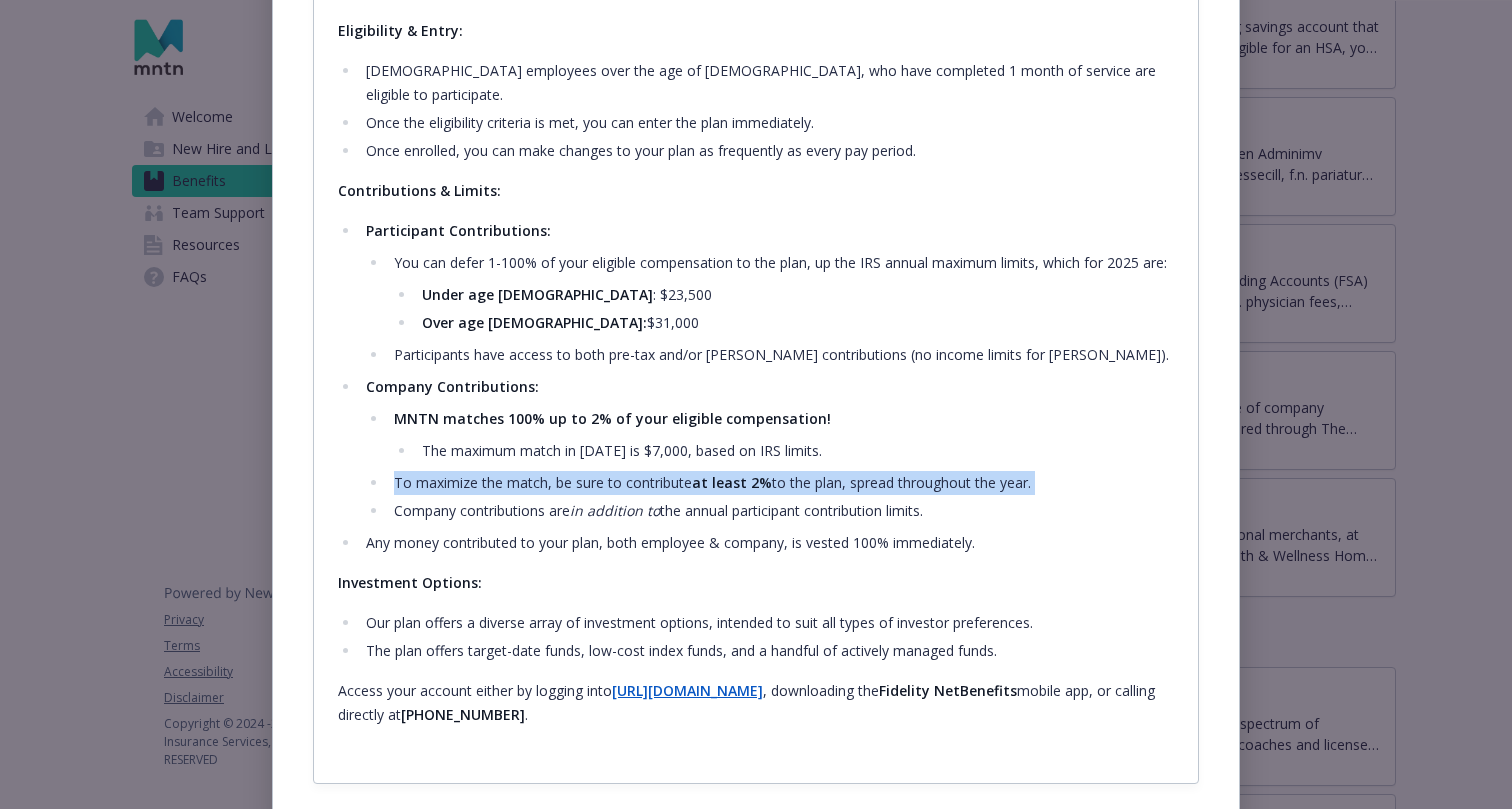 click on "To maximize the match, be sure to contribute  at least 2%  to the plan, spread throughout the year." at bounding box center [781, 483] 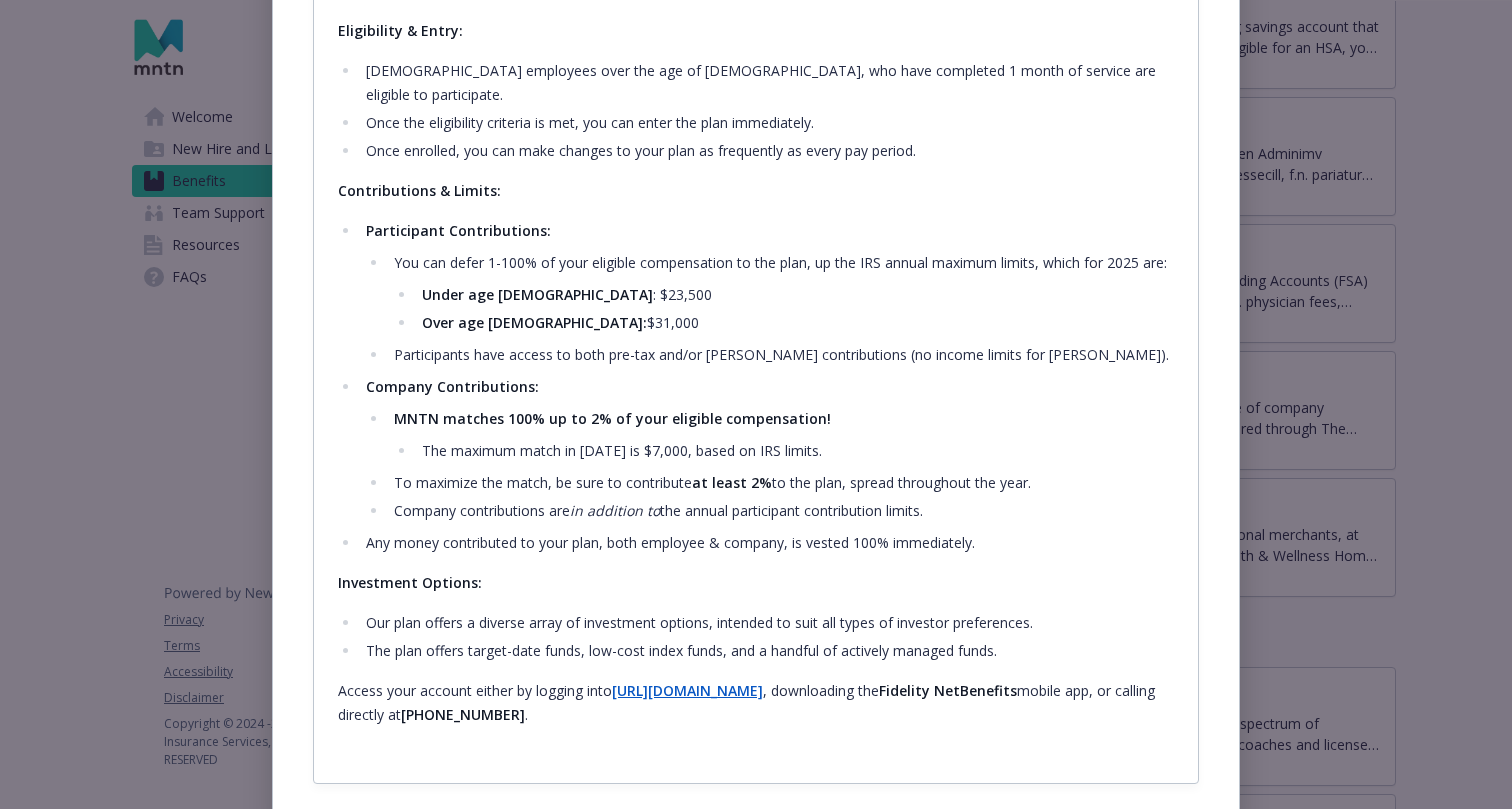 click on "Our plan offers a diverse array of investment options, intended to suit all types of investor preferences." at bounding box center (767, 623) 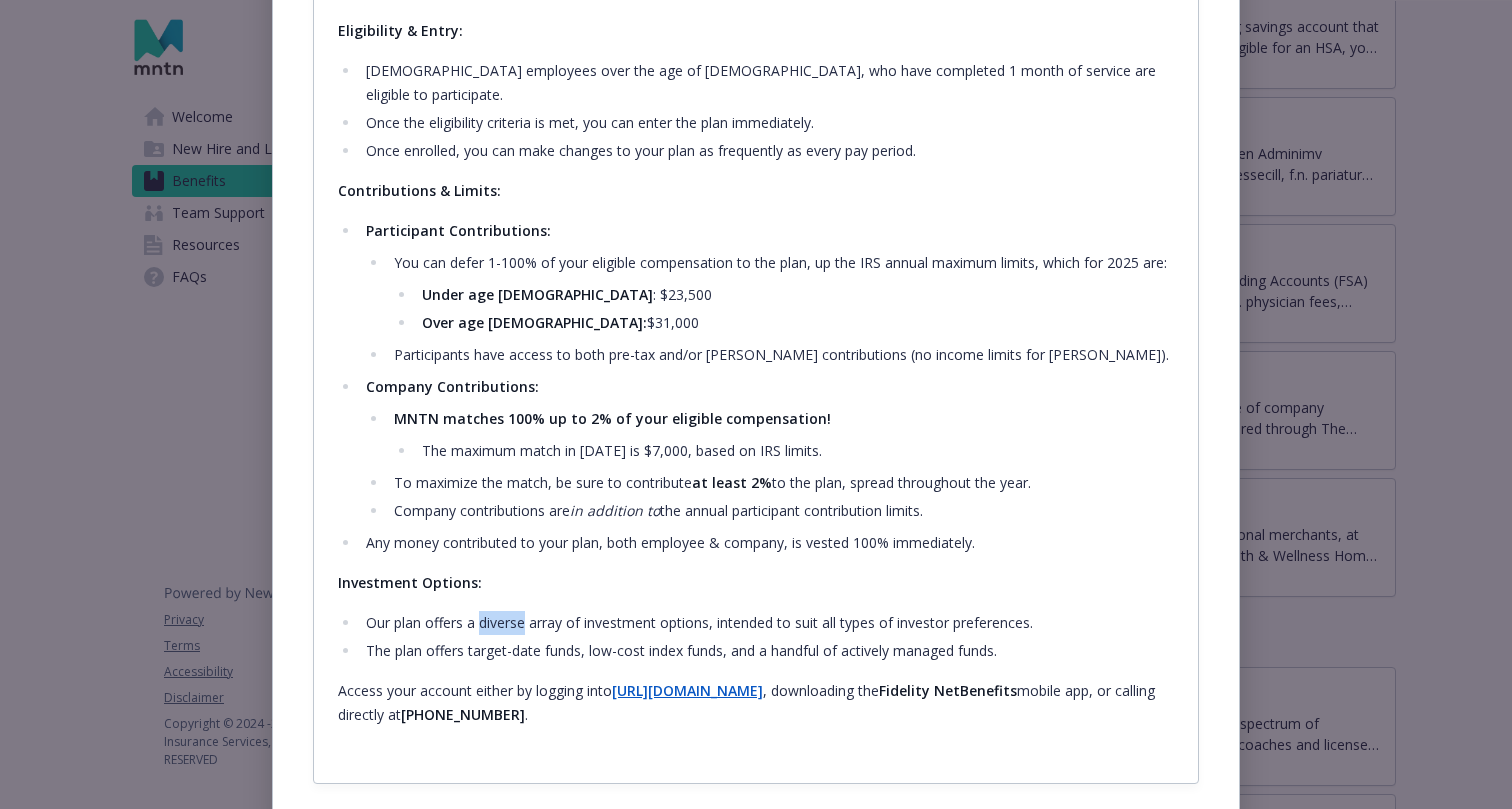 click on "Our plan offers a diverse array of investment options, intended to suit all types of investor preferences." at bounding box center [767, 623] 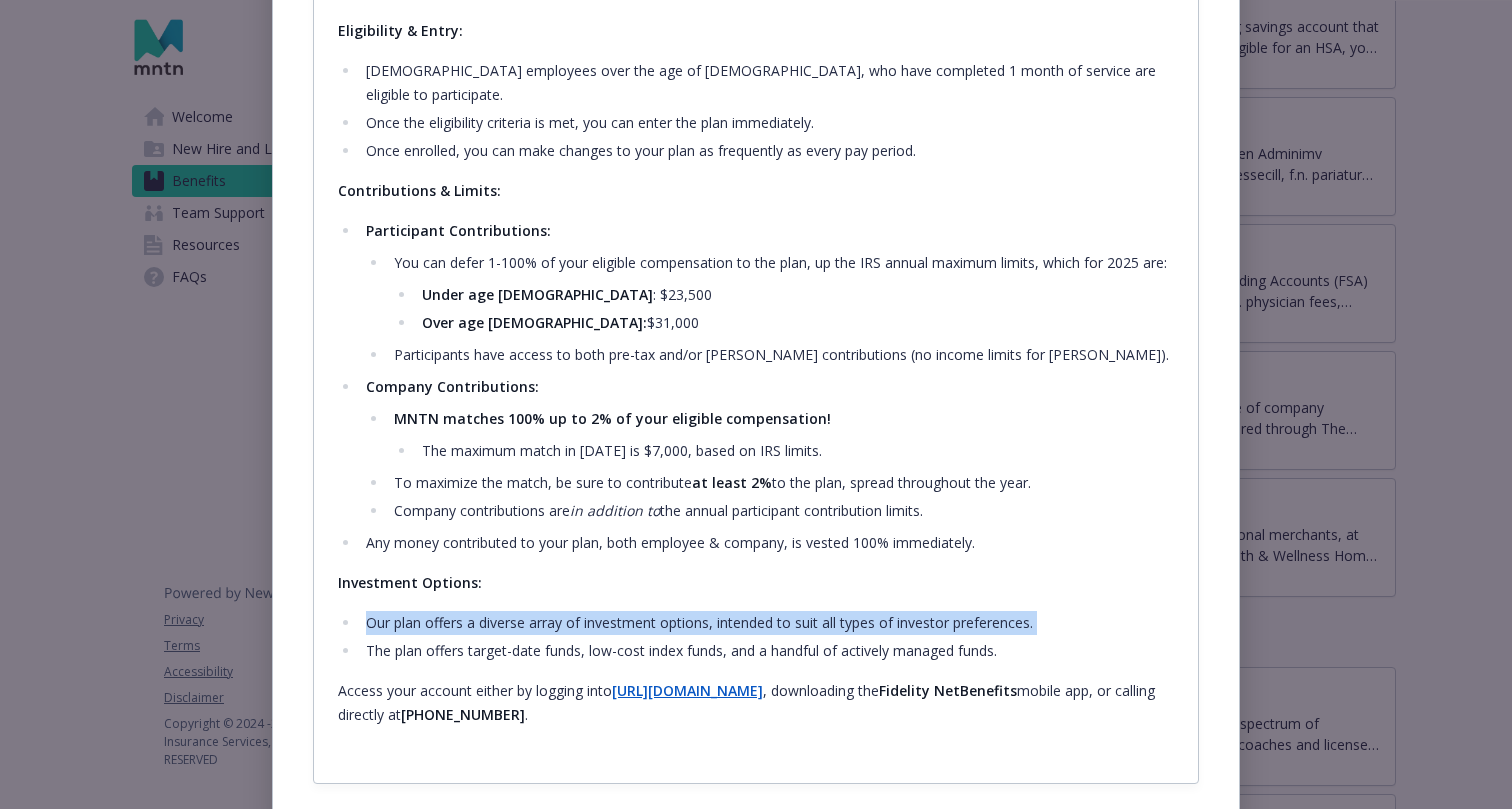 click on "Our plan offers a diverse array of investment options, intended to suit all types of investor preferences." at bounding box center [767, 623] 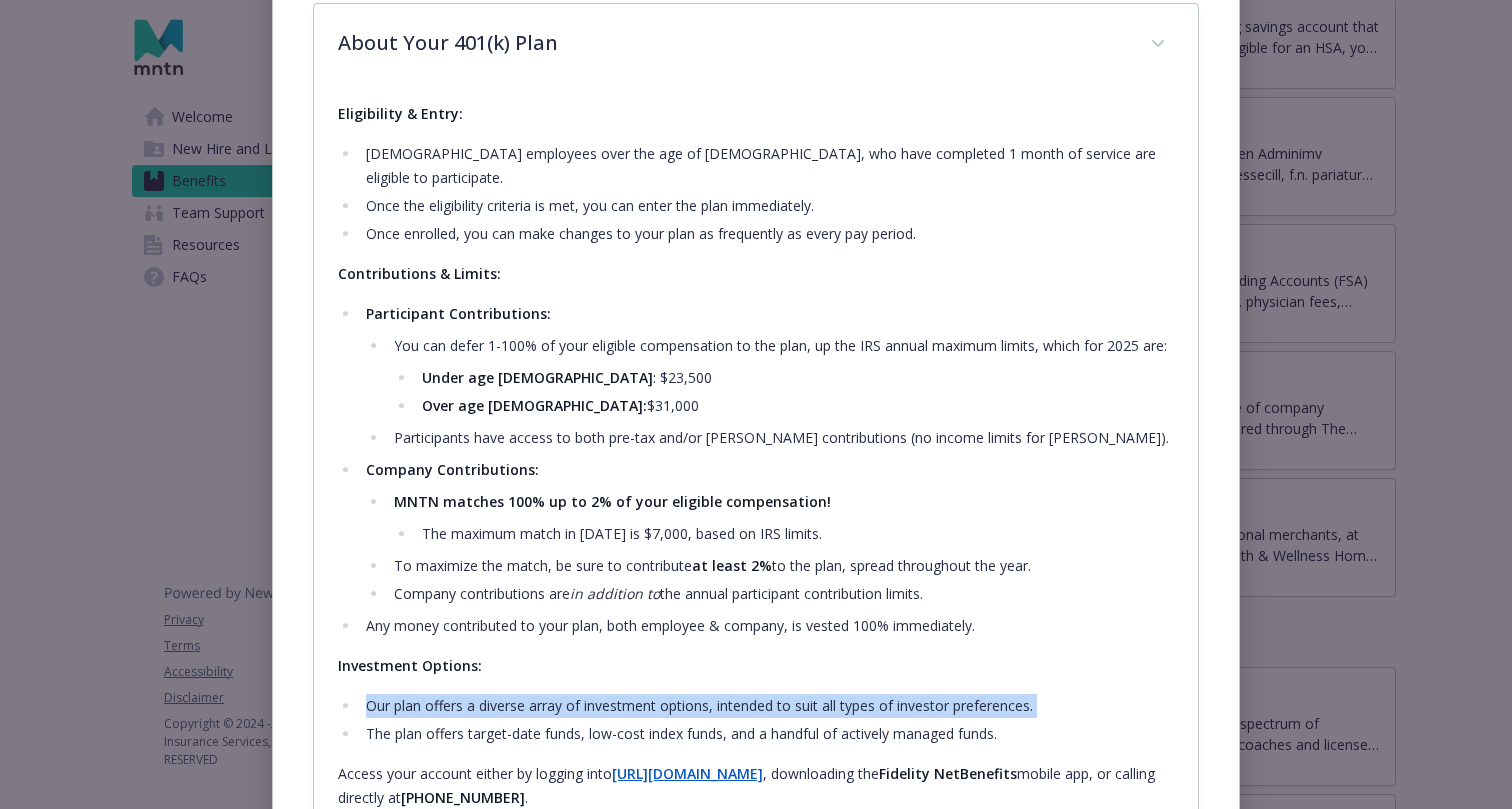 scroll, scrollTop: 637, scrollLeft: 0, axis: vertical 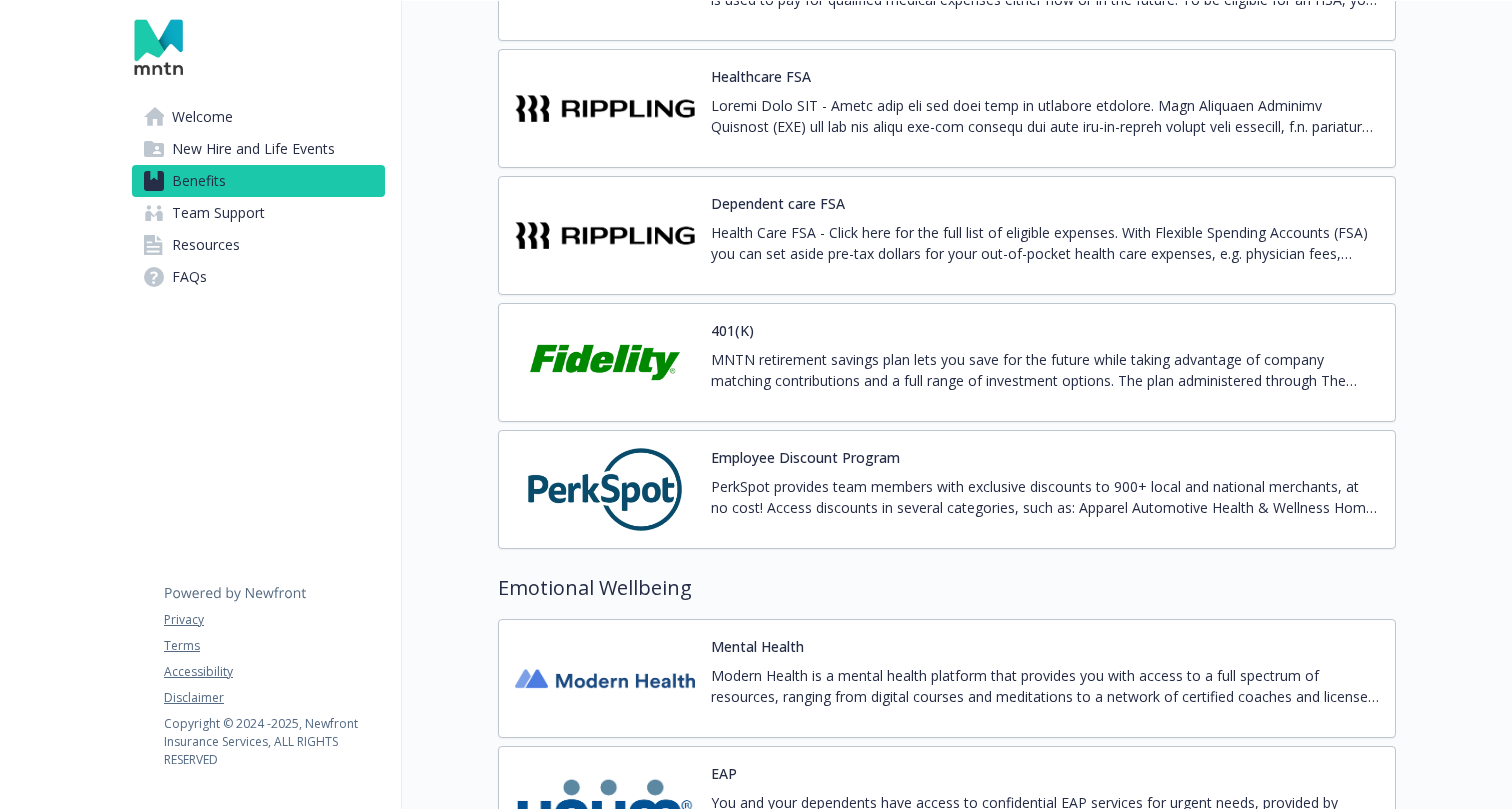 click on "PerkSpot provides team members with exclusive discounts to 900+ local and national merchants, at no cost!
Access discounts in several categories, such as:
Apparel
Automotive
Health & Wellness
Home, Garden & Pets
Computer & Electronics
Cell Phones
Flowers & Gifts
Tickets & Entertainment
Travel & Hotels
Employees who would like to sign up for PerkSpot can register and sign up with their email by visiting: [URL][DOMAIN_NAME]." at bounding box center (1045, 504) 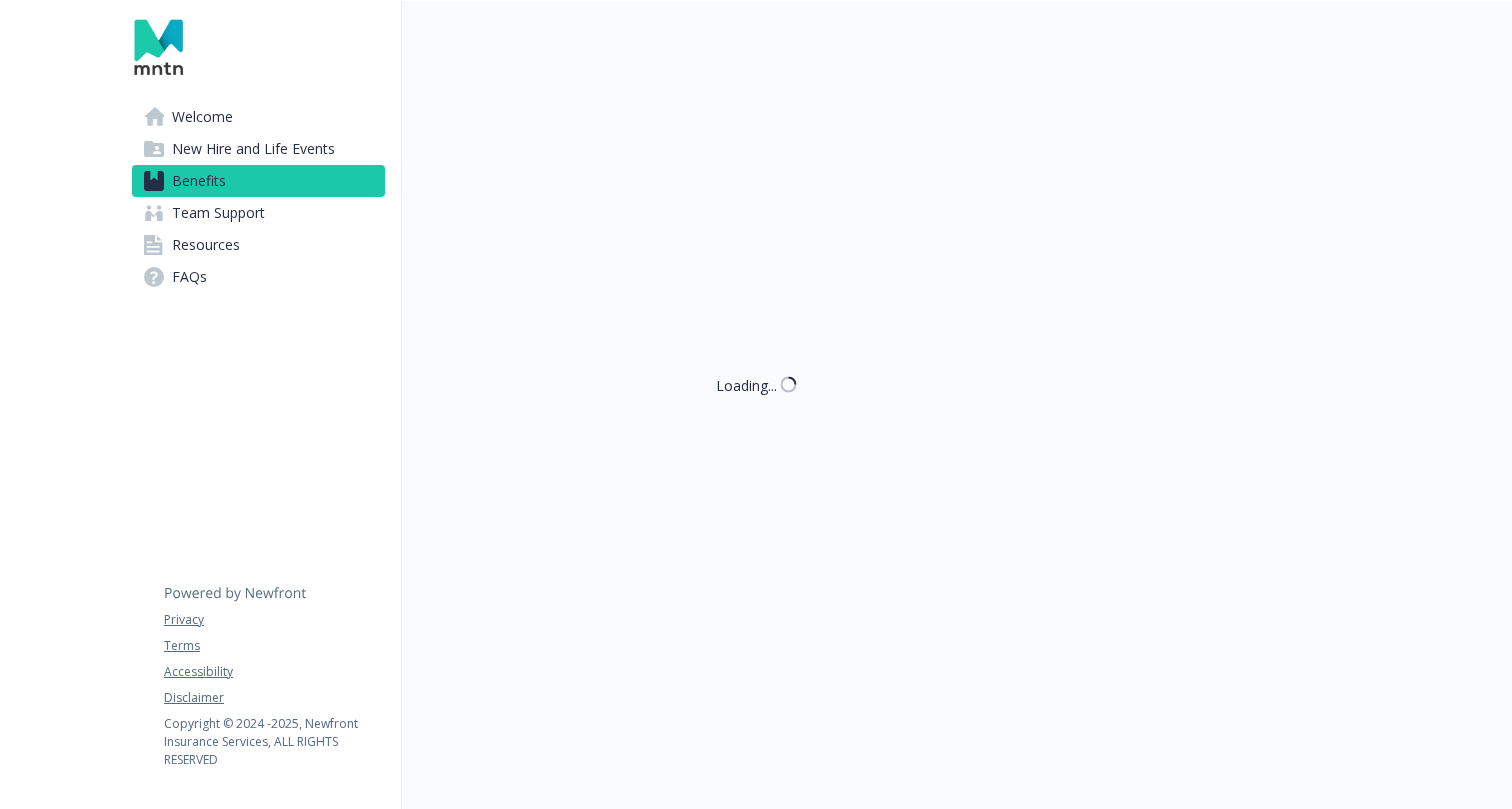 scroll, scrollTop: 3212, scrollLeft: 0, axis: vertical 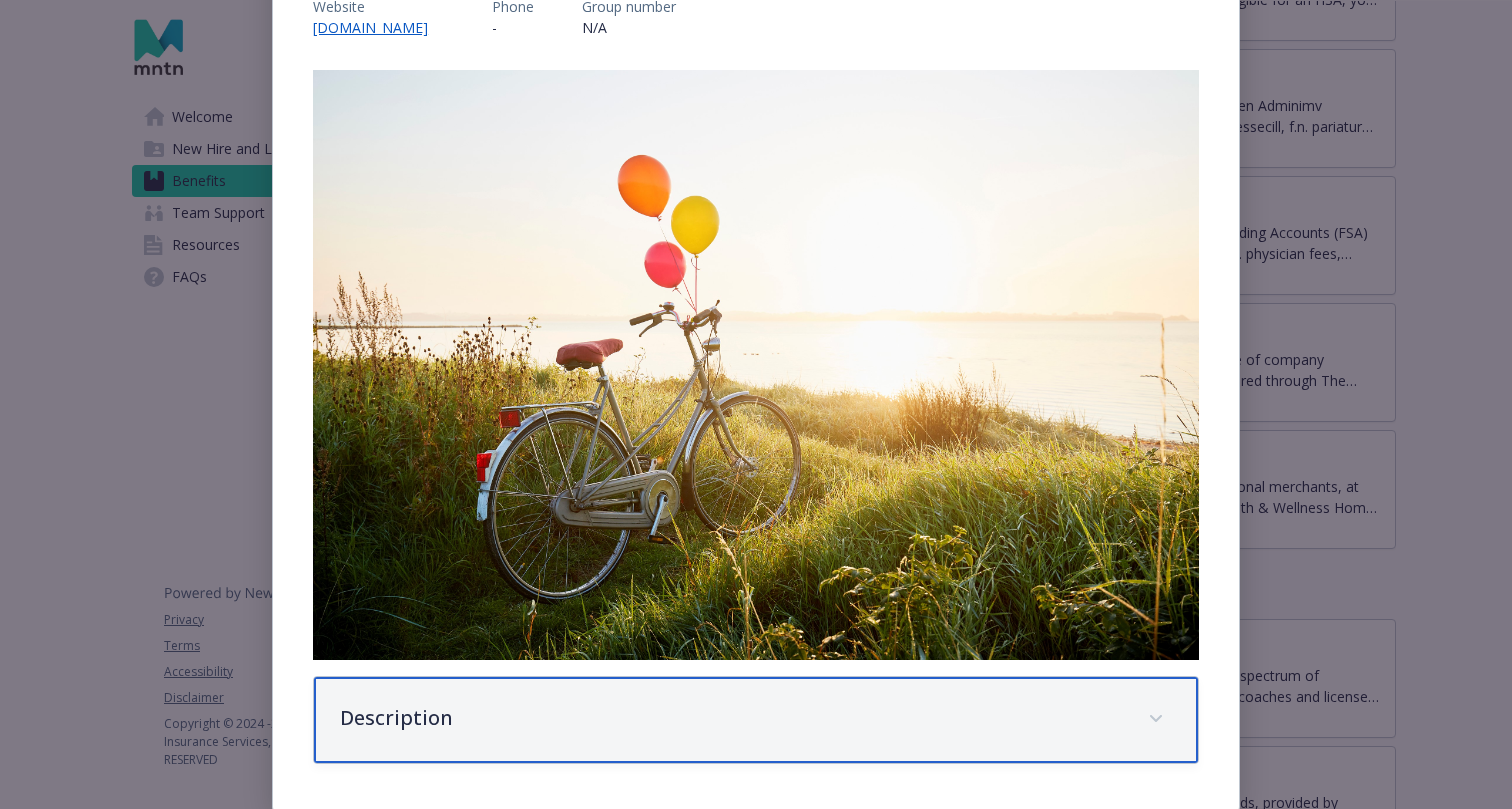 click on "Description" at bounding box center (756, 720) 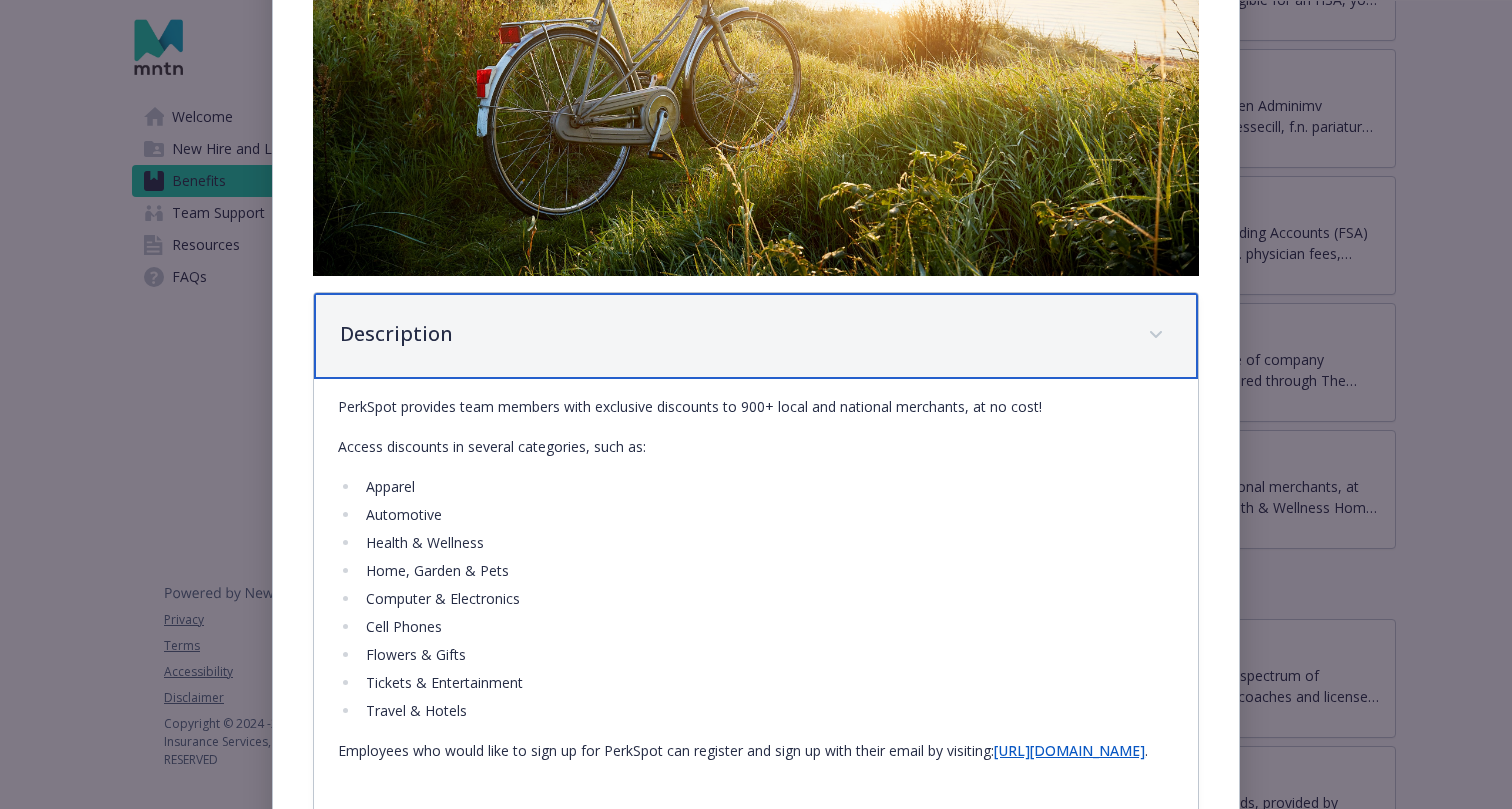 scroll, scrollTop: 661, scrollLeft: 0, axis: vertical 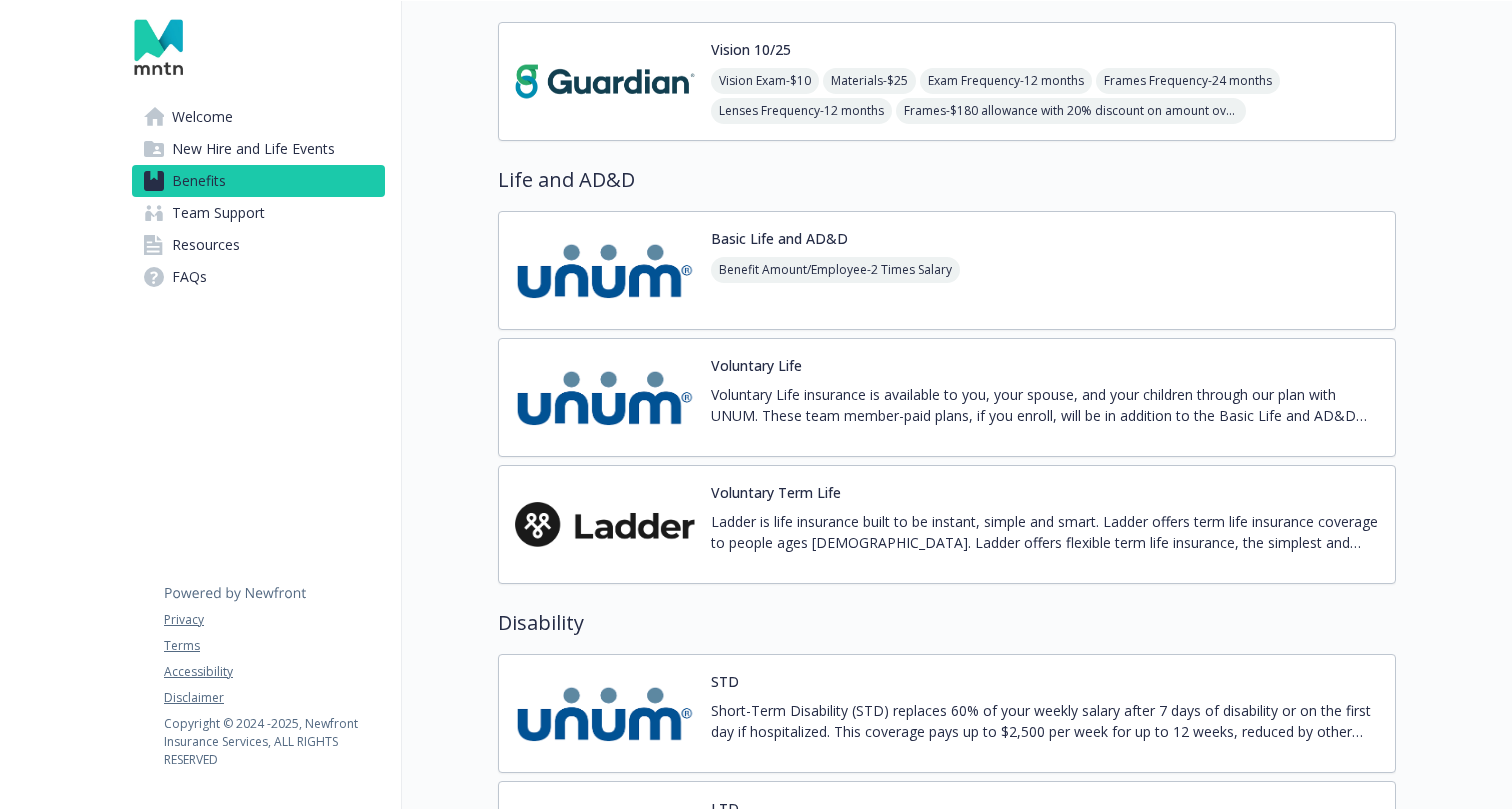 click on "Basic Life and AD&D Benefit Amount/Employee  -  2 Times Salary" at bounding box center [947, 270] 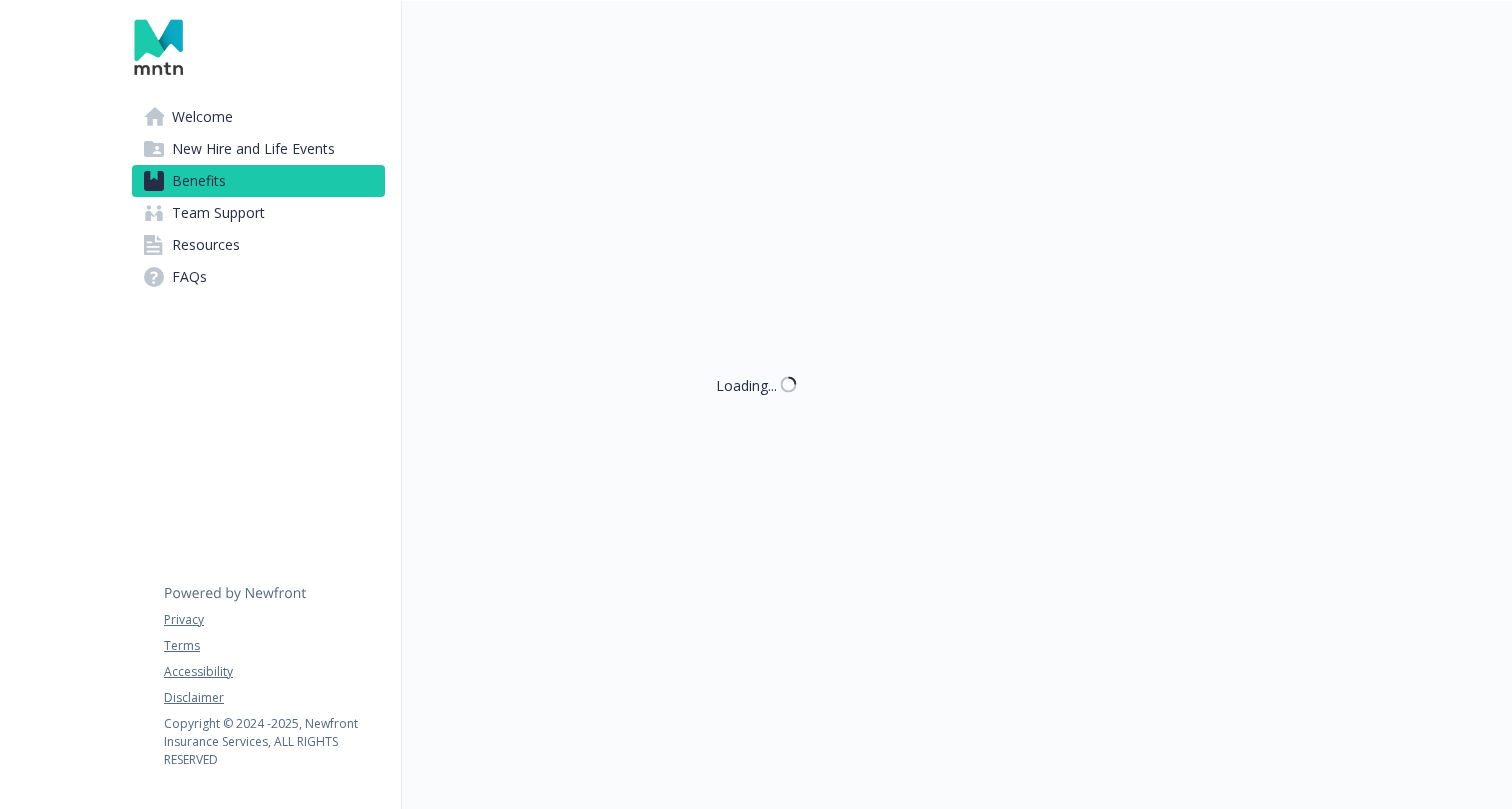 scroll, scrollTop: 1721, scrollLeft: 0, axis: vertical 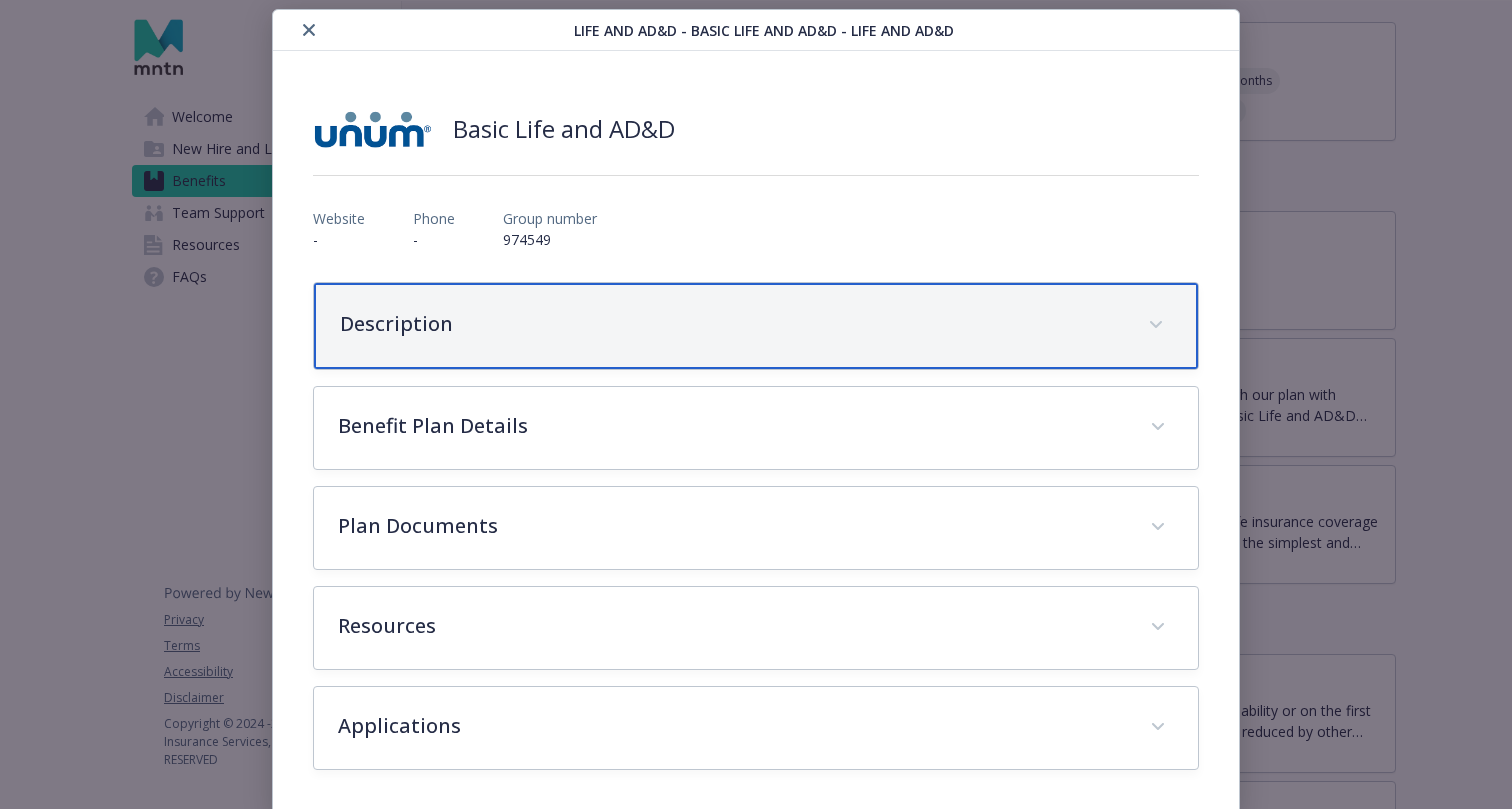 click on "Description" at bounding box center (732, 324) 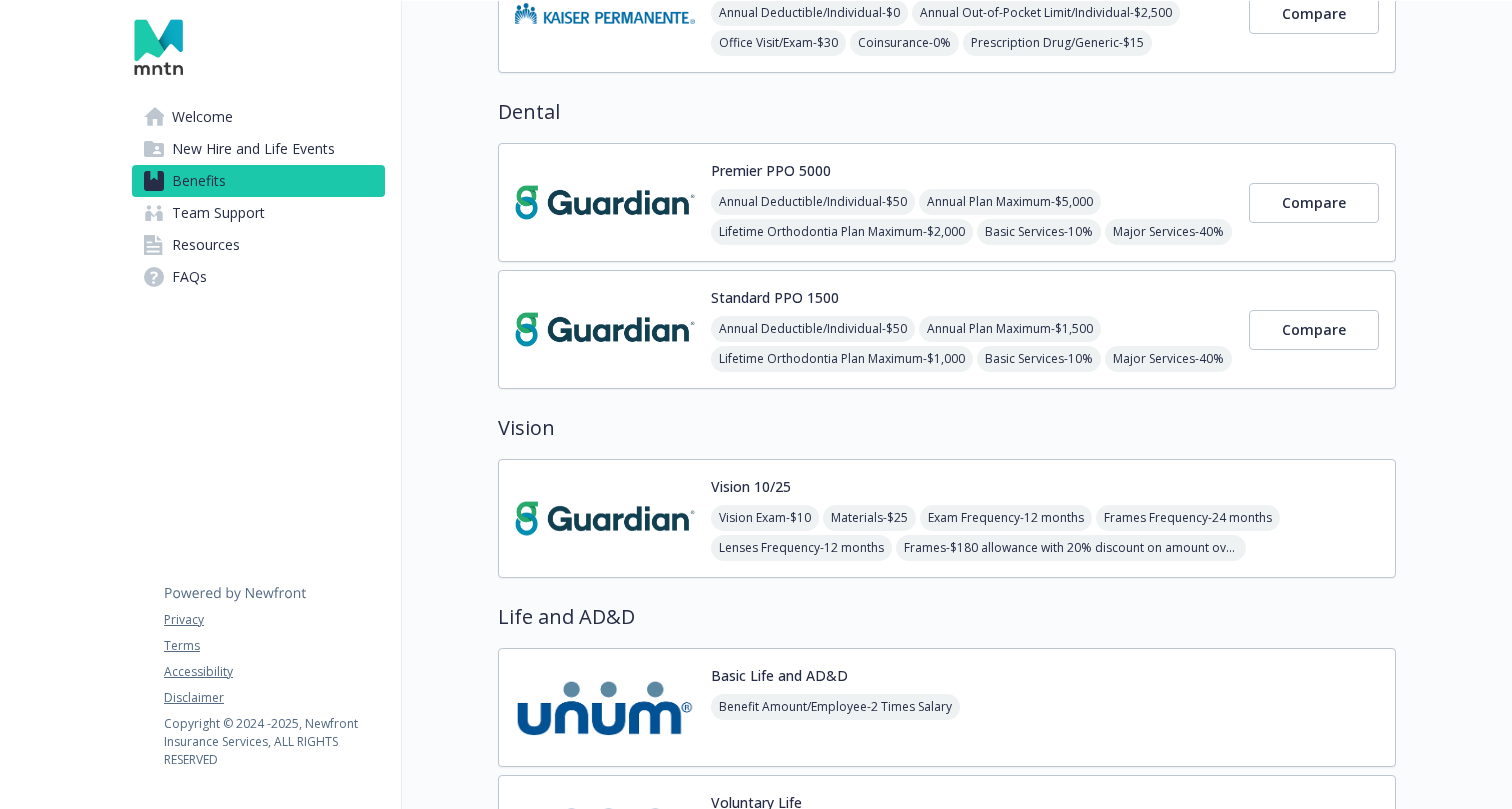 scroll, scrollTop: 1274, scrollLeft: 0, axis: vertical 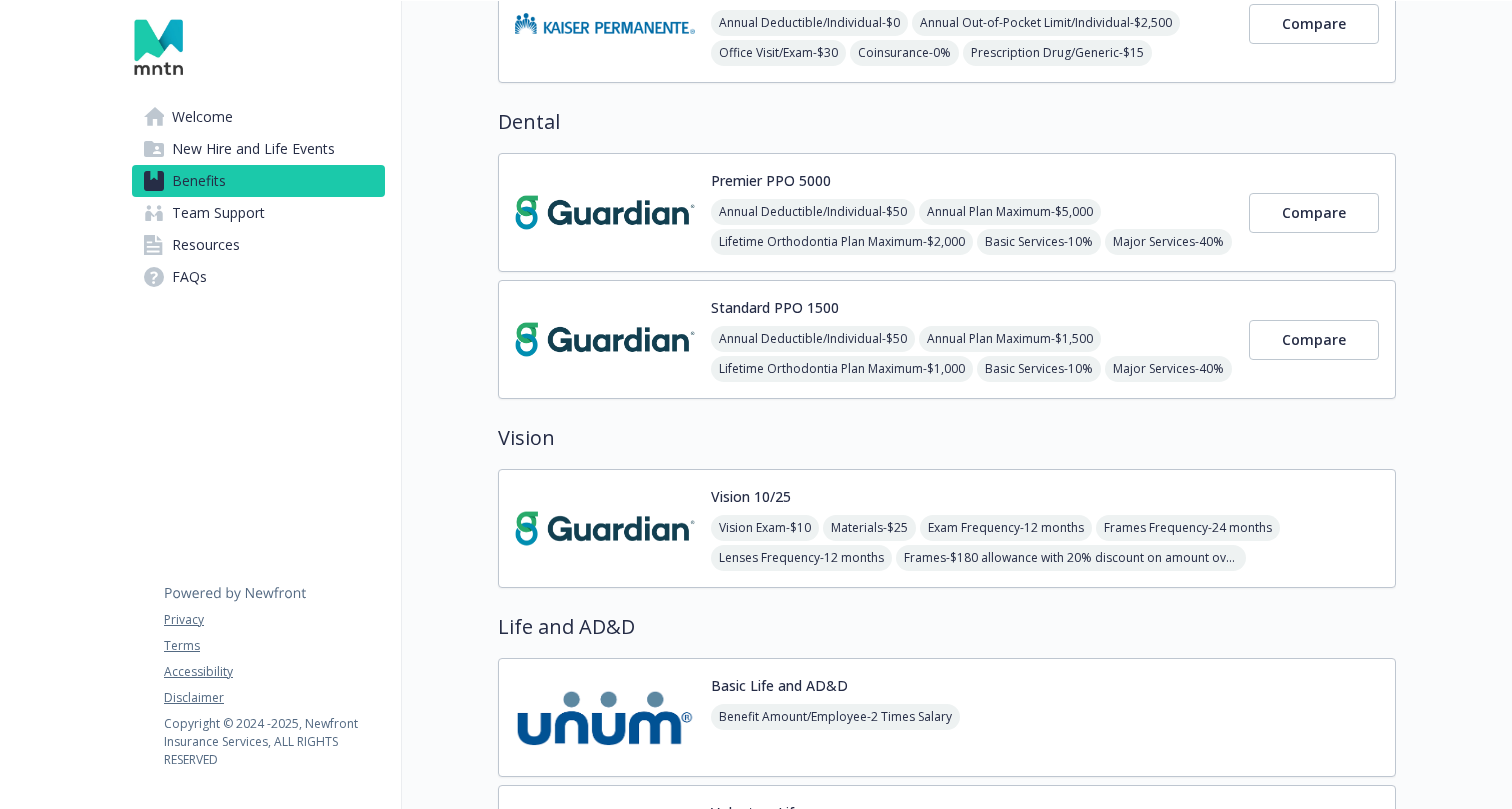 click on "Vision 10/25 Vision Exam  -  $10 Materials  -  $25 Exam Frequency  -  12 months Frames Frequency  -  24 months Lenses Frequency  -  12 months Frames  -  $180 allowance with 20% discount on amount over $180" at bounding box center (1045, 528) 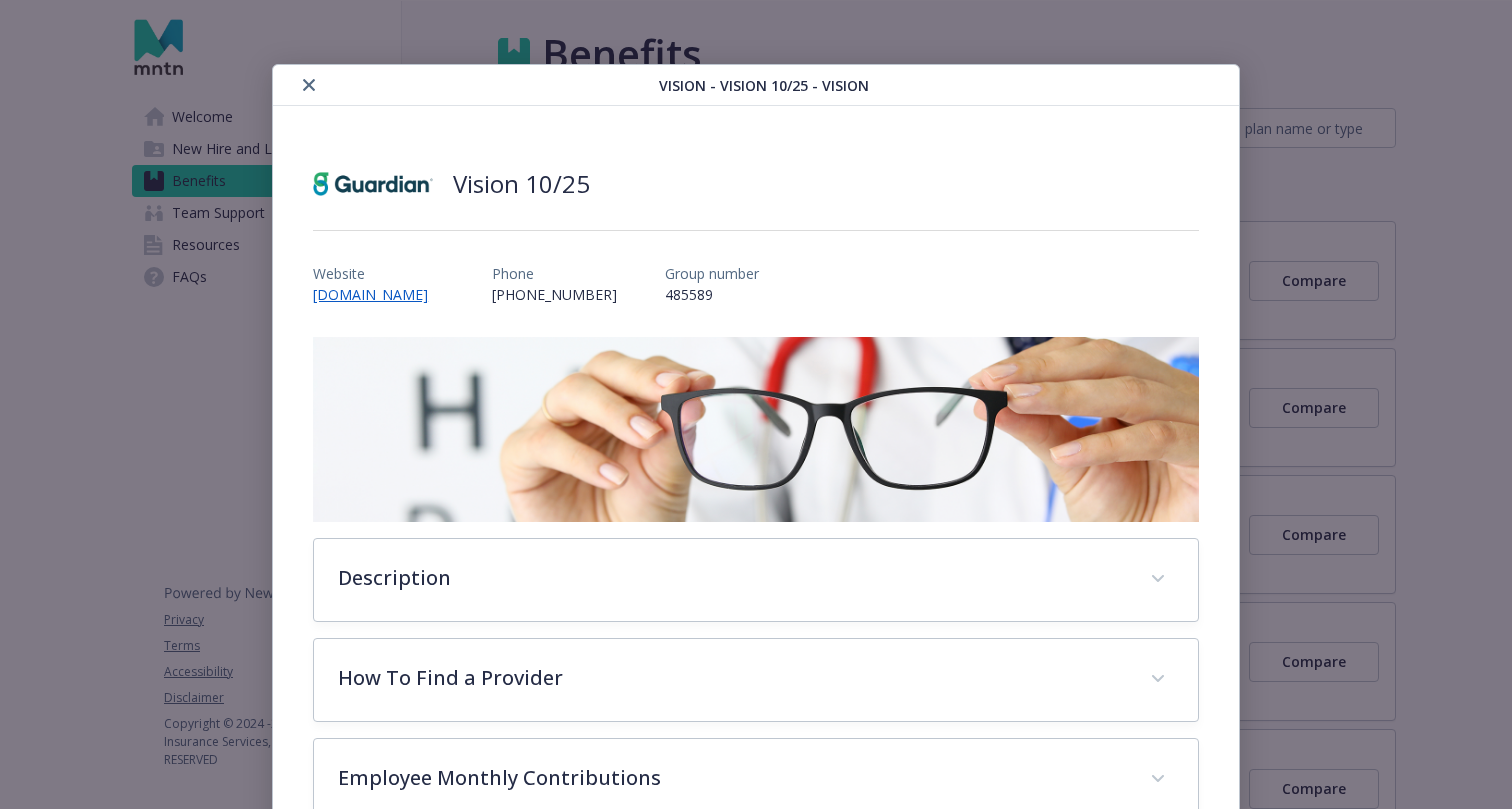 scroll, scrollTop: 1274, scrollLeft: 0, axis: vertical 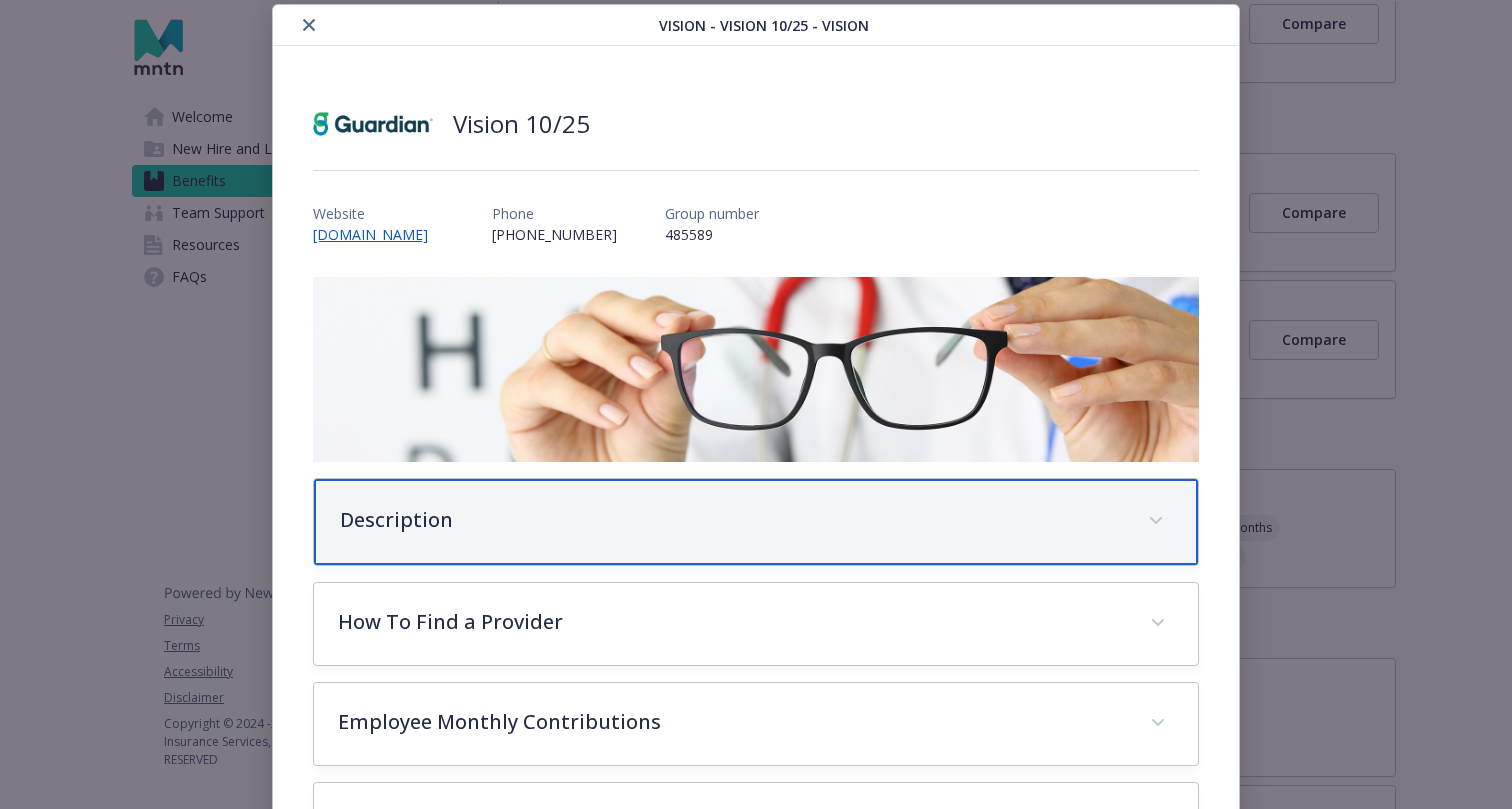 click on "Description" at bounding box center [732, 520] 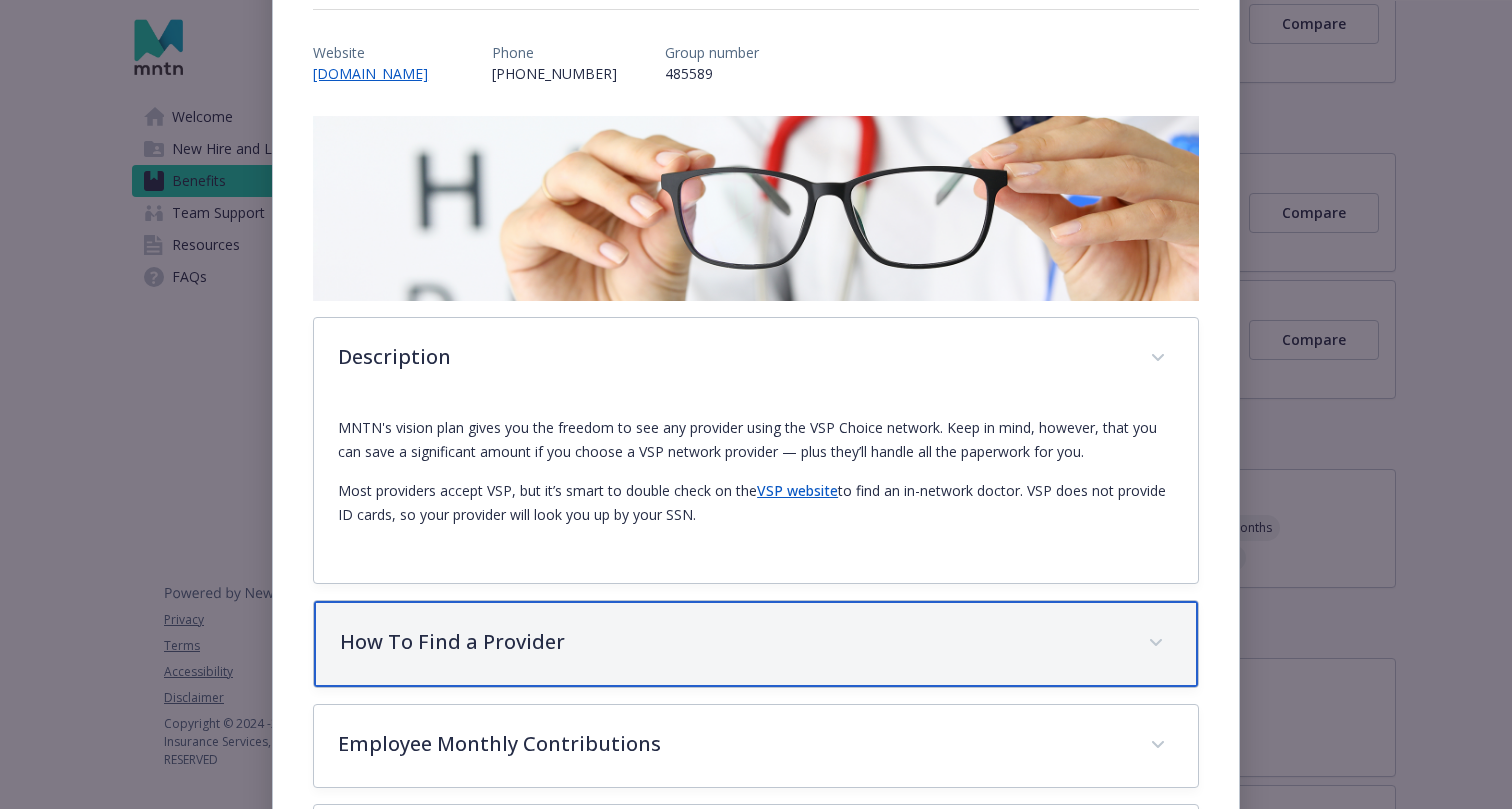 click on "How To Find a Provider" at bounding box center (756, 644) 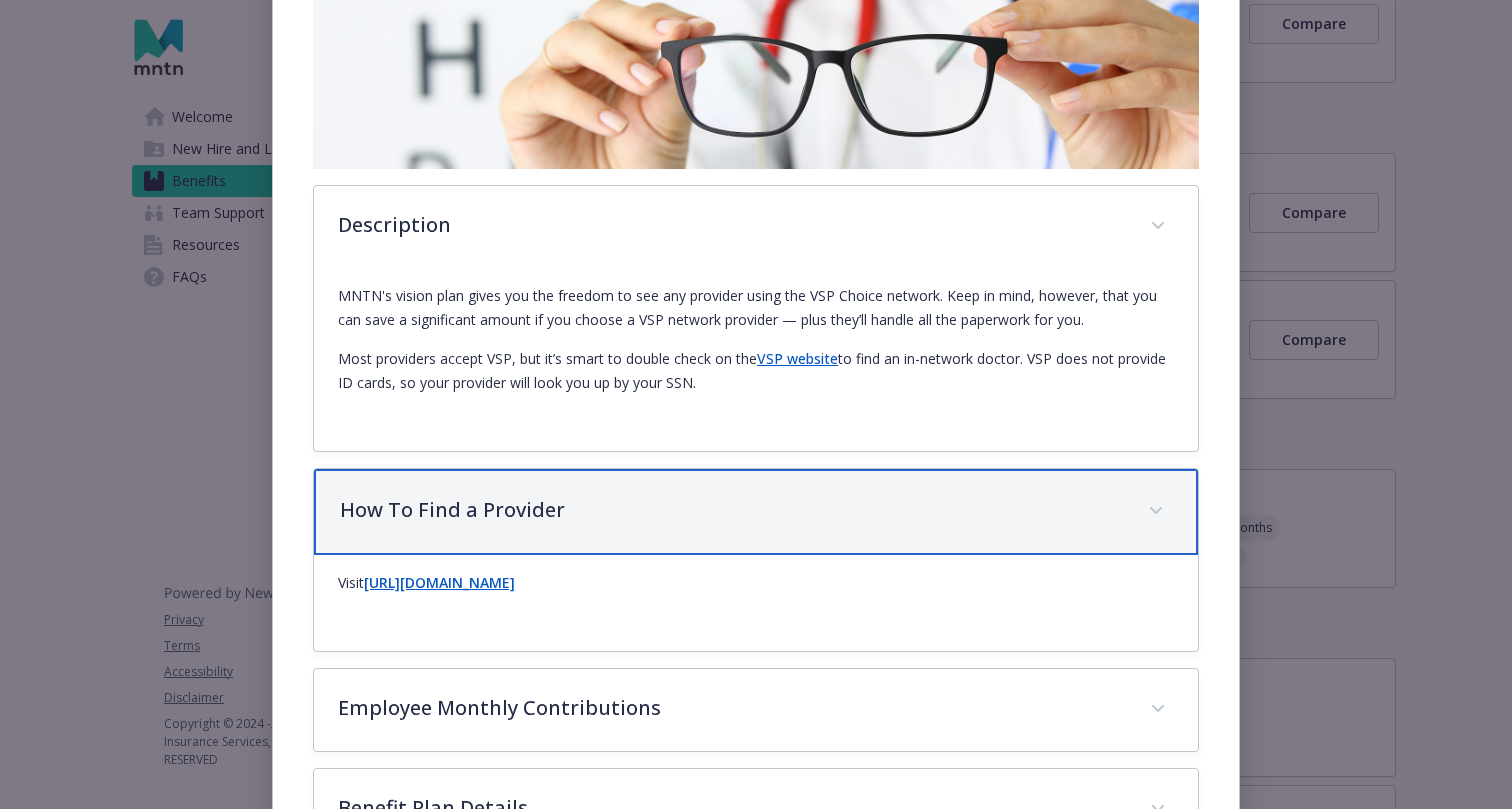 scroll, scrollTop: 545, scrollLeft: 0, axis: vertical 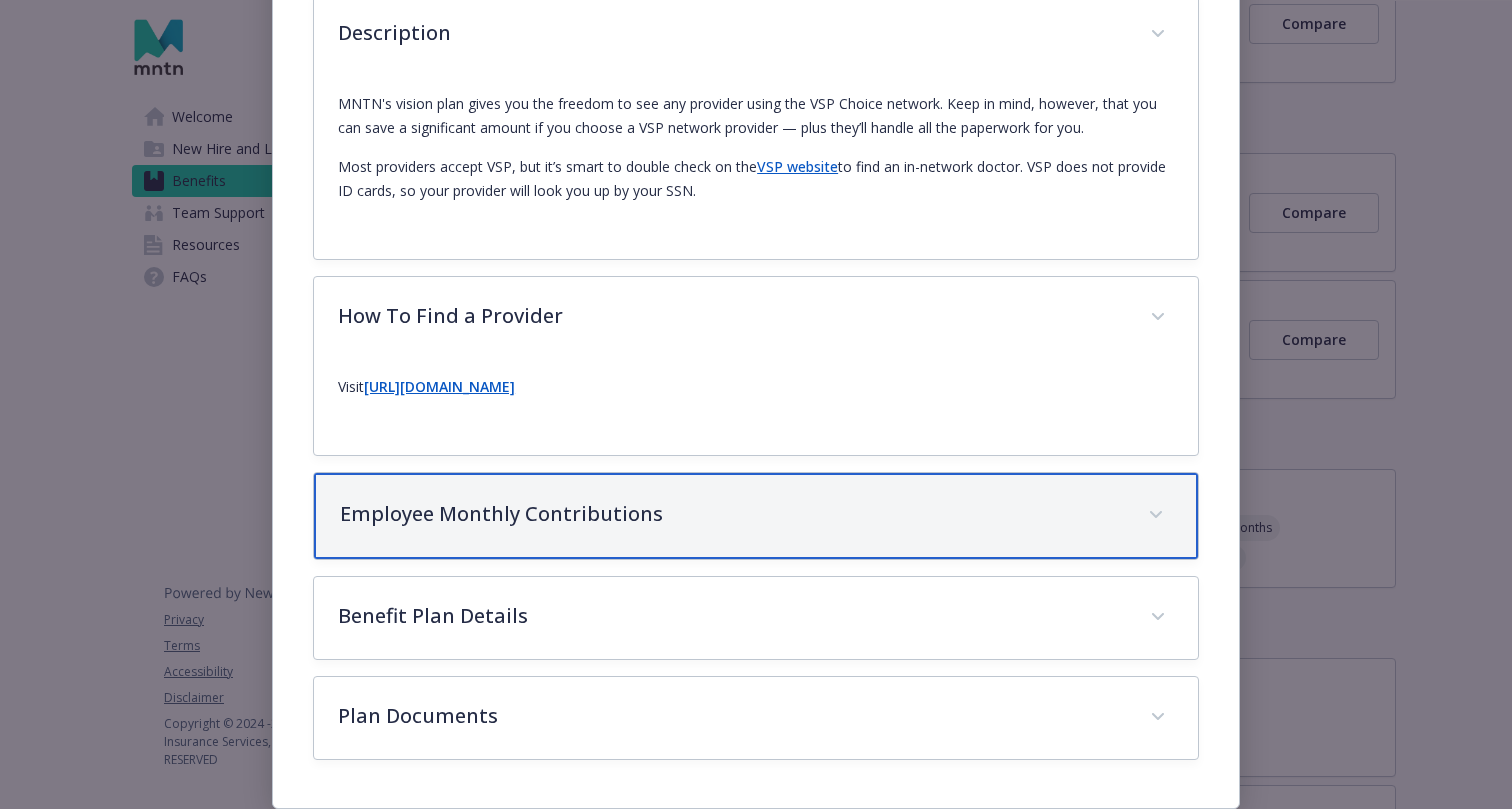 click on "Employee Monthly Contributions" at bounding box center (756, 516) 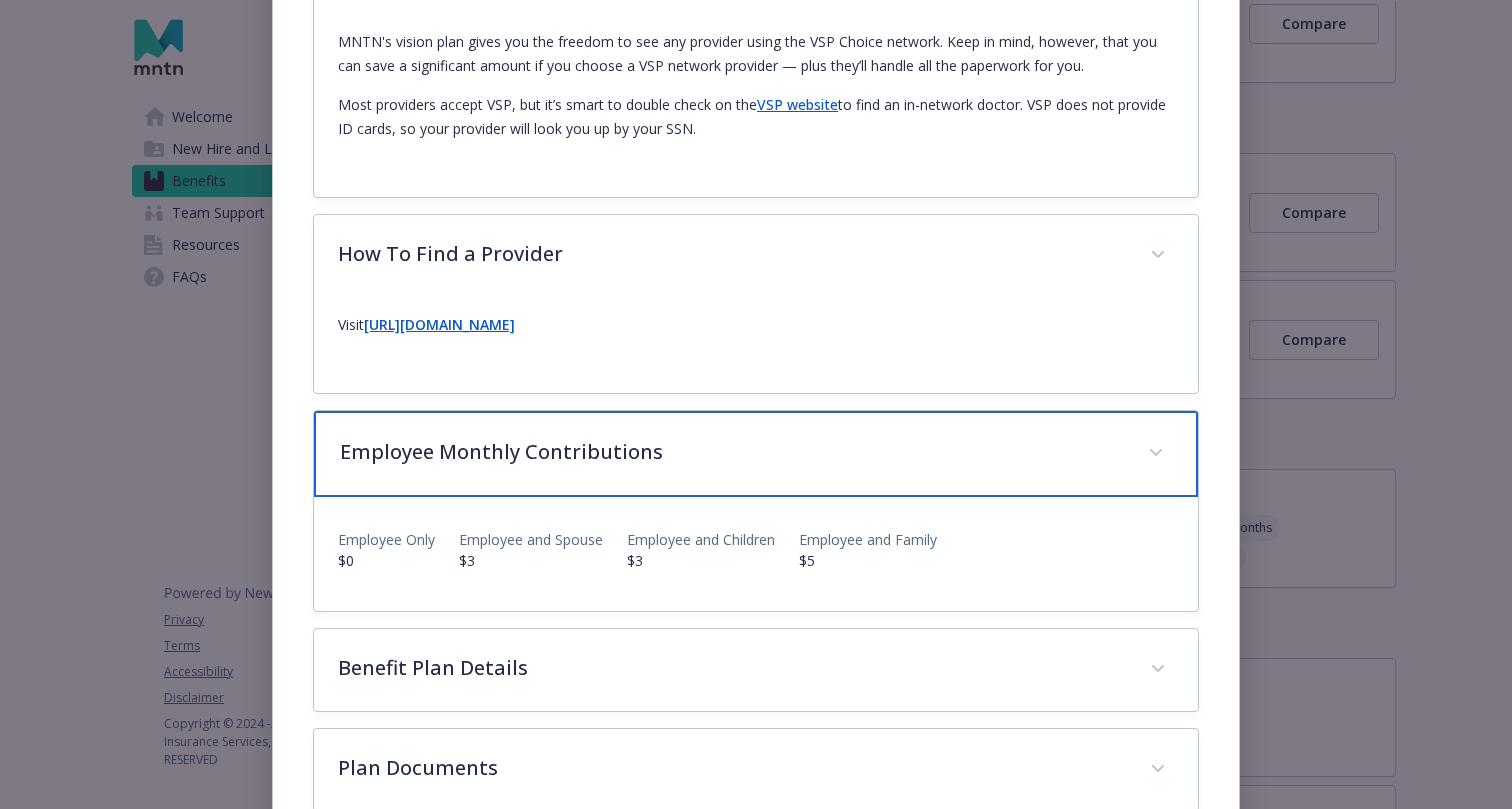 scroll, scrollTop: 617, scrollLeft: 0, axis: vertical 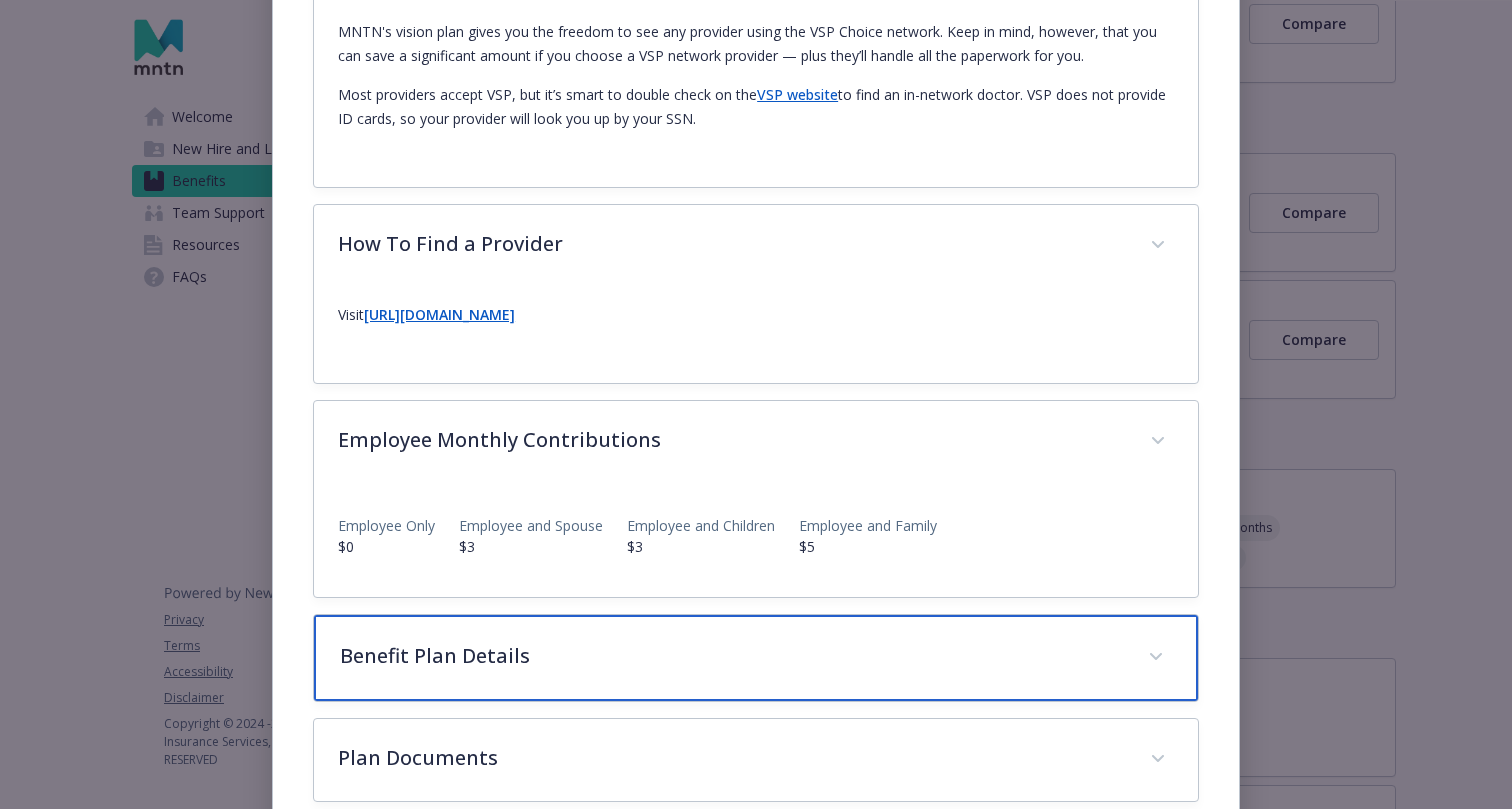 click on "Benefit Plan Details" at bounding box center [732, 656] 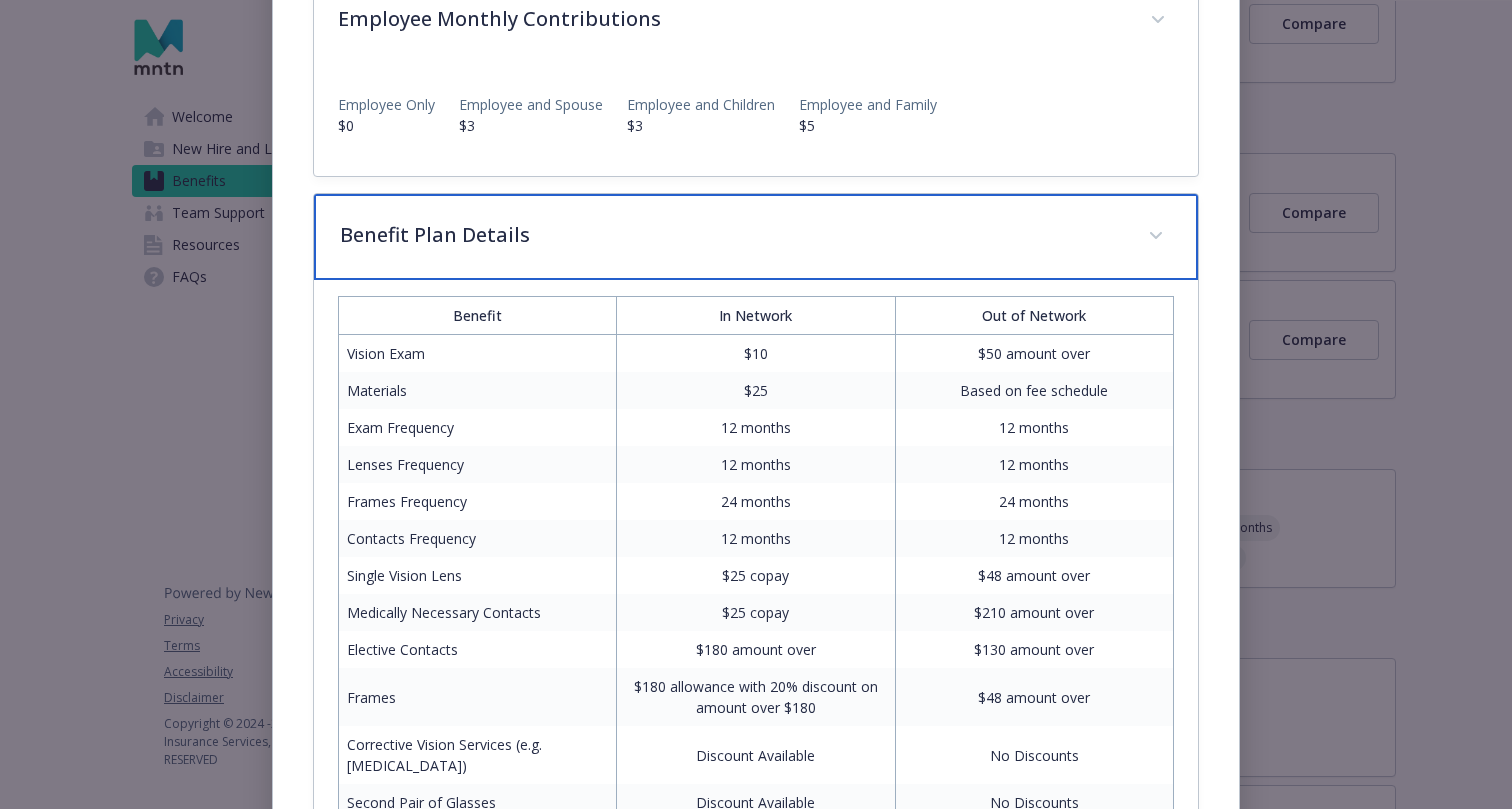 scroll, scrollTop: 1241, scrollLeft: 0, axis: vertical 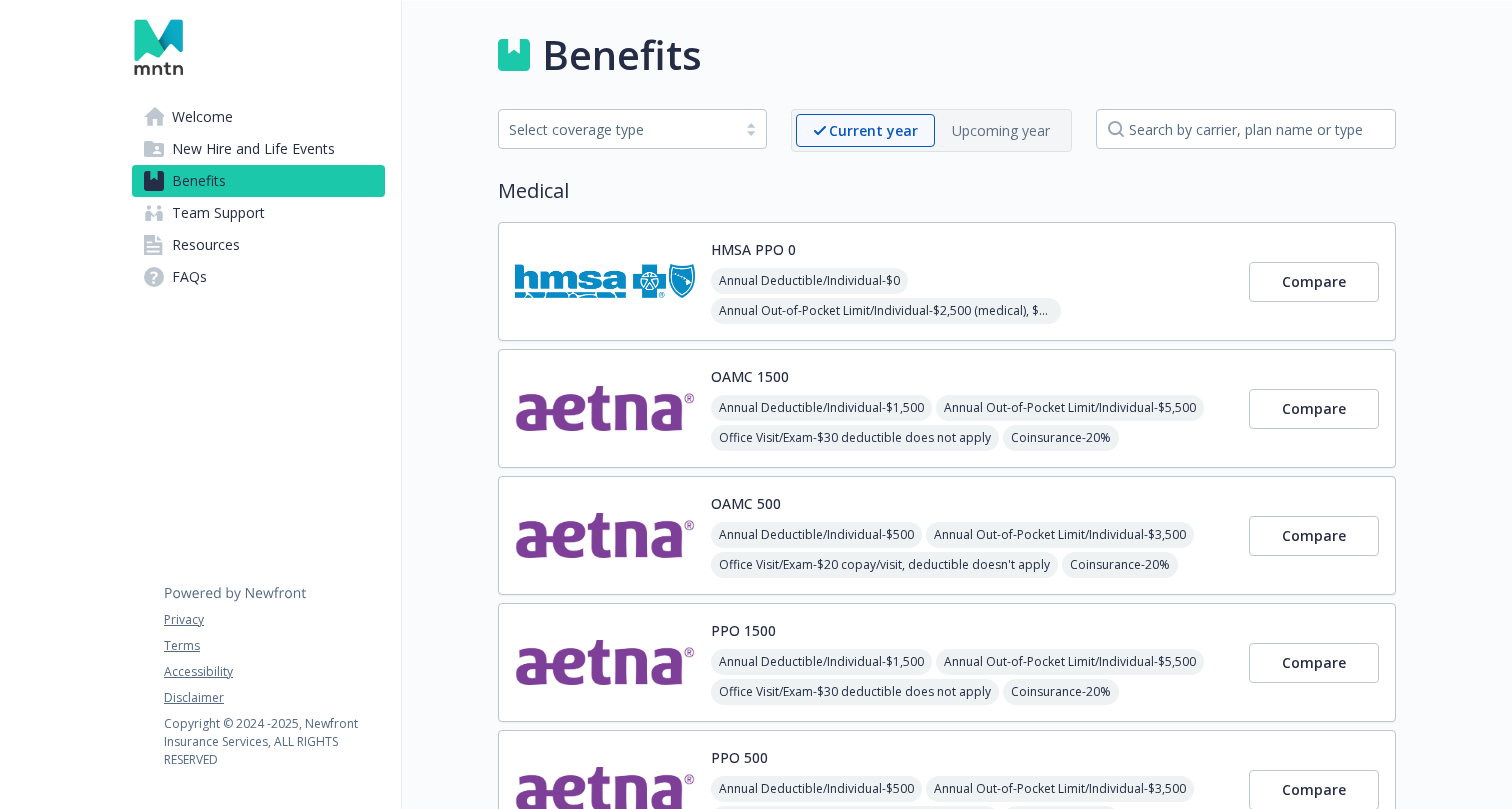 click on "Upcoming year" at bounding box center [1001, 130] 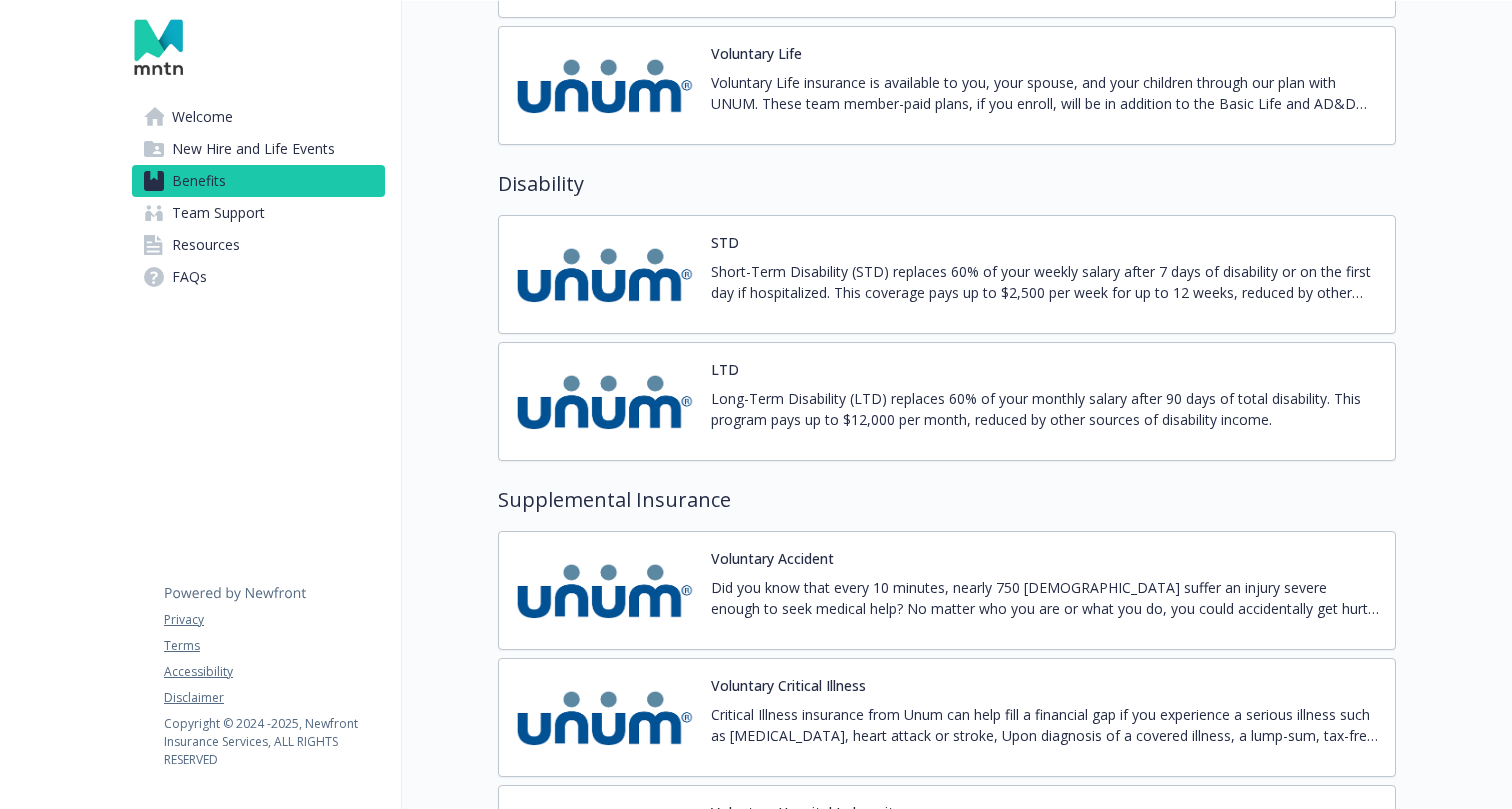 scroll, scrollTop: 0, scrollLeft: 0, axis: both 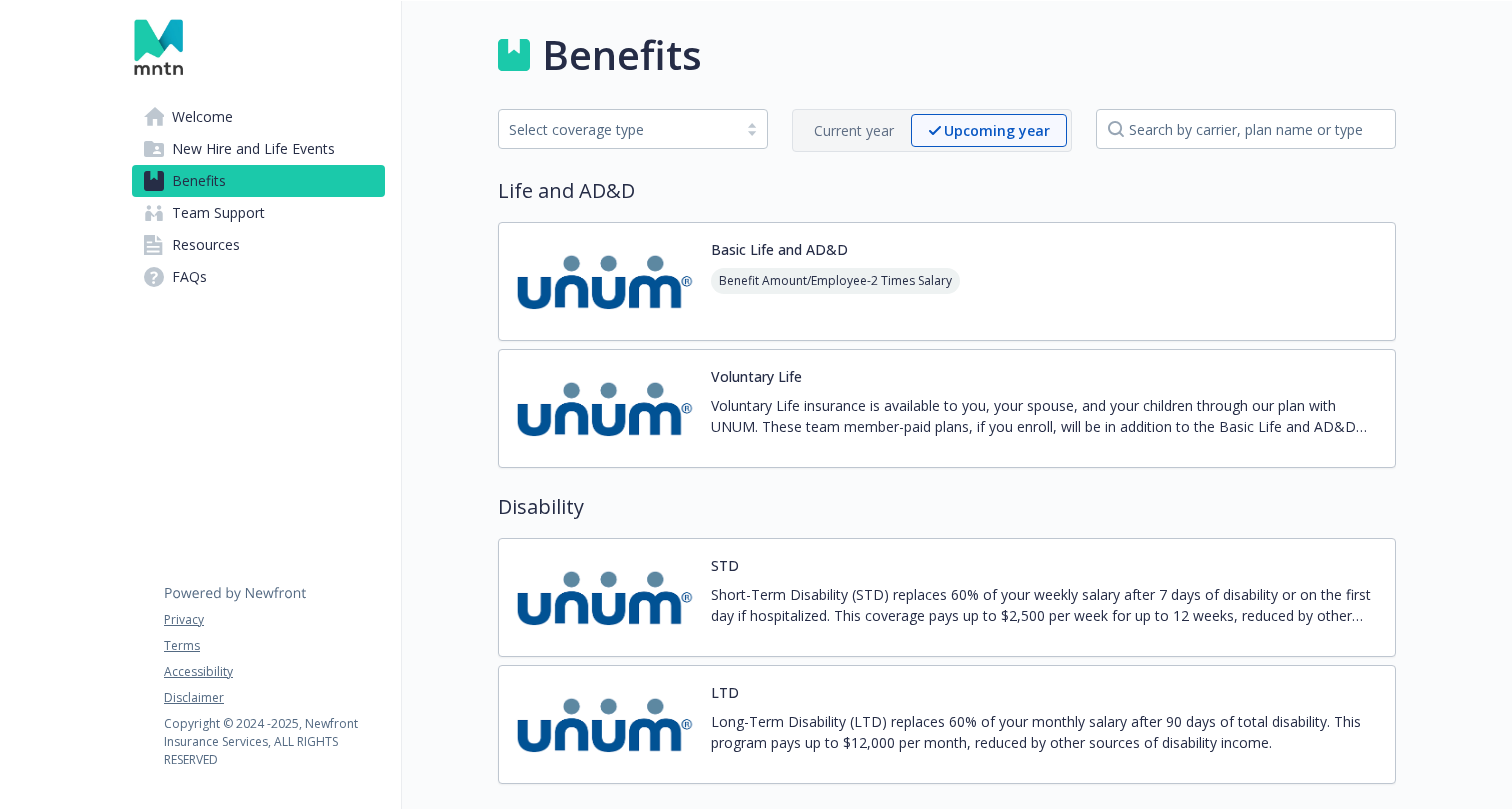 click on "Current year" at bounding box center [854, 130] 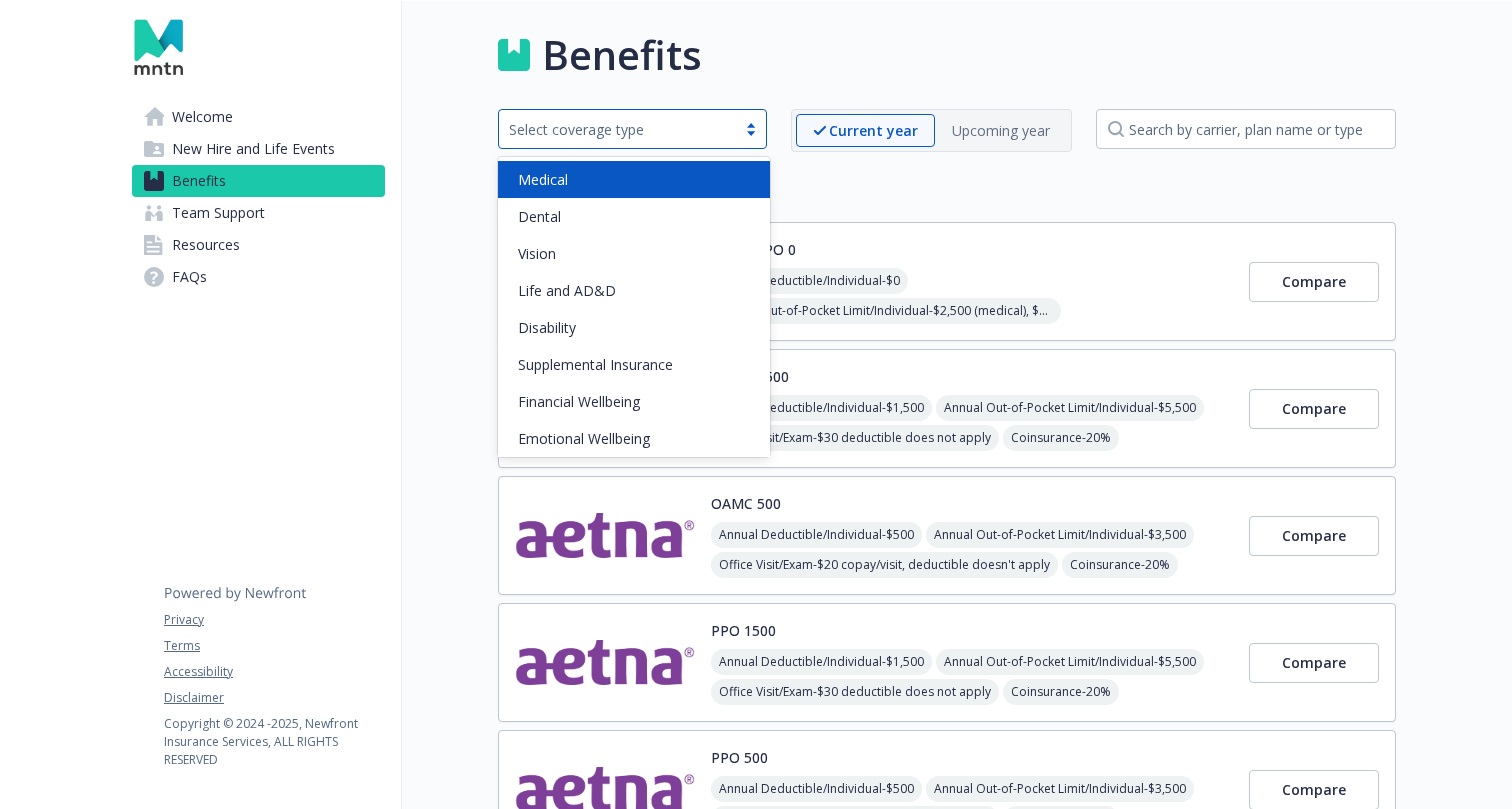click on "Select coverage type" at bounding box center (617, 129) 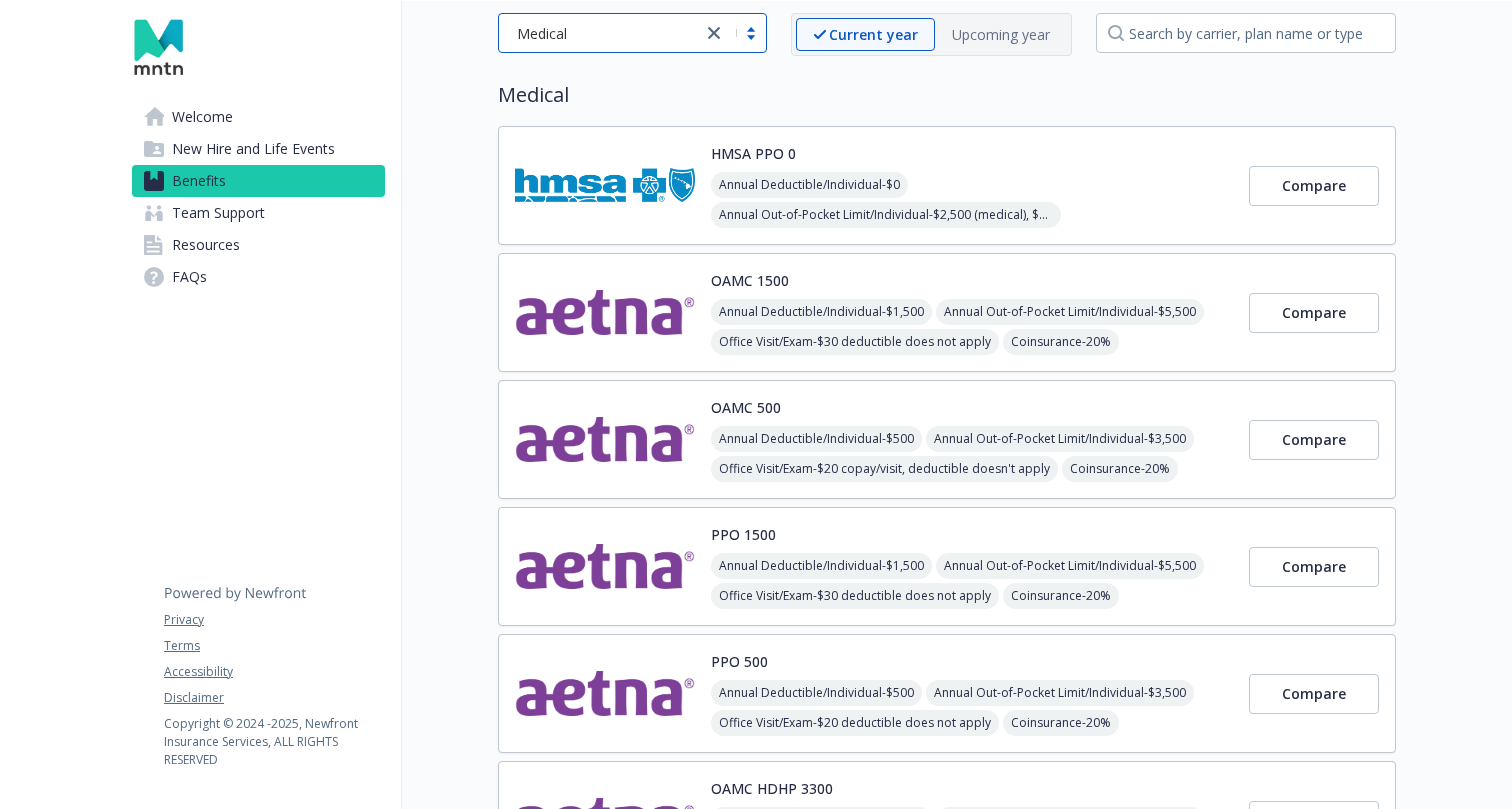 scroll, scrollTop: 0, scrollLeft: 0, axis: both 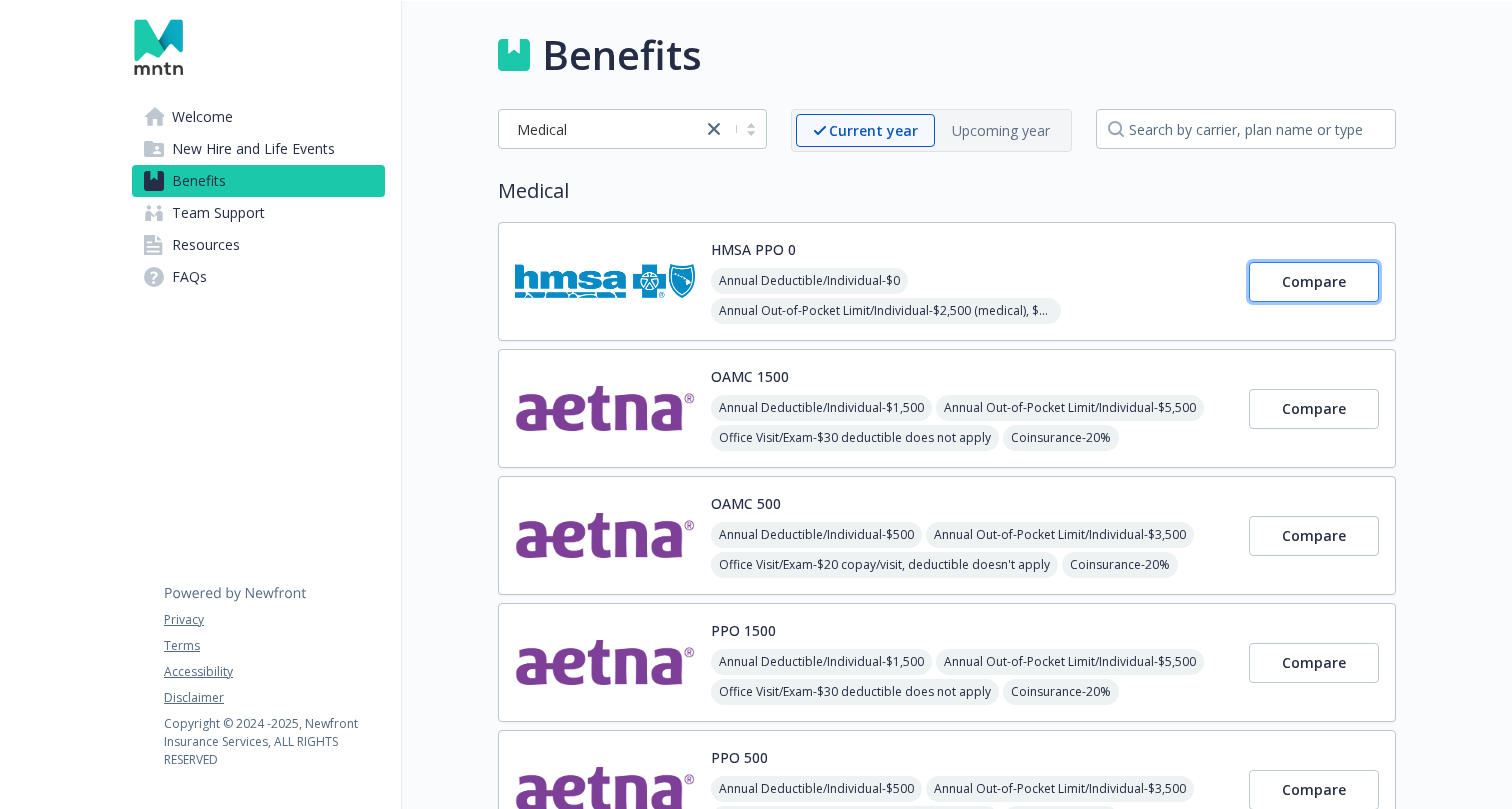click on "Compare" at bounding box center [1314, 281] 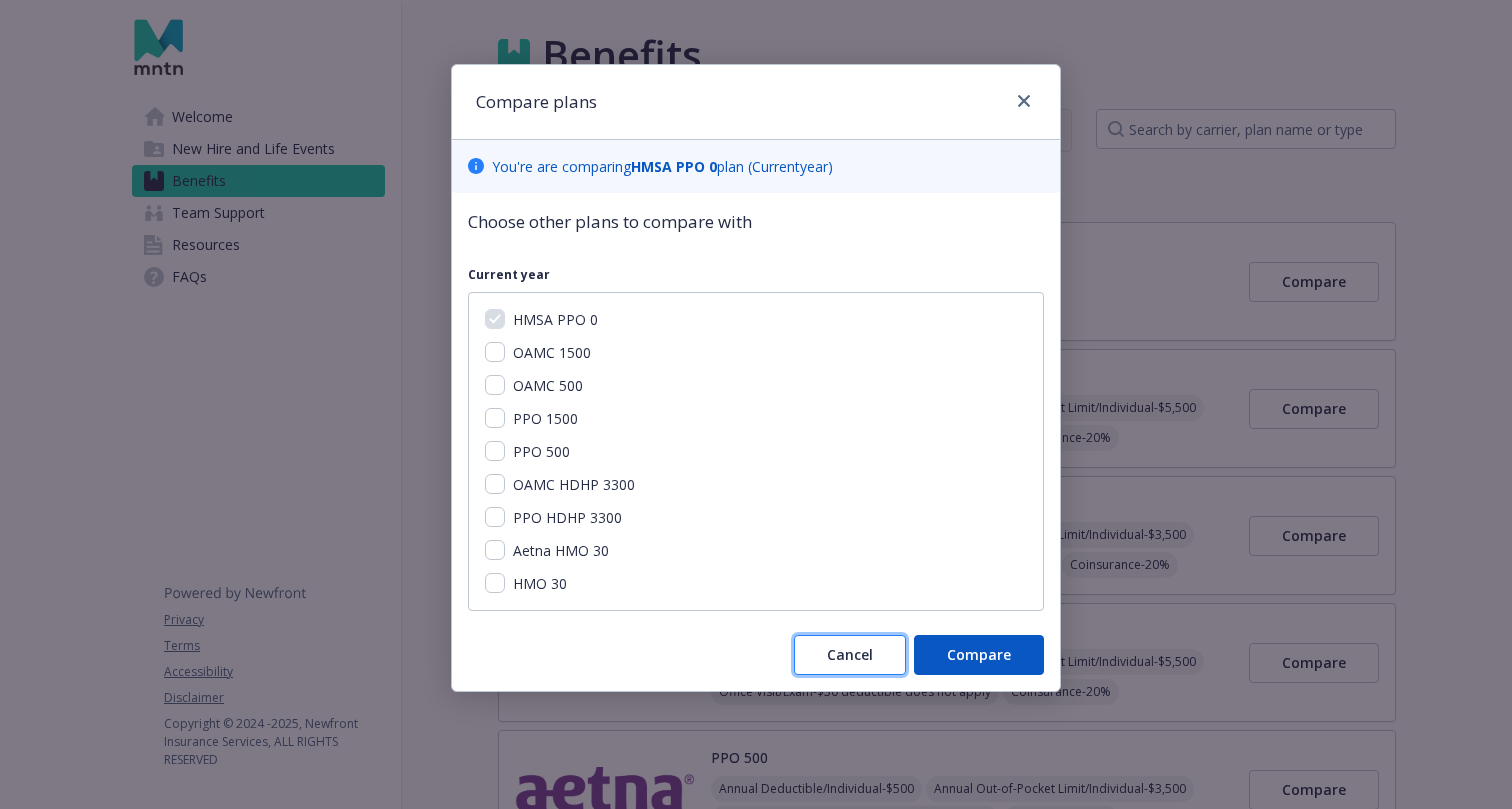 click on "Cancel" at bounding box center (850, 655) 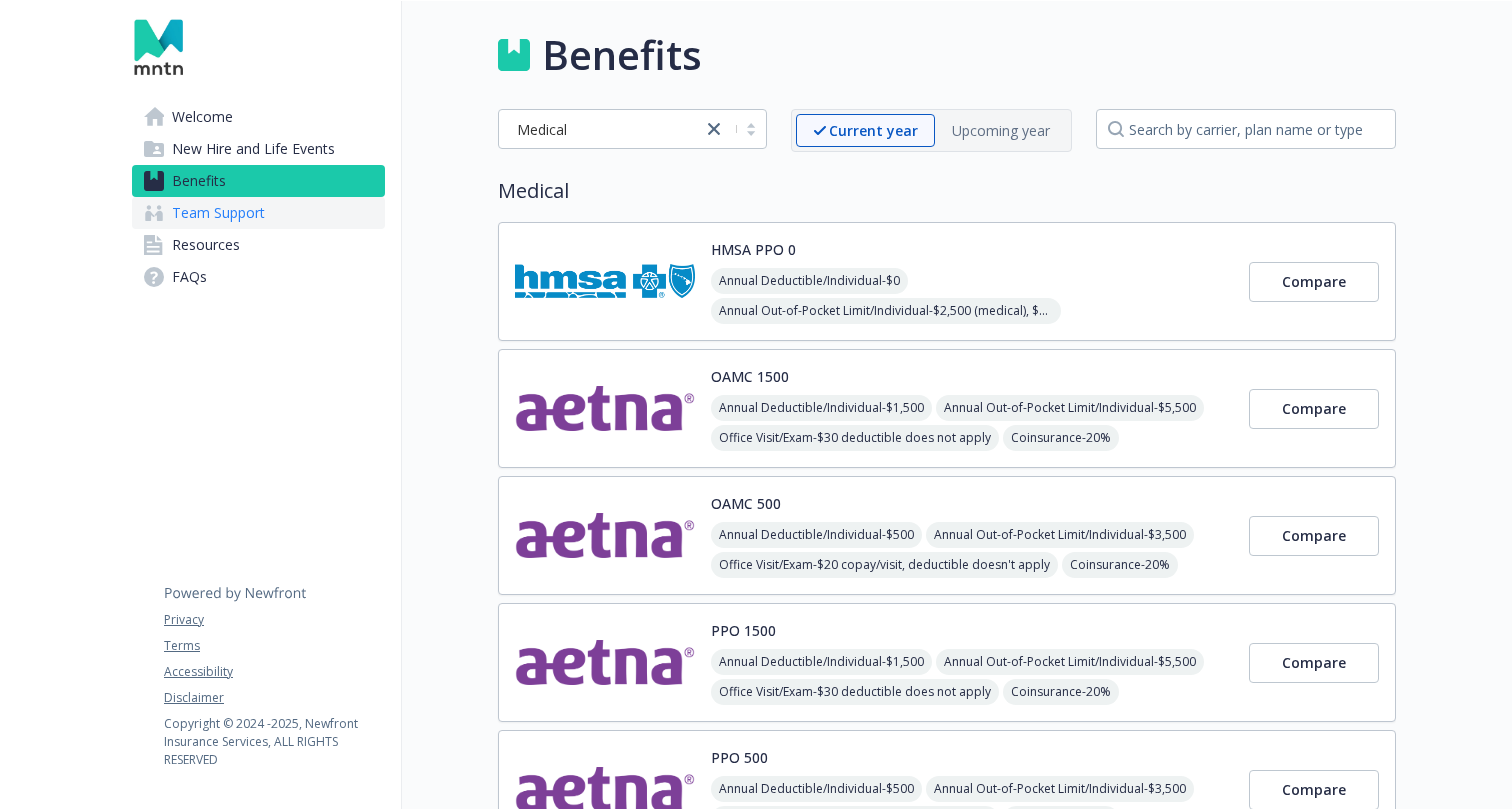 click on "Team Support" at bounding box center [258, 213] 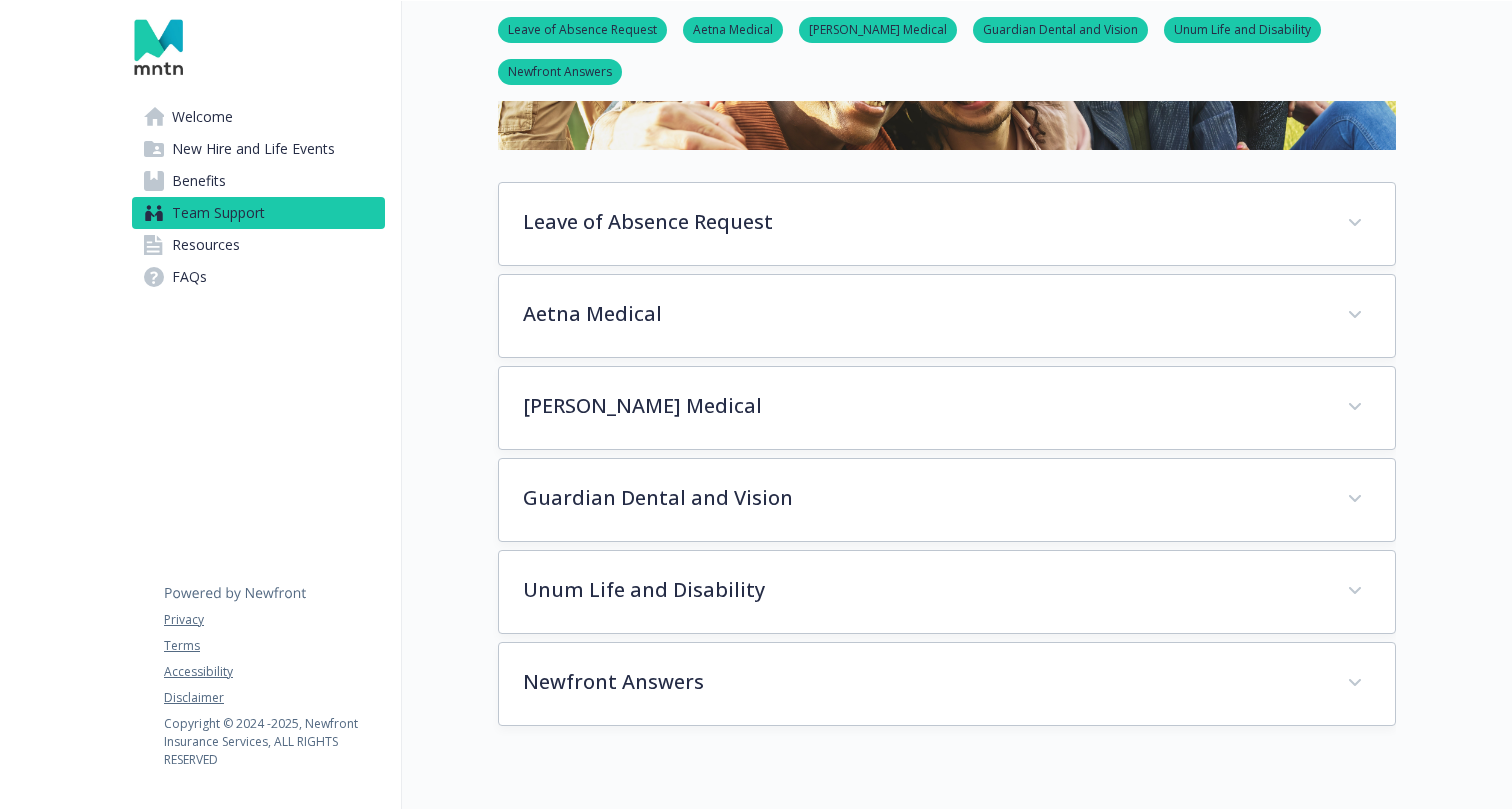 scroll, scrollTop: 443, scrollLeft: 0, axis: vertical 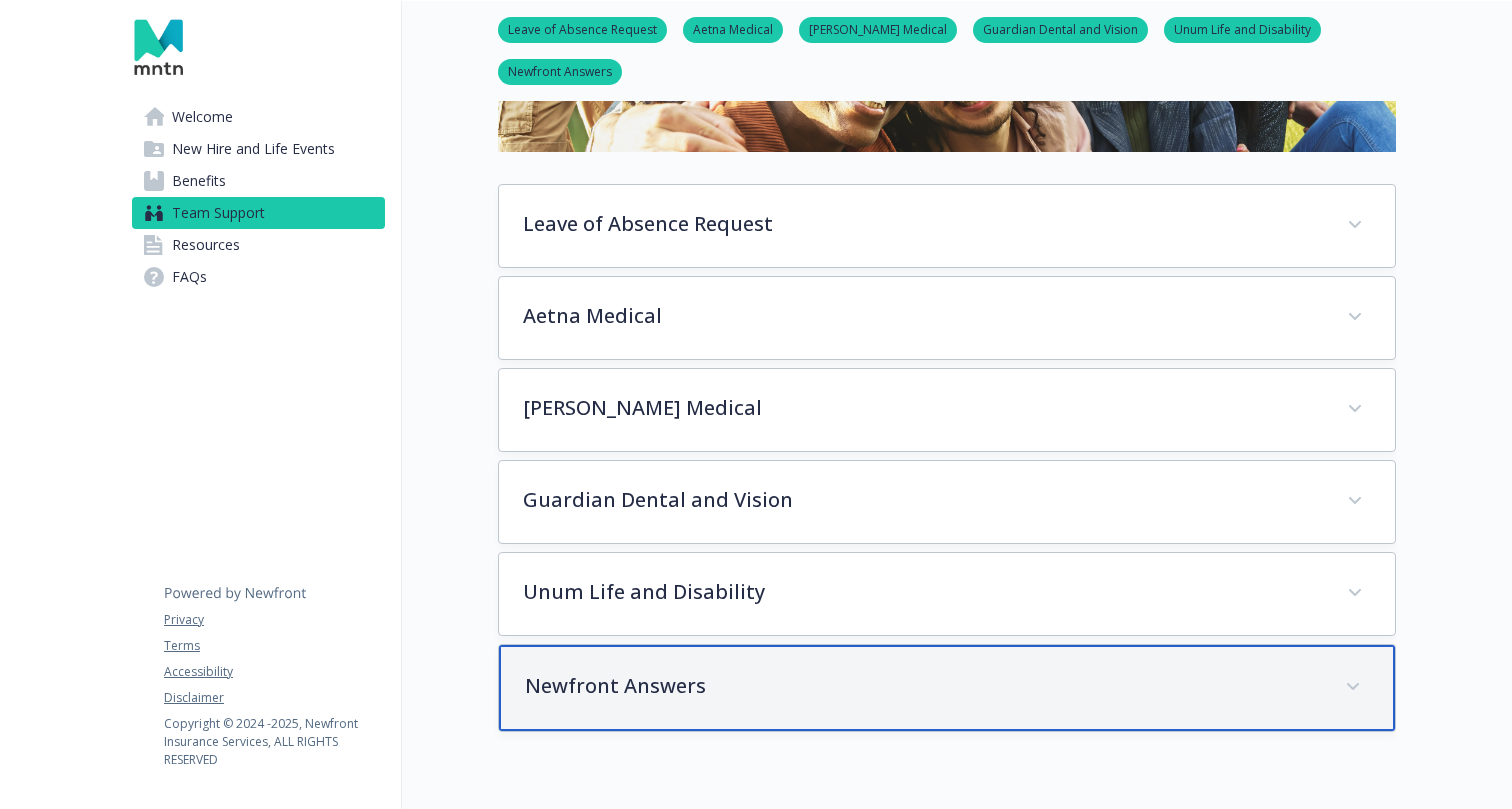 click on "Newfront Answers" at bounding box center [947, 688] 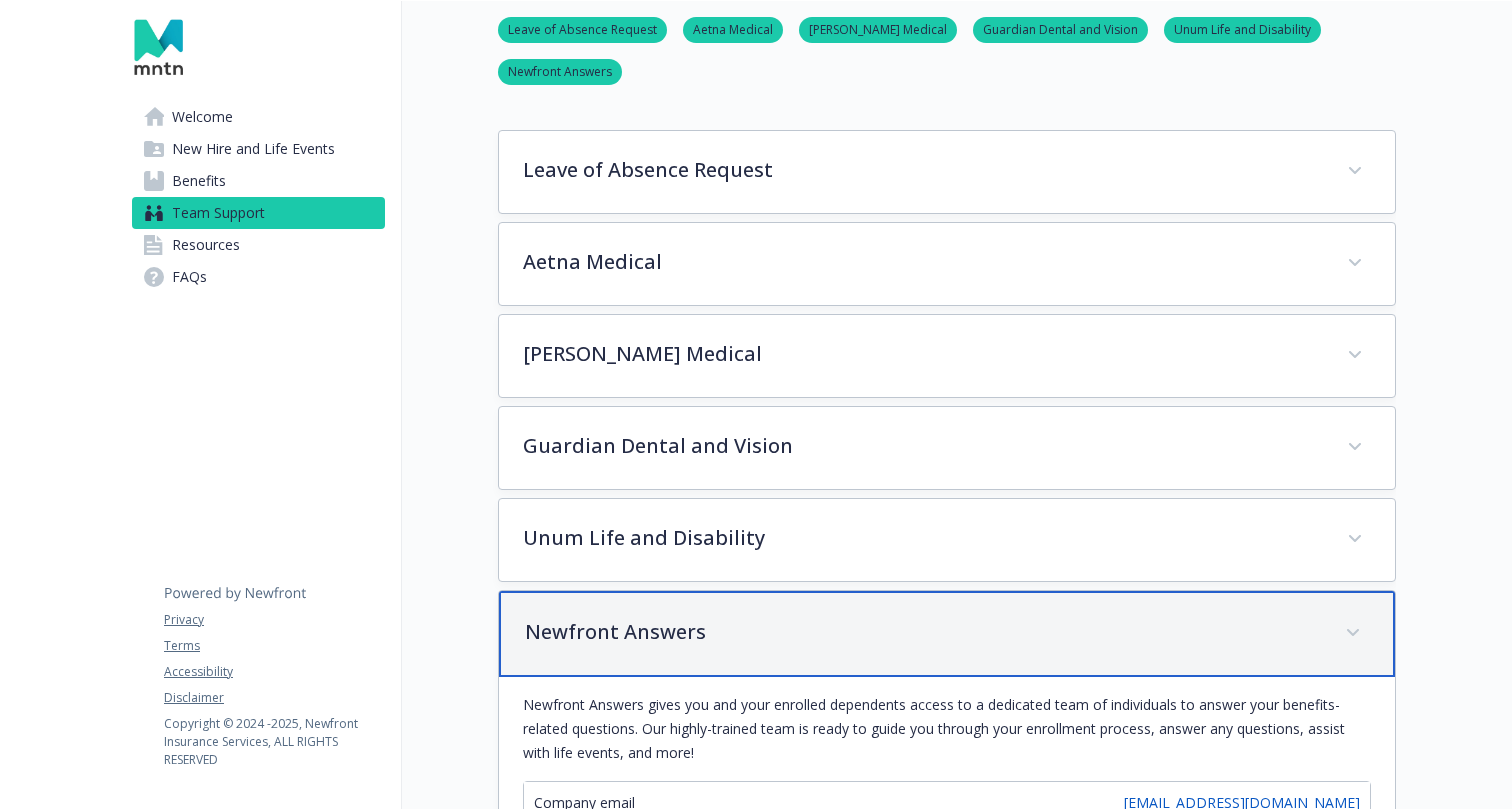 scroll, scrollTop: 487, scrollLeft: 0, axis: vertical 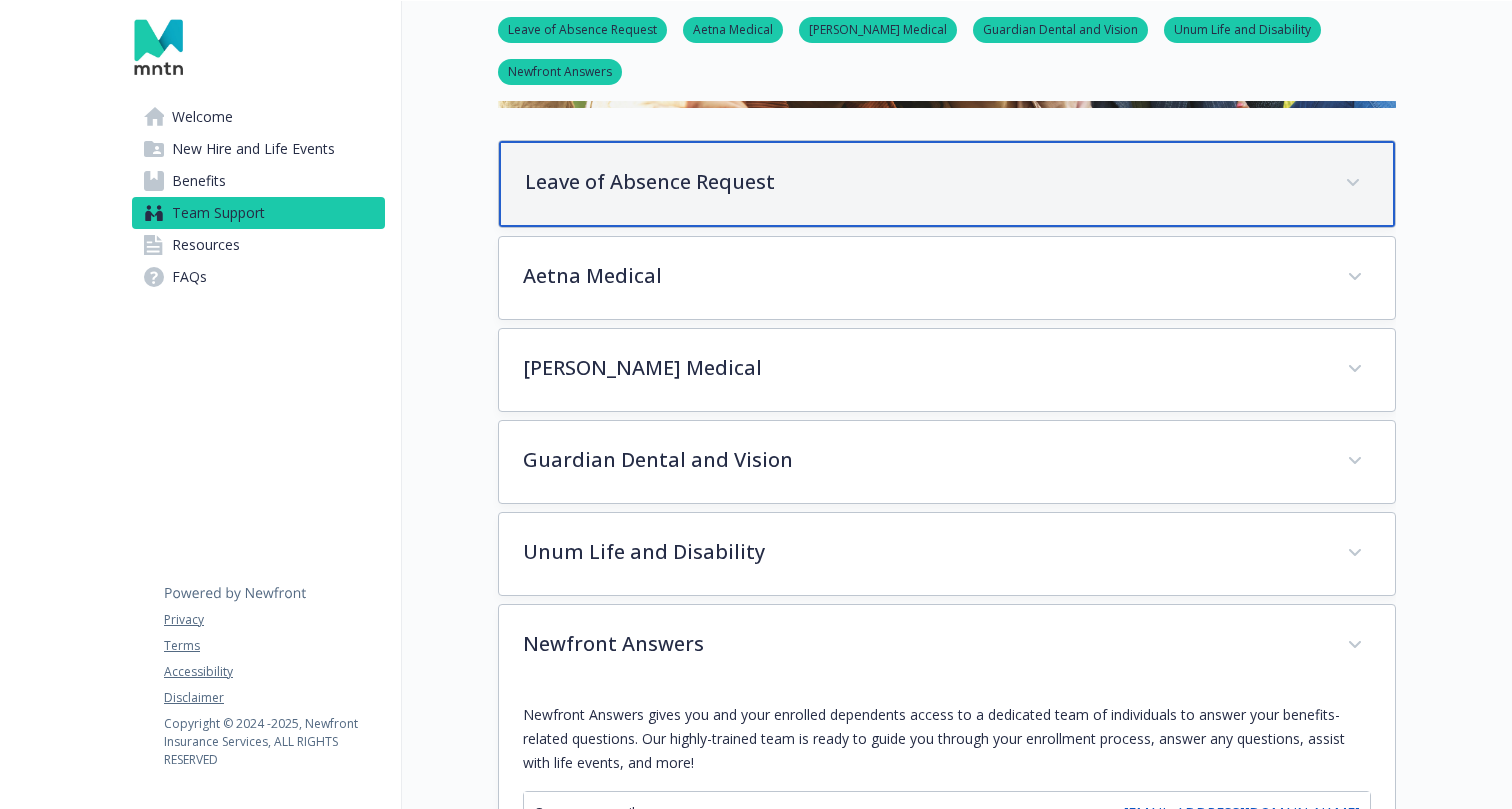 click on "Leave of Absence Request" at bounding box center (947, 184) 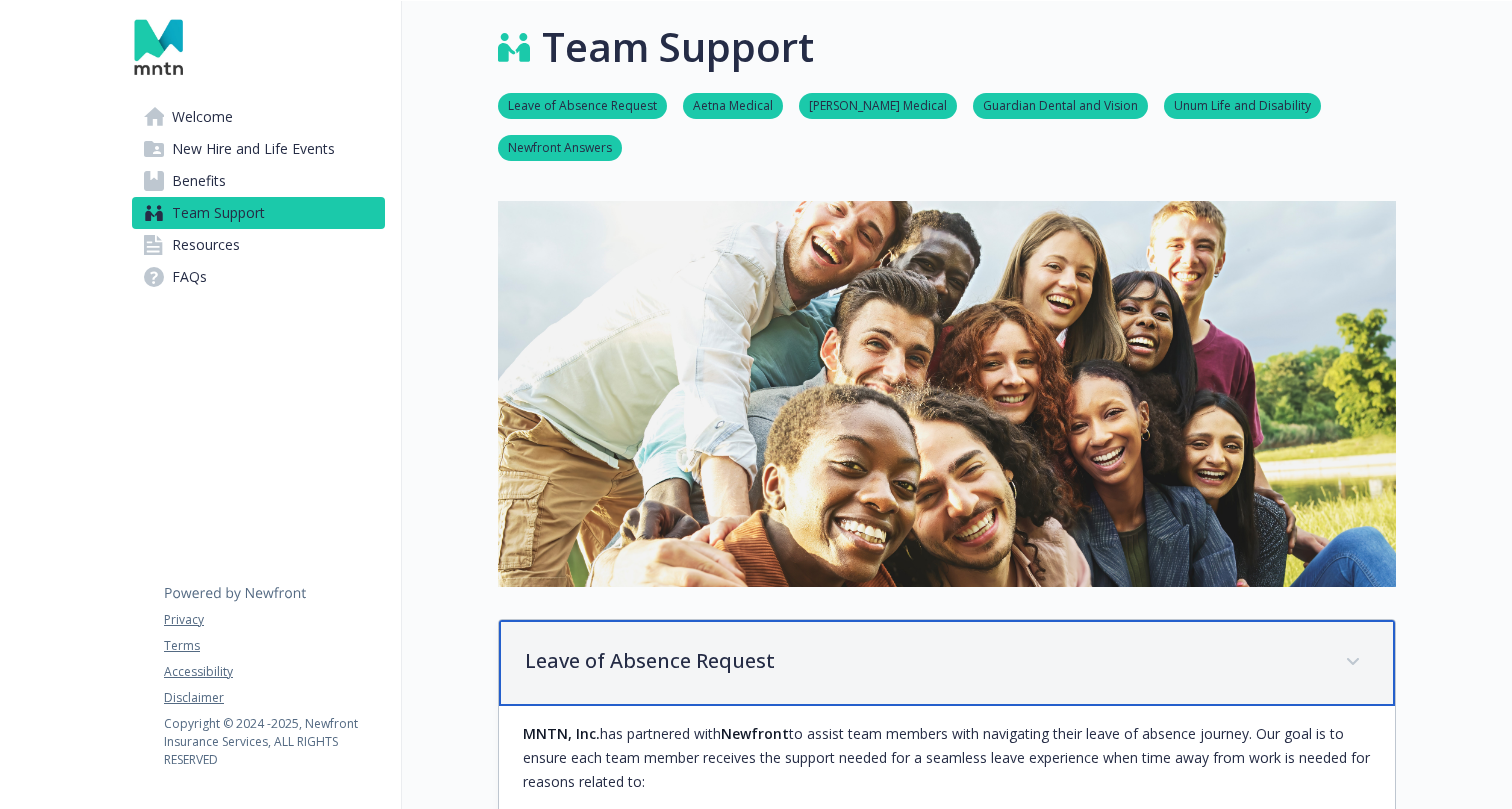 scroll, scrollTop: 0, scrollLeft: 0, axis: both 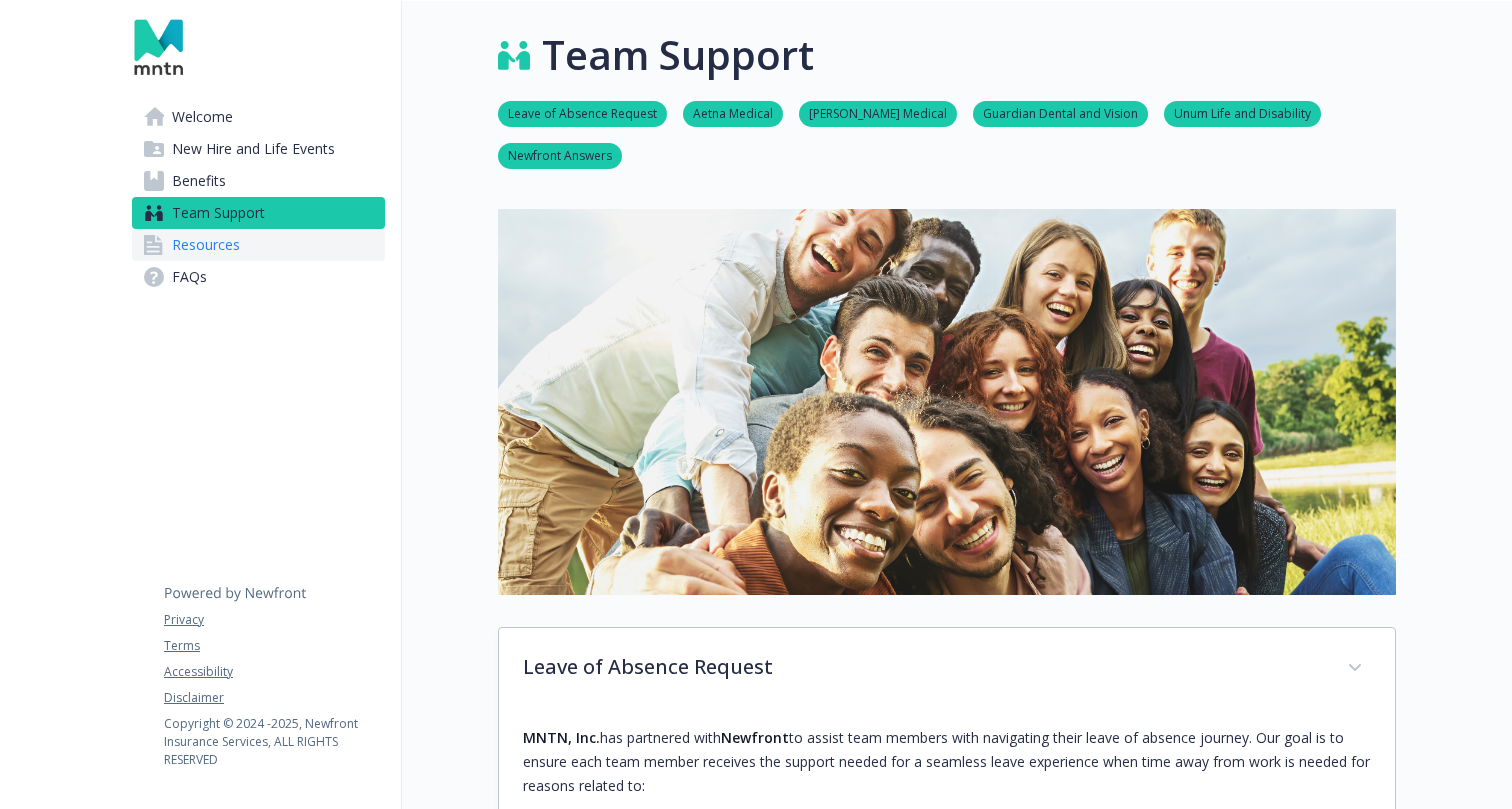 click on "Resources" at bounding box center [258, 245] 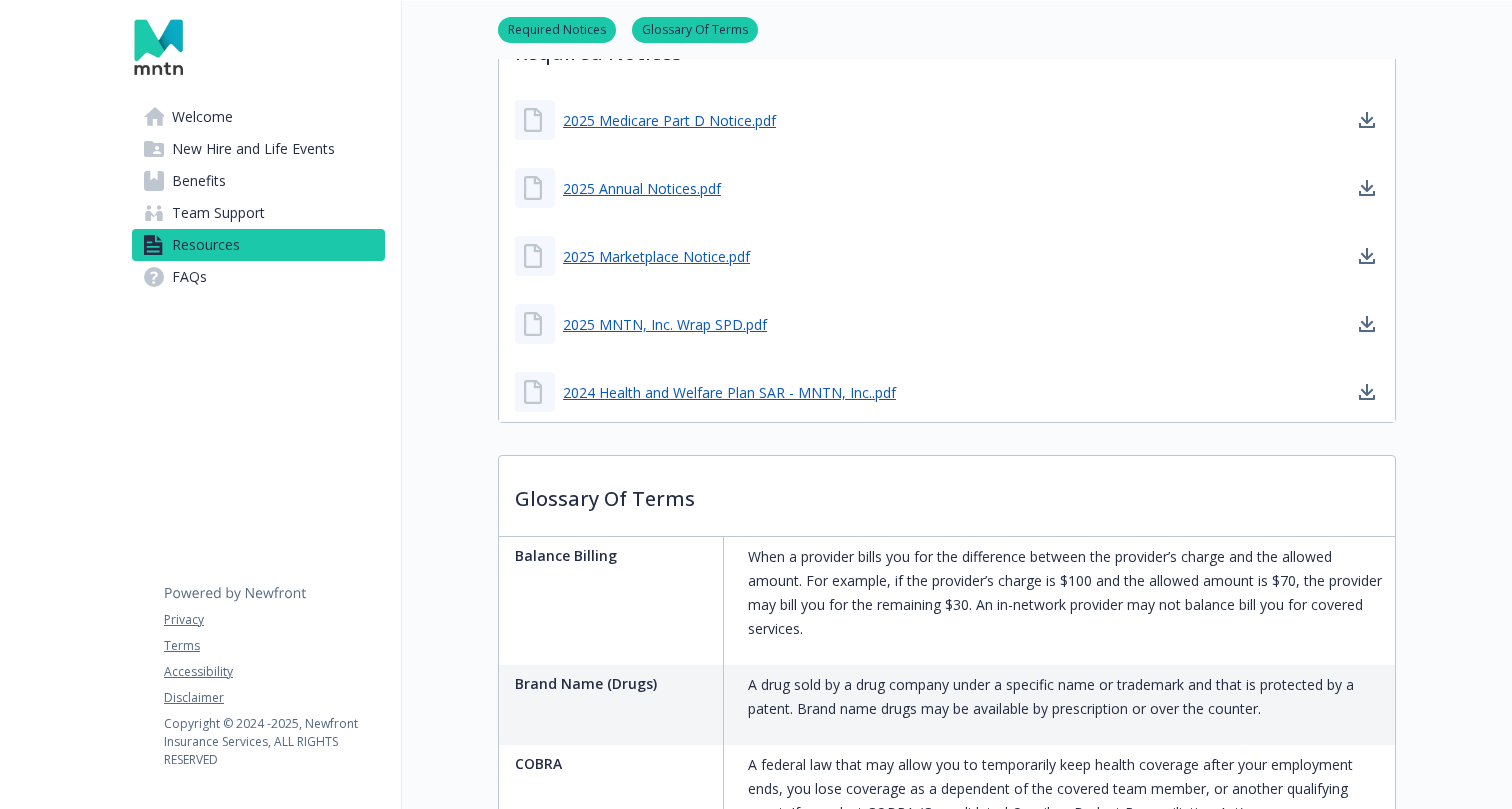 scroll, scrollTop: 751, scrollLeft: 0, axis: vertical 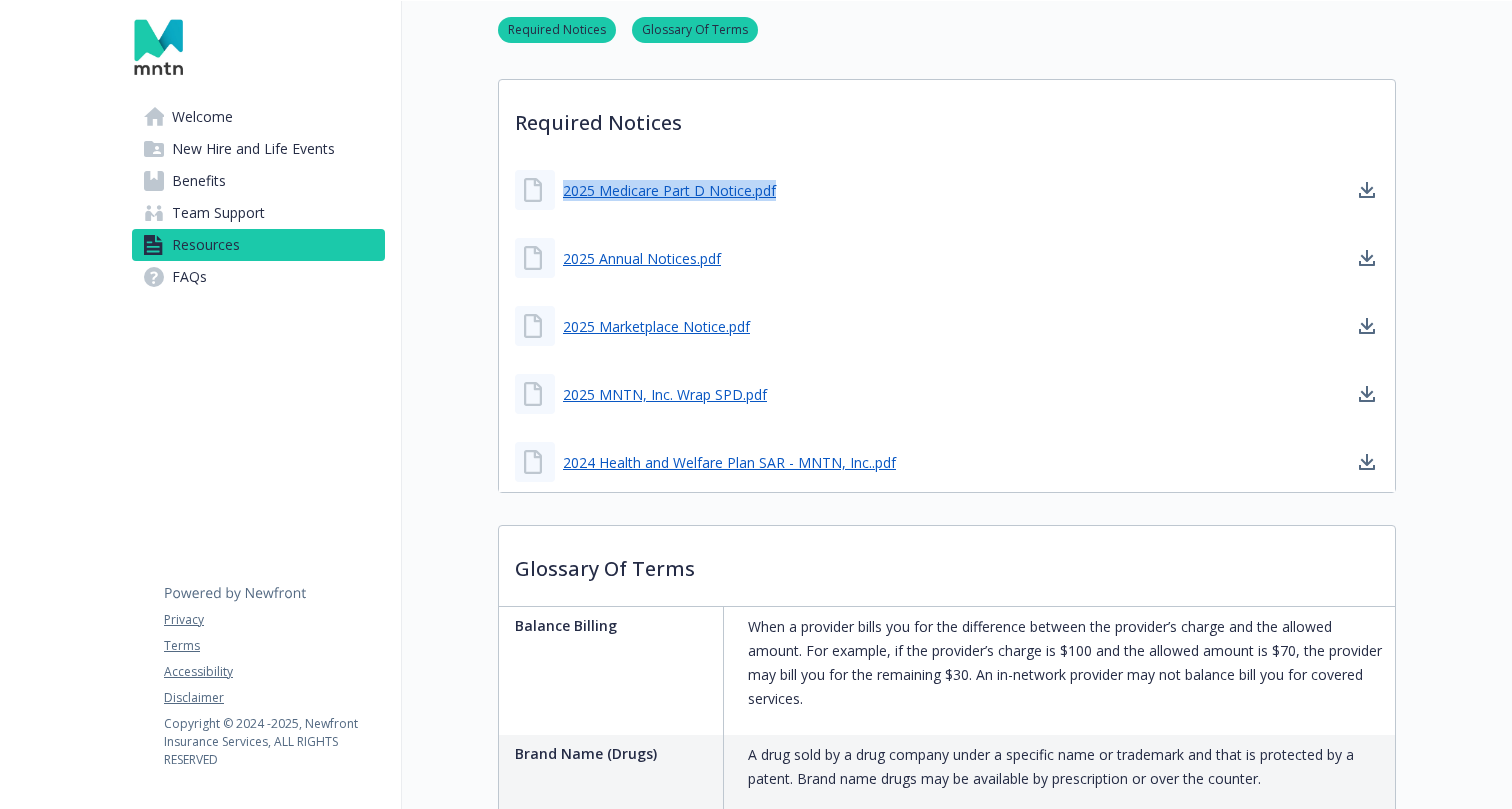 drag, startPoint x: 556, startPoint y: 145, endPoint x: 592, endPoint y: 218, distance: 81.394104 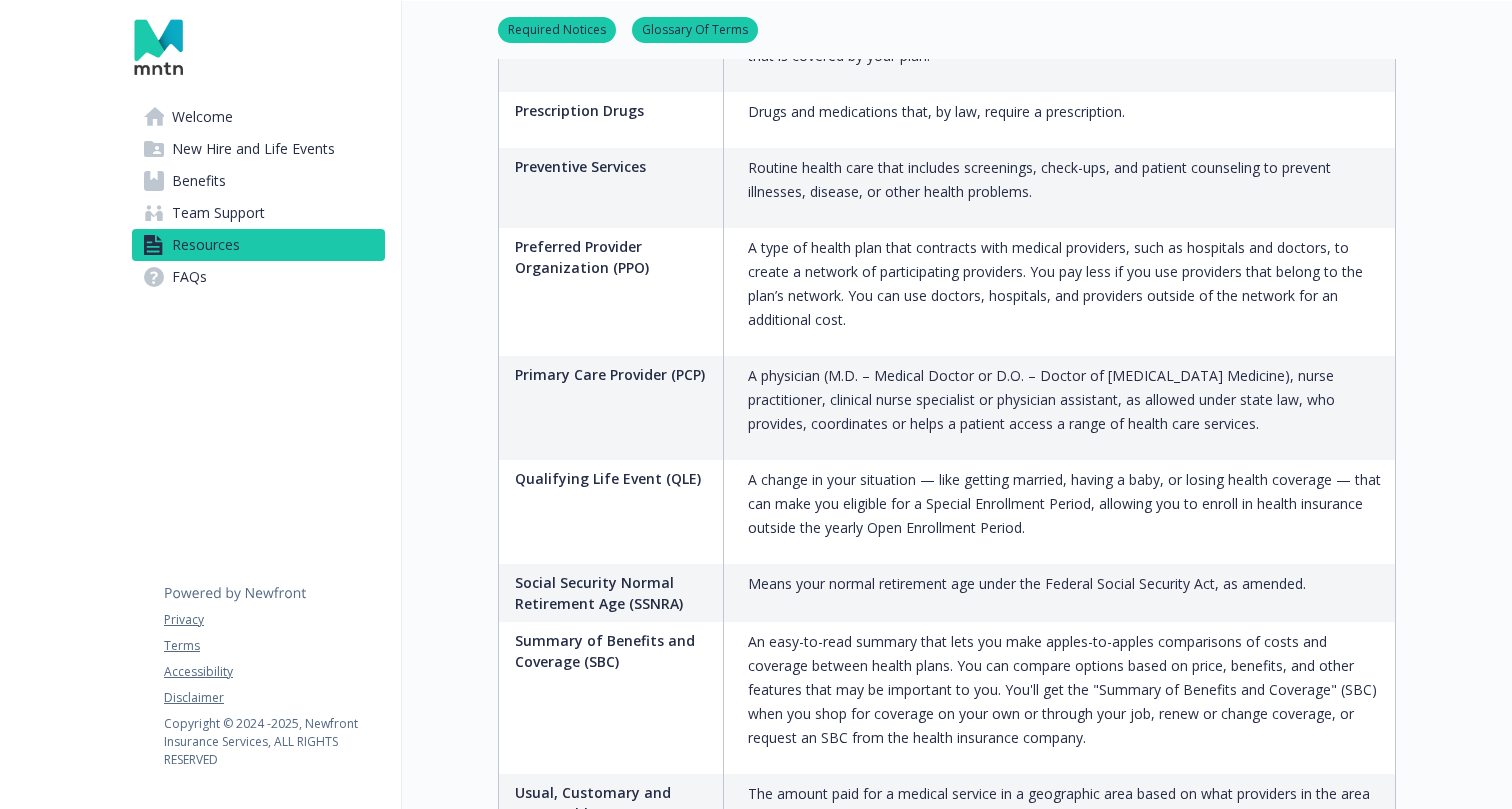 scroll, scrollTop: 3568, scrollLeft: 0, axis: vertical 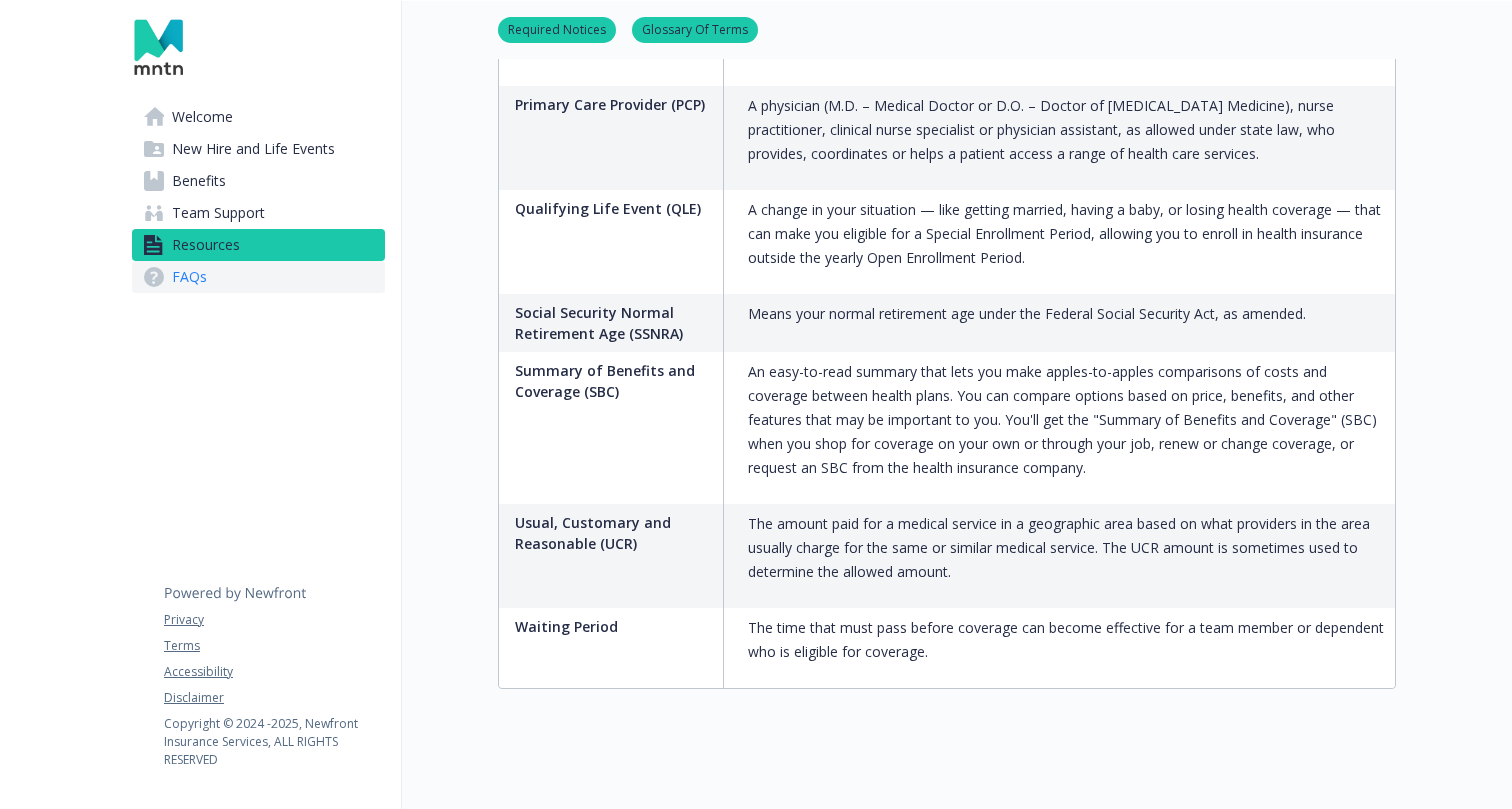 click on "FAQs" at bounding box center [258, 277] 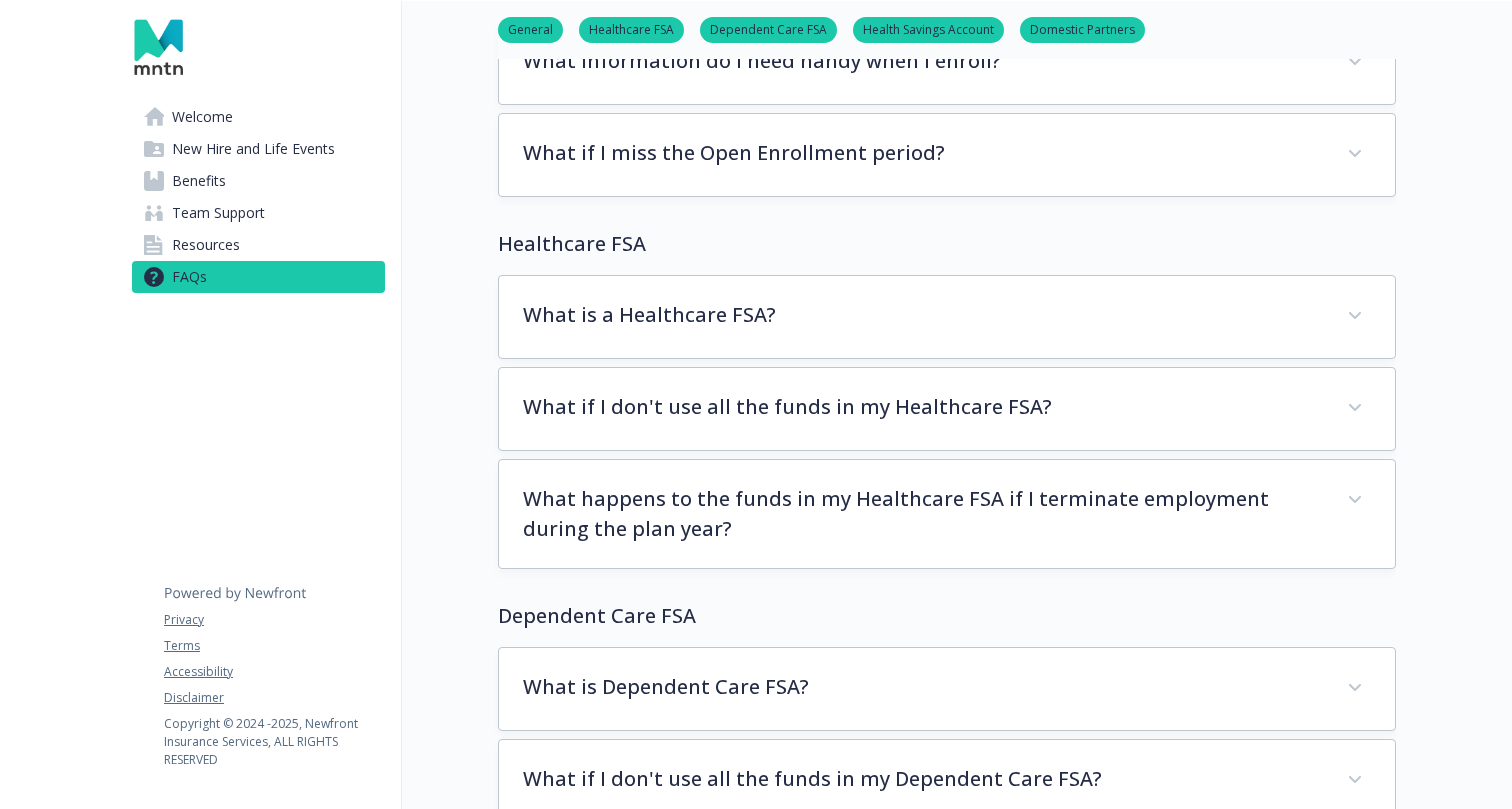 scroll, scrollTop: 0, scrollLeft: 0, axis: both 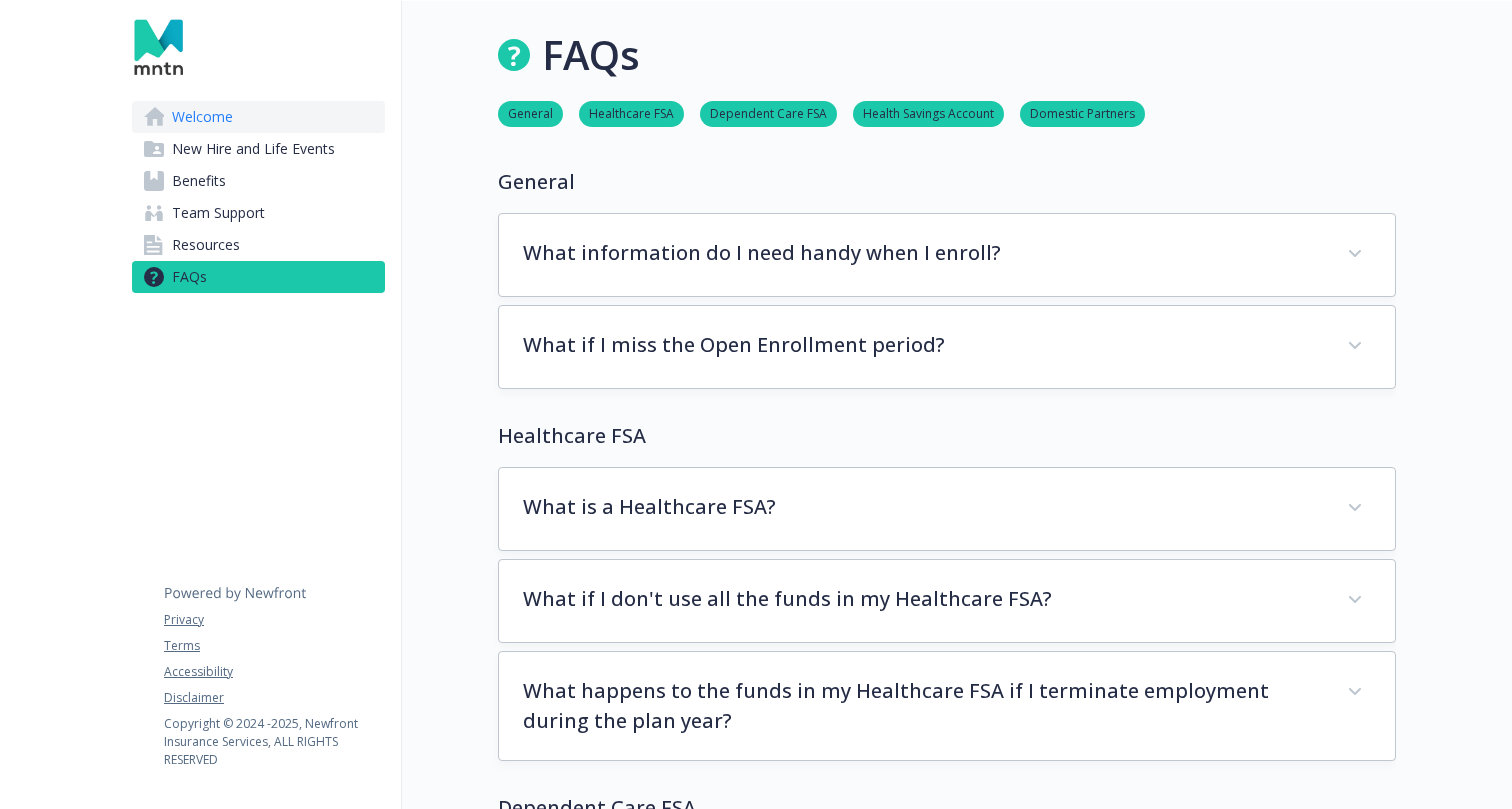 click on "Welcome" at bounding box center (258, 117) 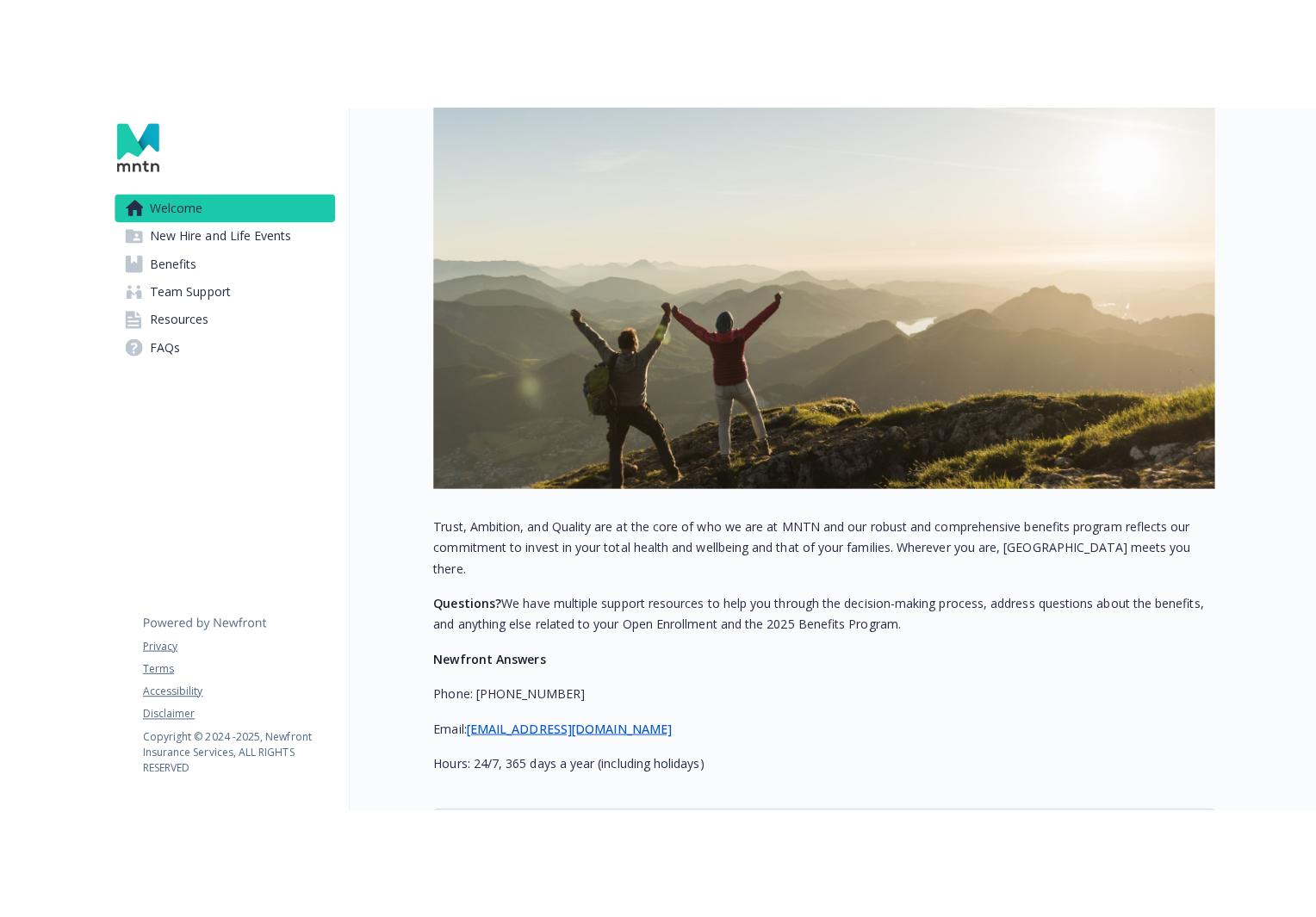 scroll, scrollTop: 0, scrollLeft: 0, axis: both 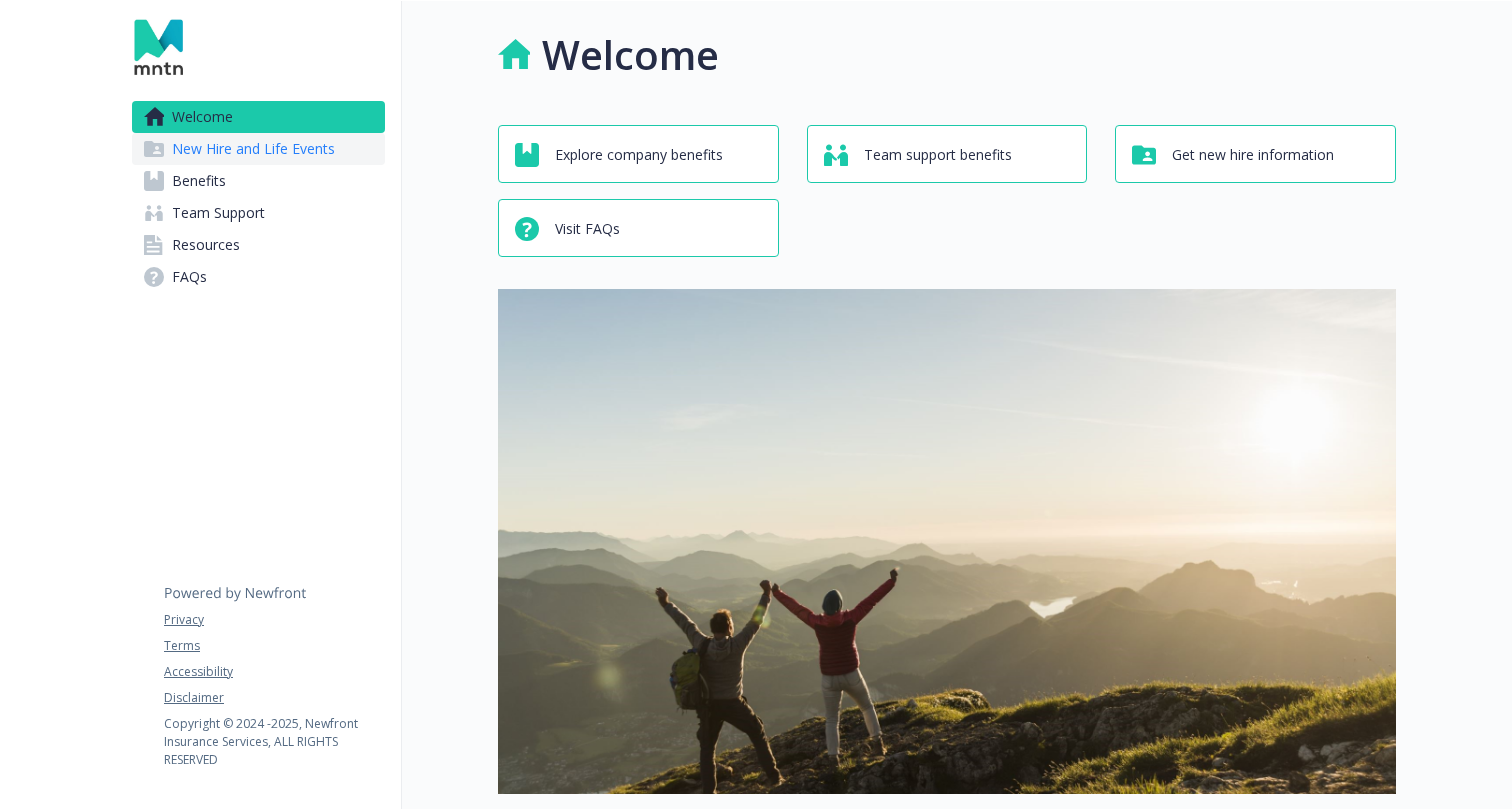 click on "New Hire and Life Events" at bounding box center [253, 149] 